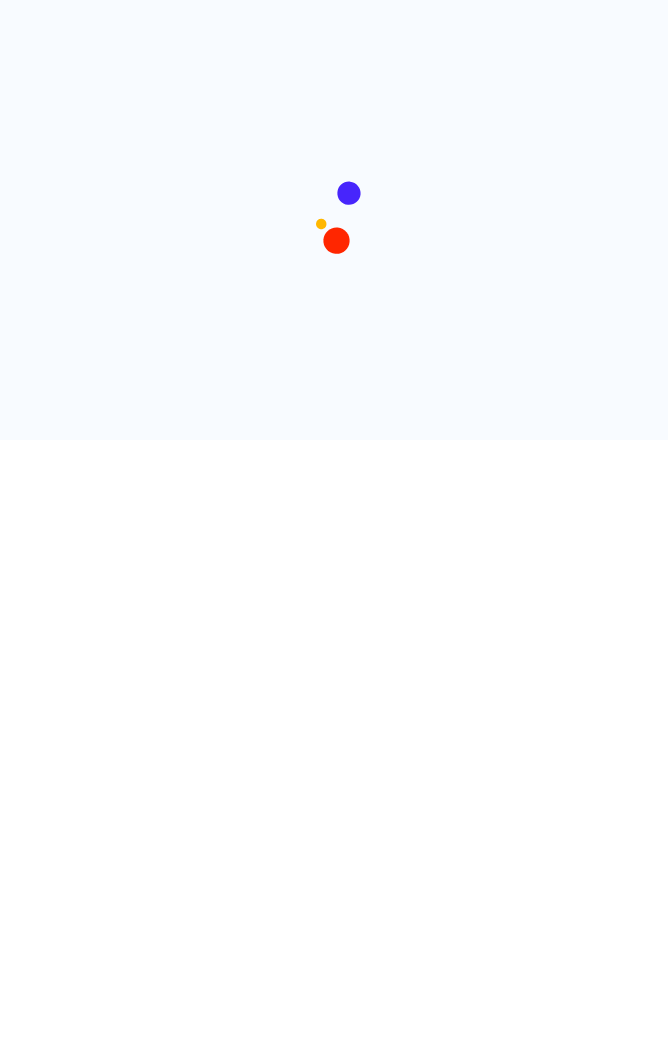 scroll, scrollTop: 0, scrollLeft: 0, axis: both 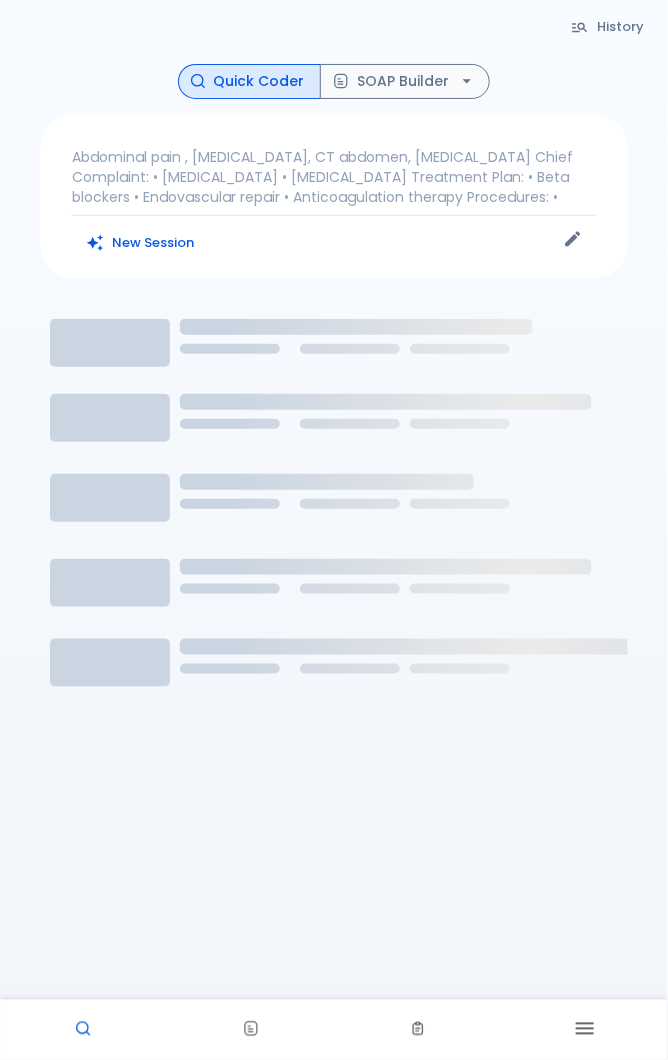click on "New Session" at bounding box center (141, 243) 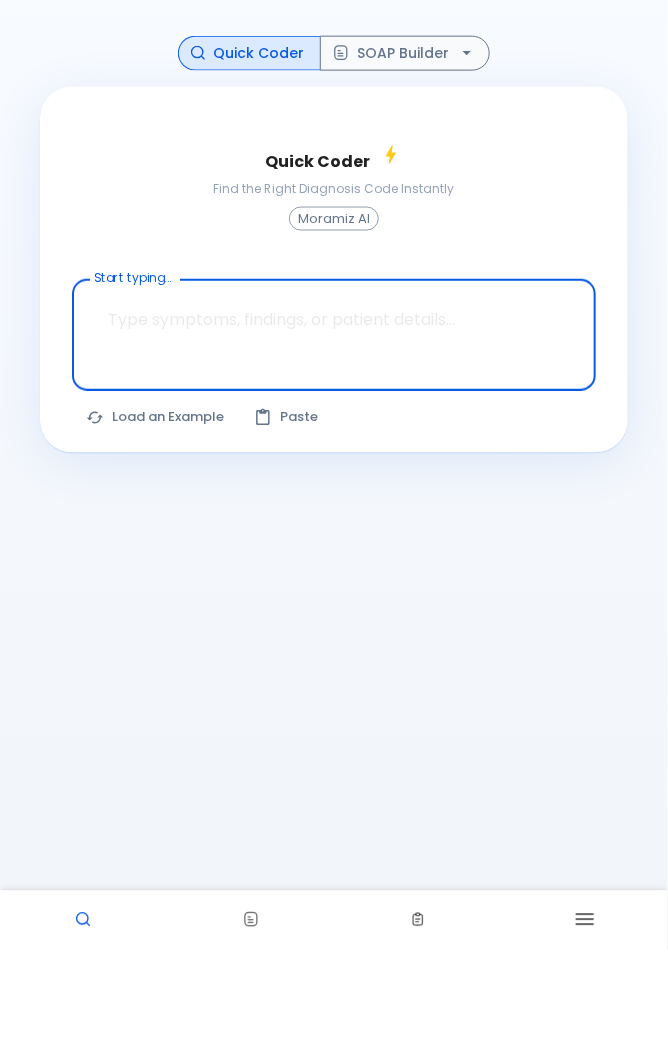 scroll, scrollTop: 25, scrollLeft: 0, axis: vertical 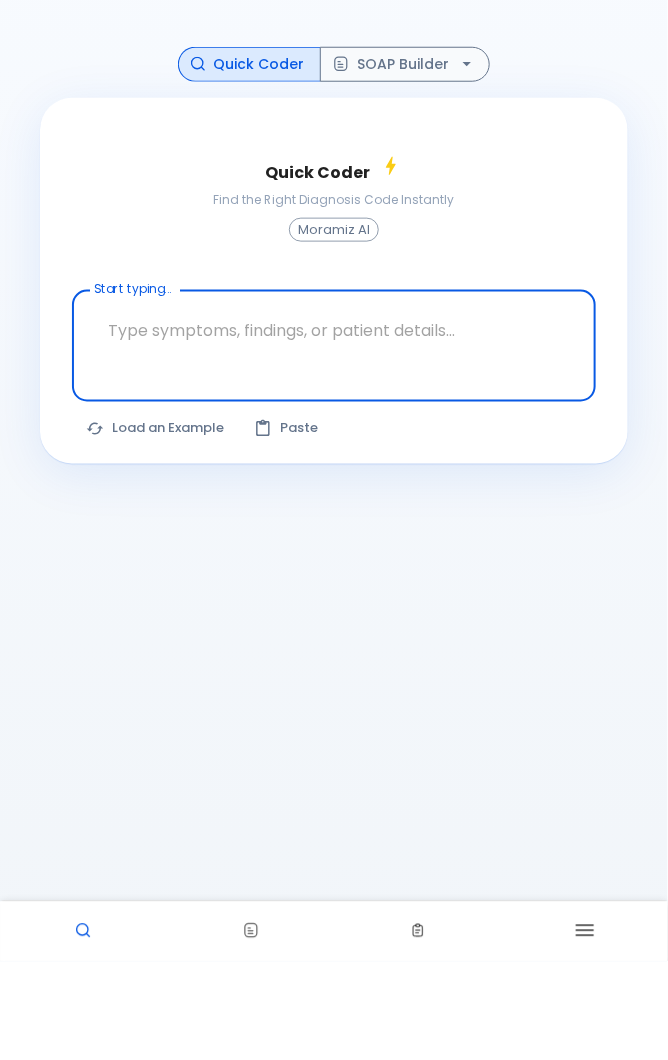 click on "Load an Example" at bounding box center (156, 527) 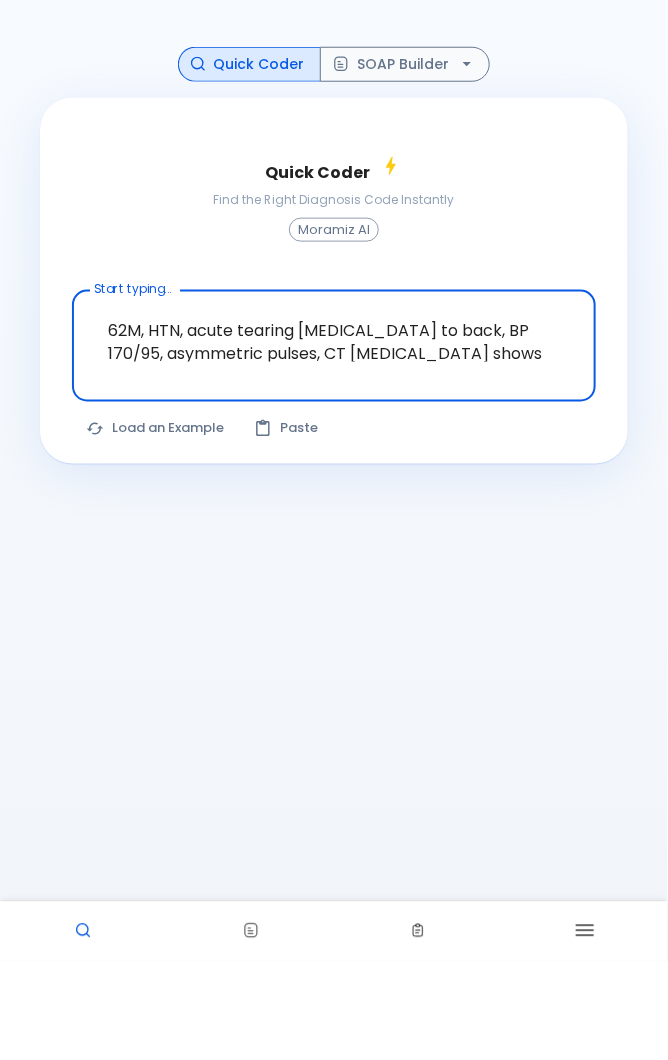scroll, scrollTop: 25, scrollLeft: 0, axis: vertical 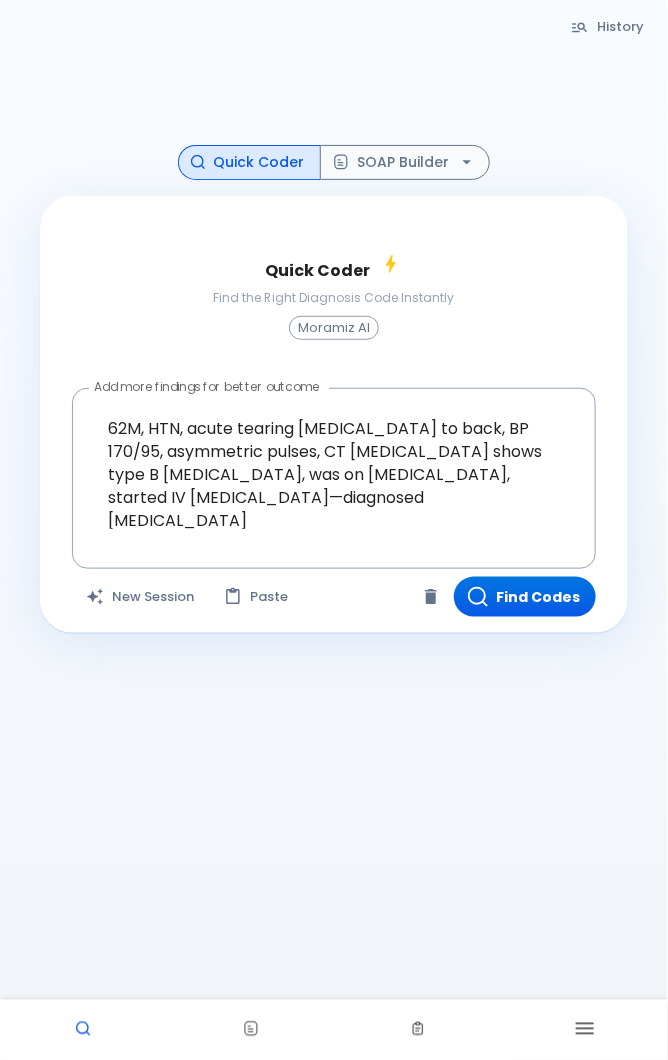 click 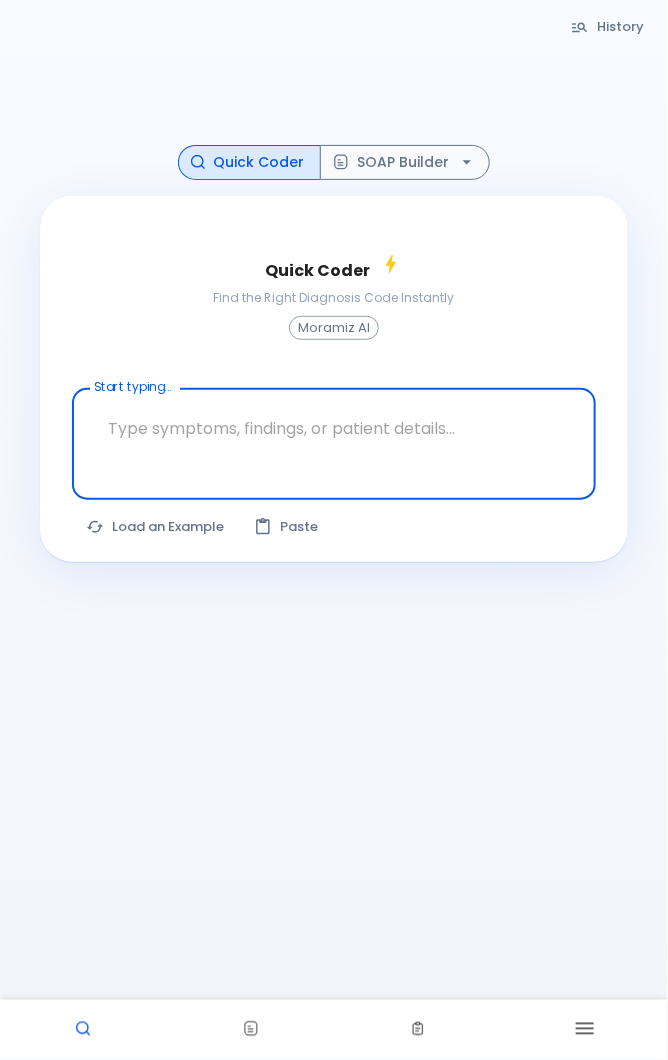 click on "Load an Example" at bounding box center (156, 527) 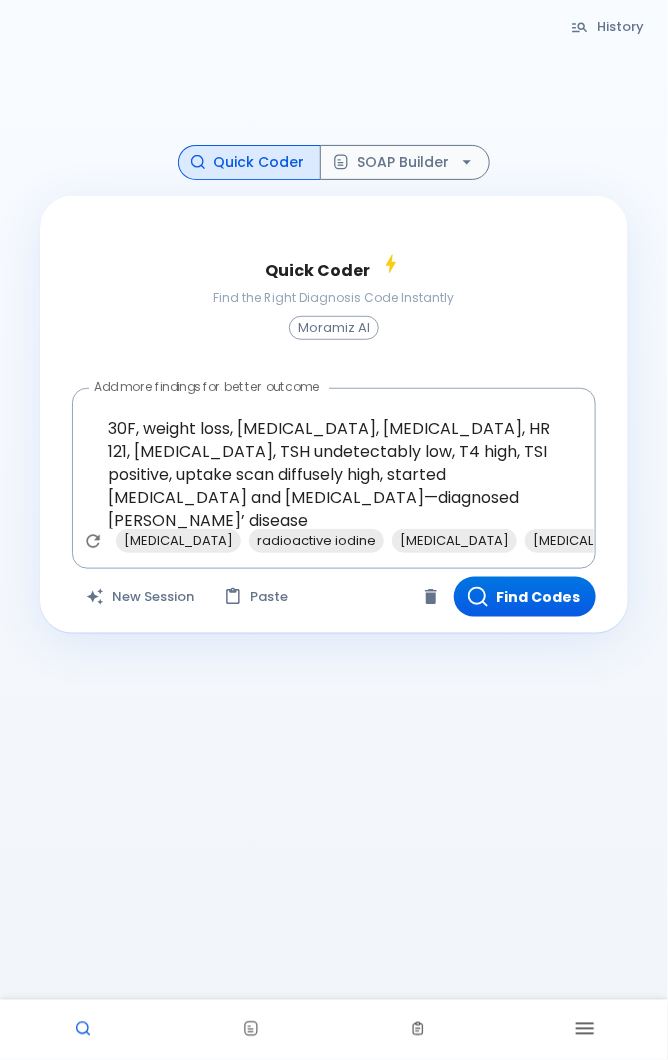 click on "Find Codes" at bounding box center (525, 597) 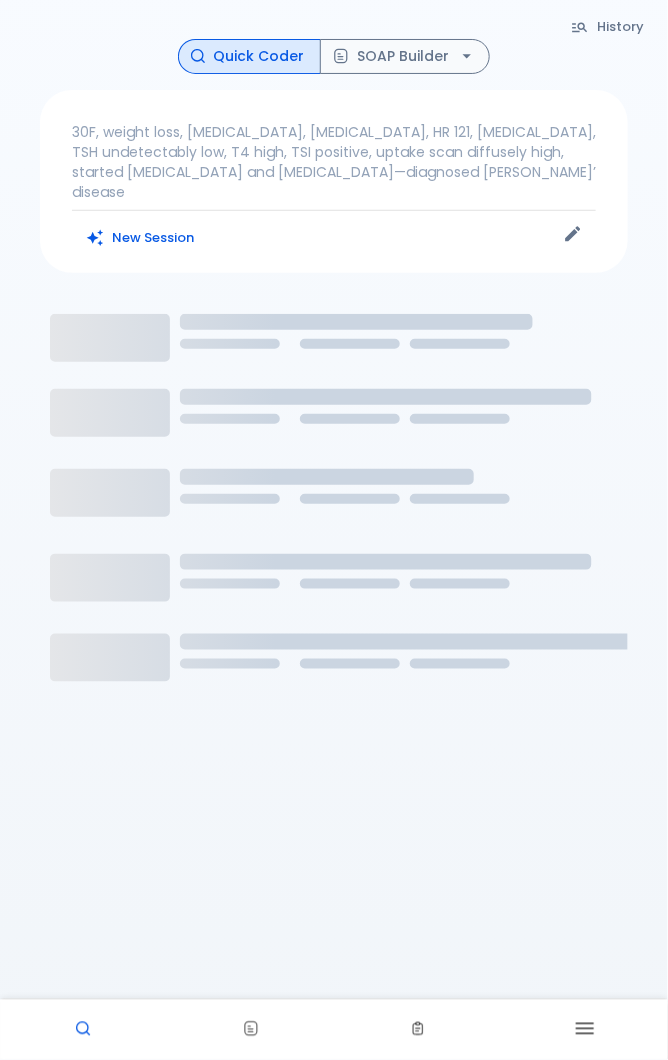 click on "30F, weight loss, palpitations, heat intolerance, HR 121, goiter, TSH undetectably low, T4 high, TSI positive, uptake scan diffusely high, started propranolol and methimazole—diagnosed Graves’ disease New Session" at bounding box center (334, 182) 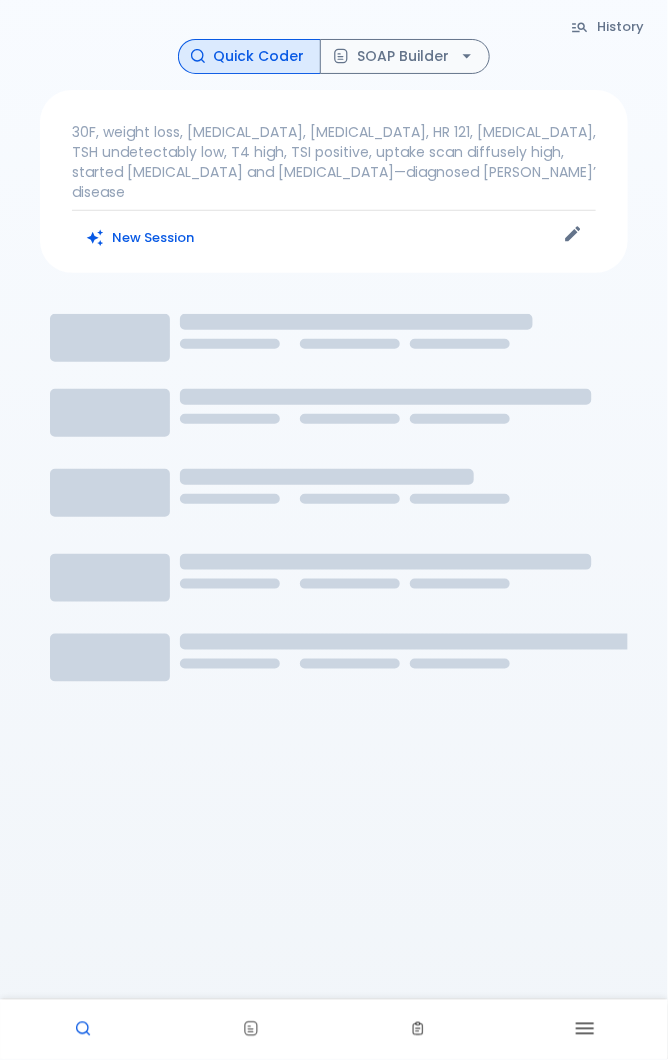 click on "New Session" at bounding box center (141, 238) 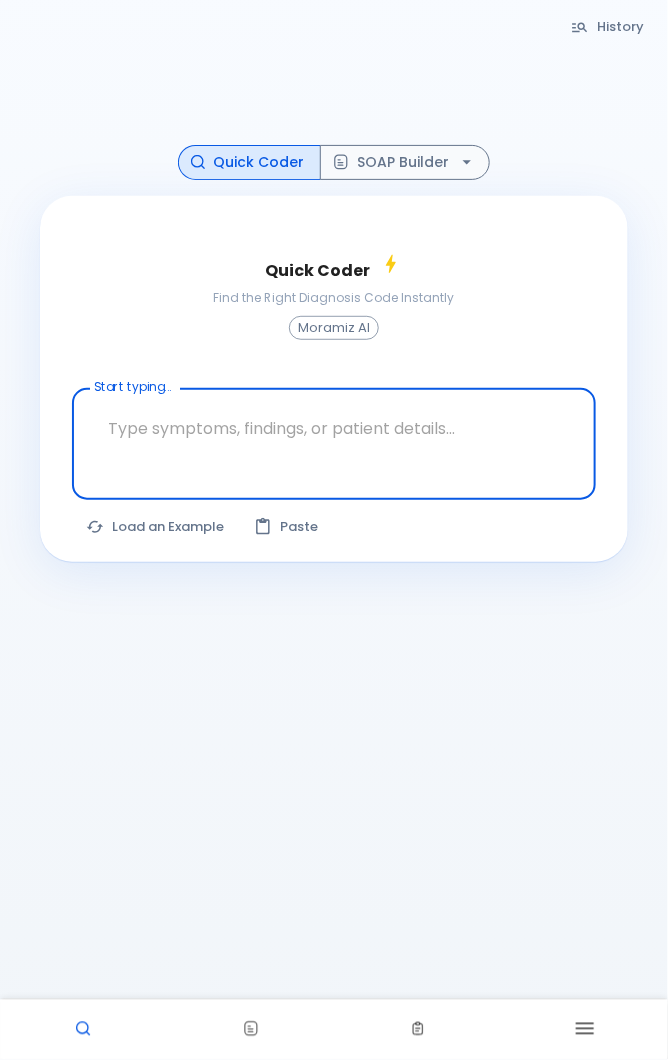 click on "Load an Example" at bounding box center (156, 527) 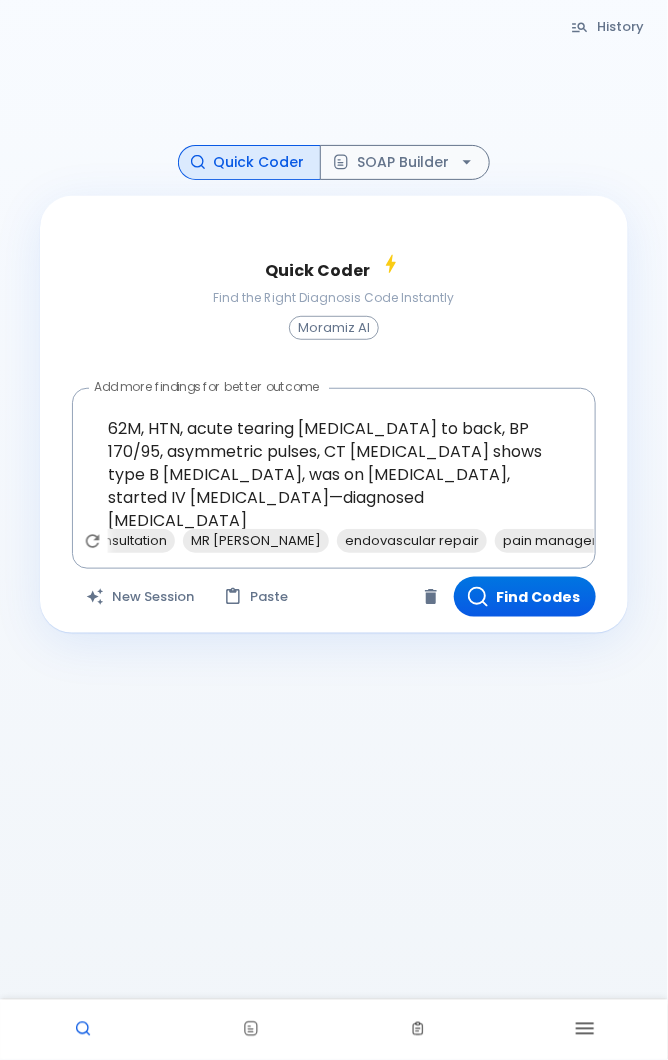 scroll, scrollTop: 0, scrollLeft: 948, axis: horizontal 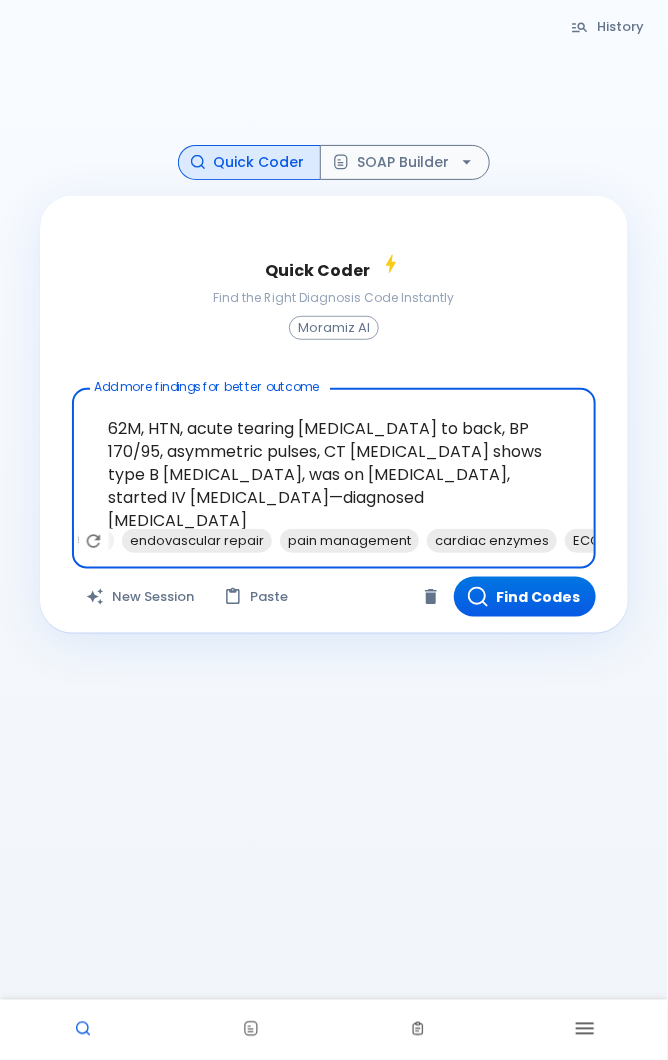 click on "New Session" at bounding box center [141, 597] 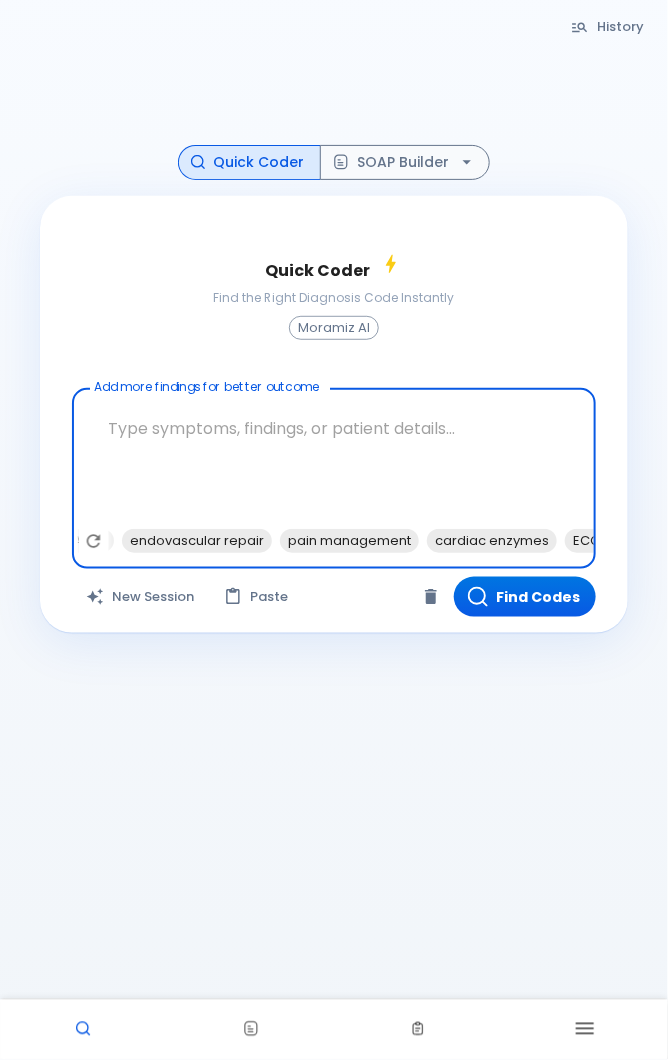 scroll, scrollTop: 0, scrollLeft: 0, axis: both 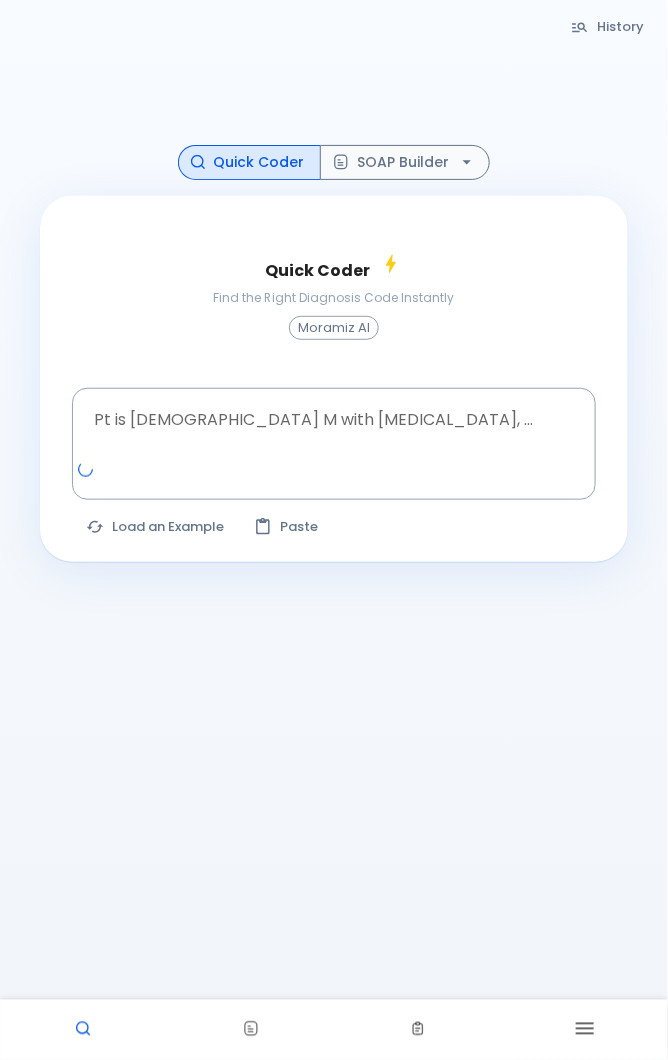 click at bounding box center [334, 428] 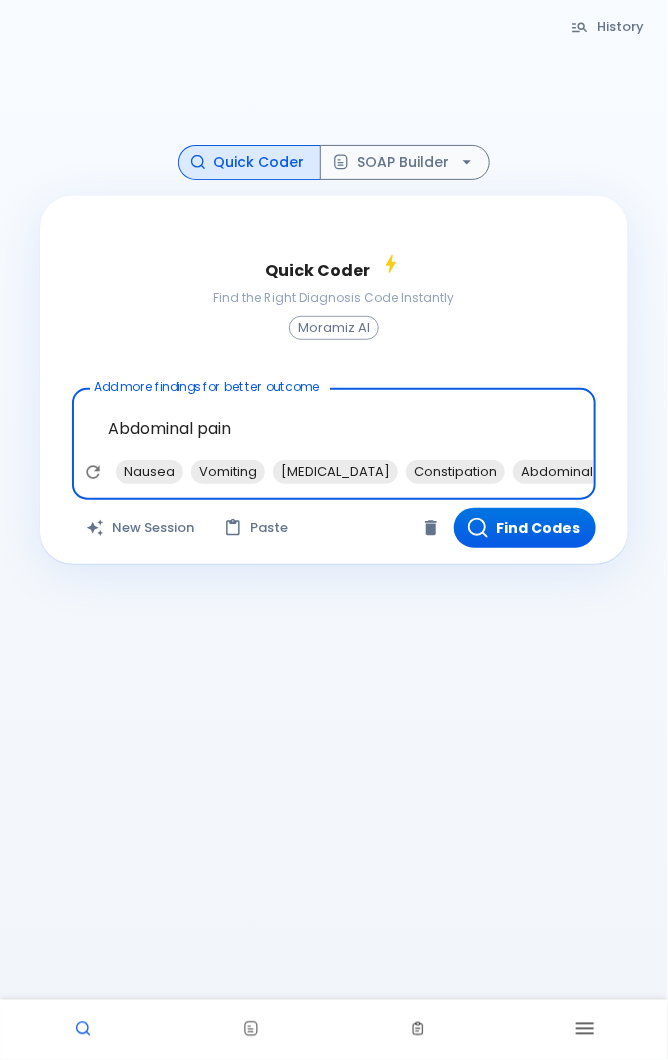 click on "Diarrhea" at bounding box center [335, 471] 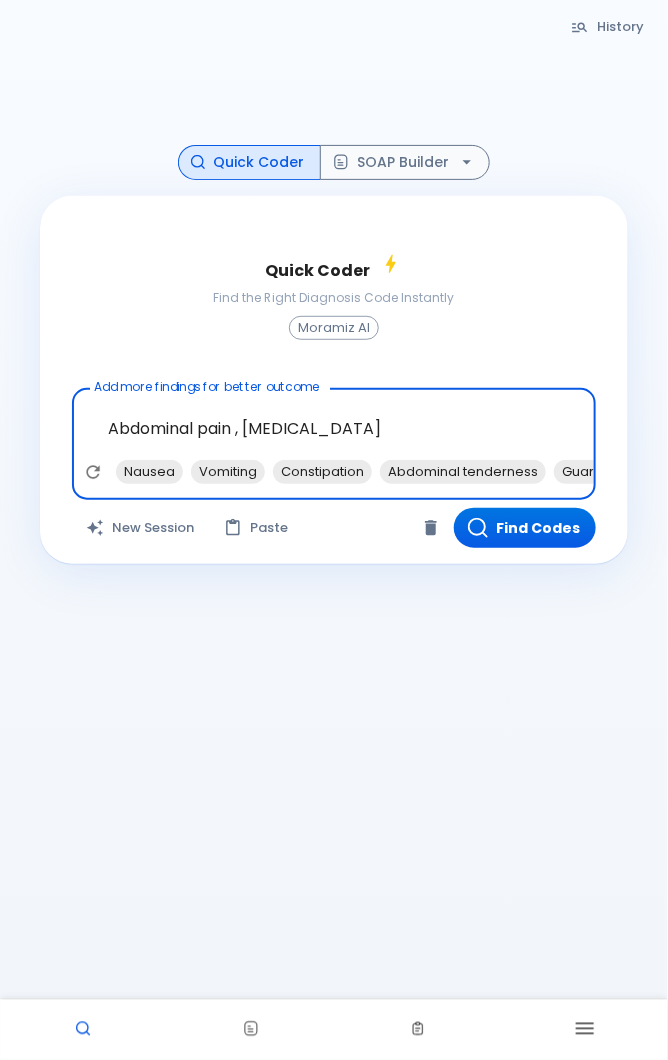click on "Constipation" at bounding box center [322, 471] 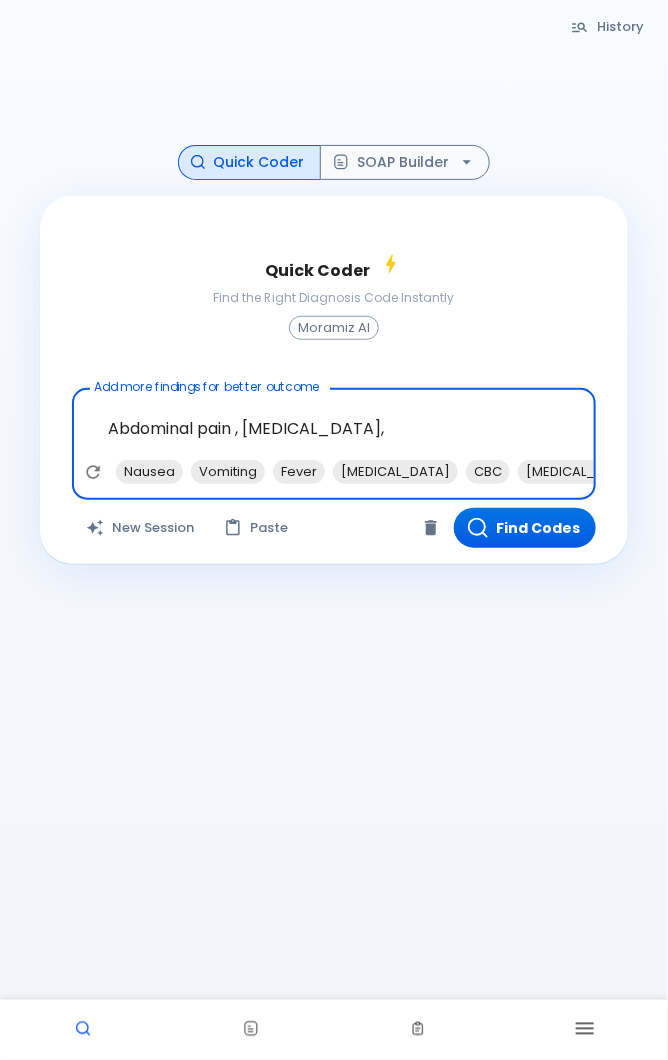 click on "Vomiting" at bounding box center (228, 471) 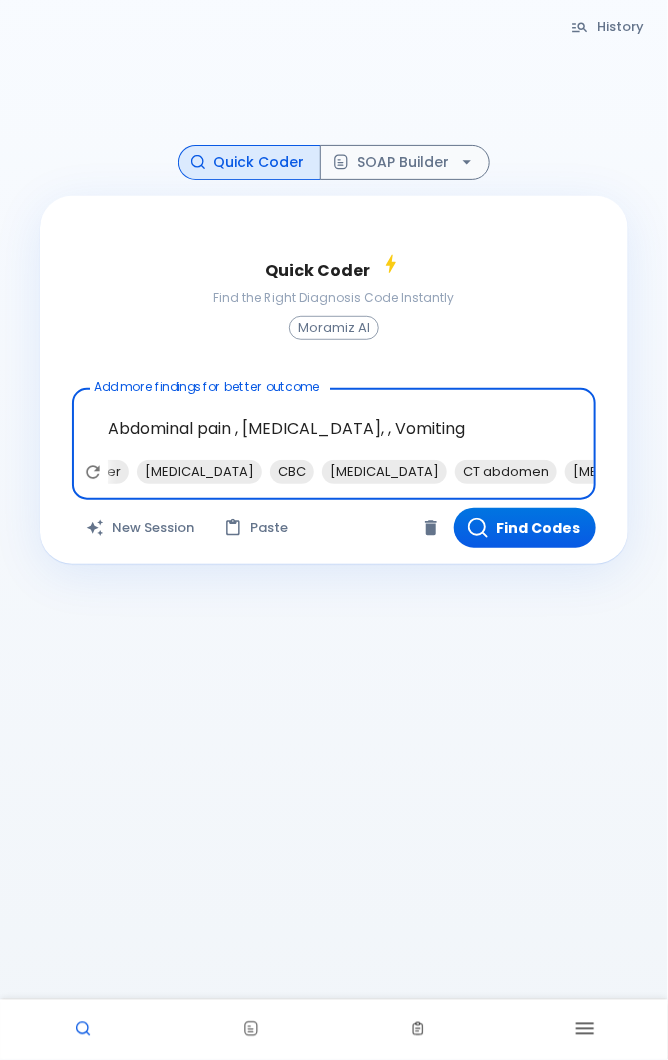 scroll, scrollTop: 0, scrollLeft: 122, axis: horizontal 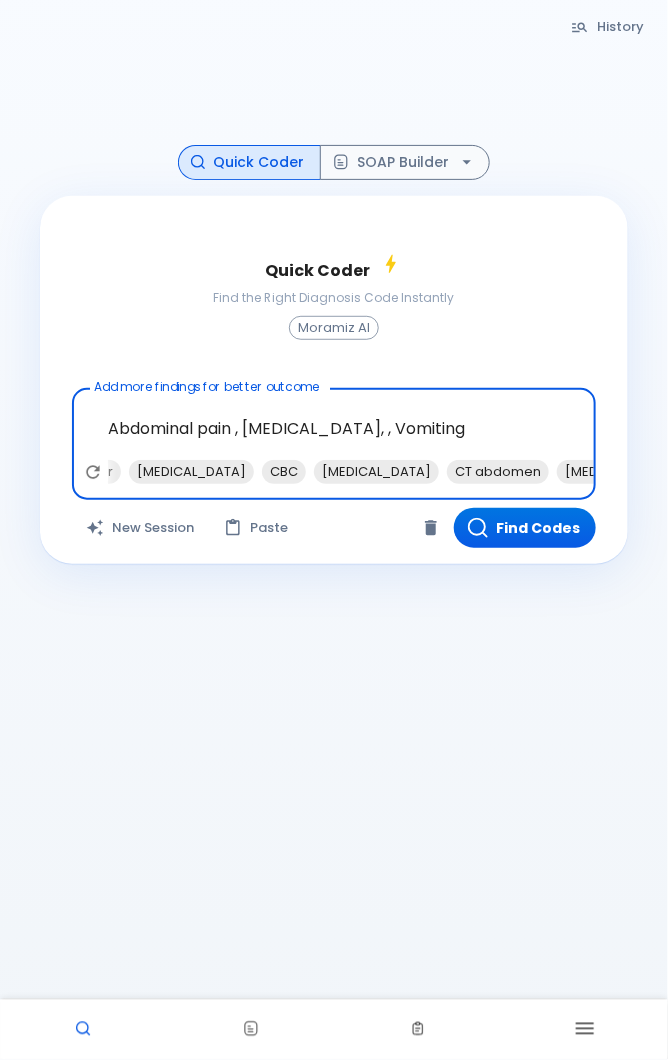 click on "CBC" at bounding box center [284, 471] 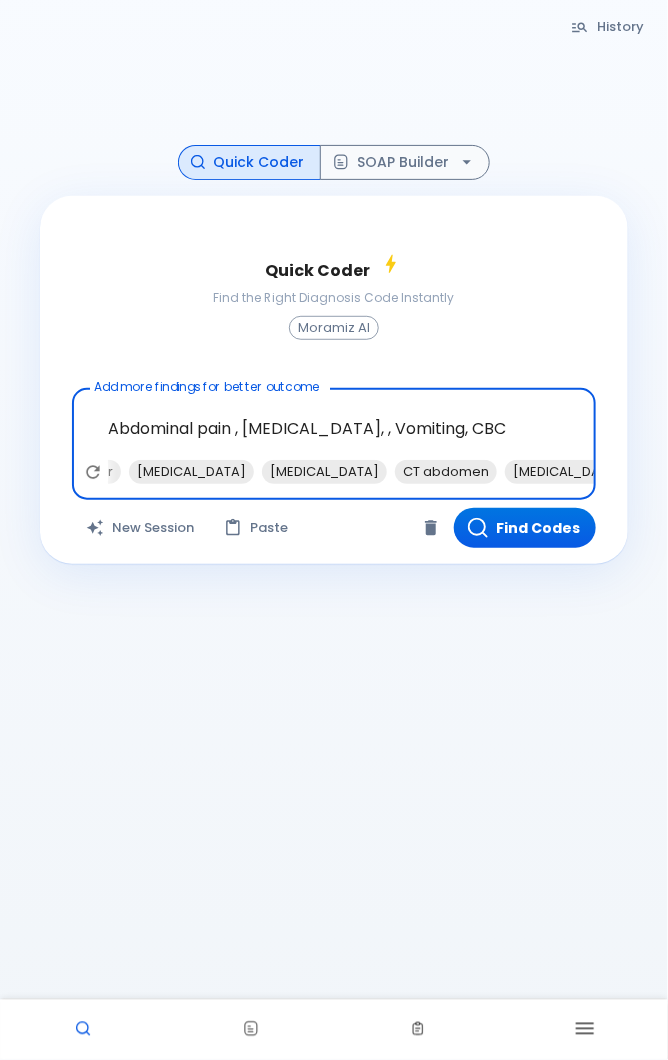 click on "Stool culture" at bounding box center [324, 471] 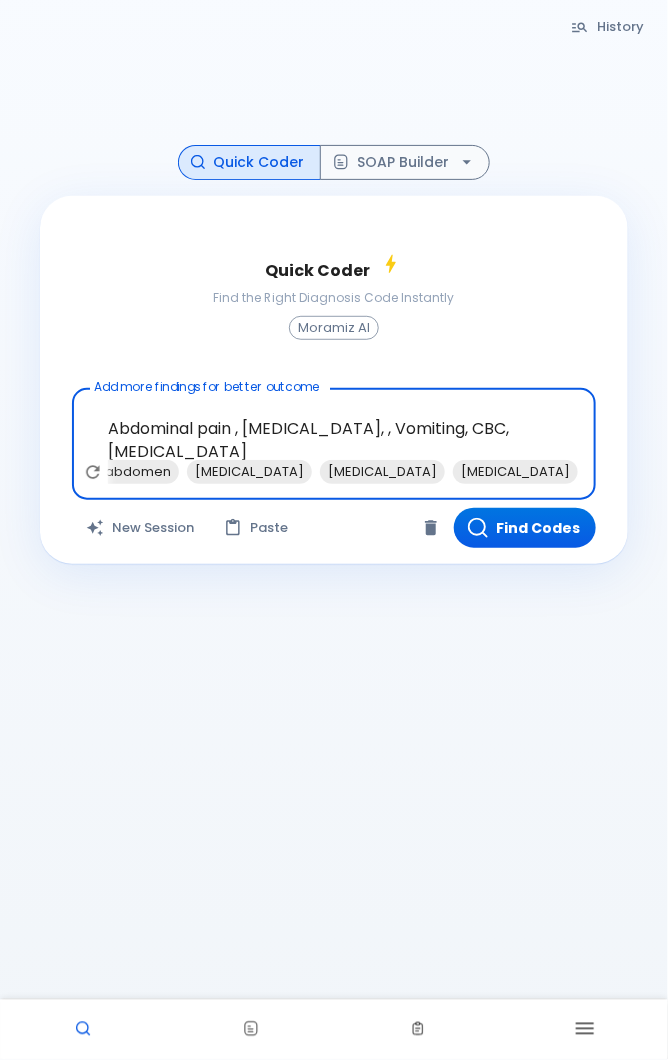 scroll, scrollTop: 0, scrollLeft: 395, axis: horizontal 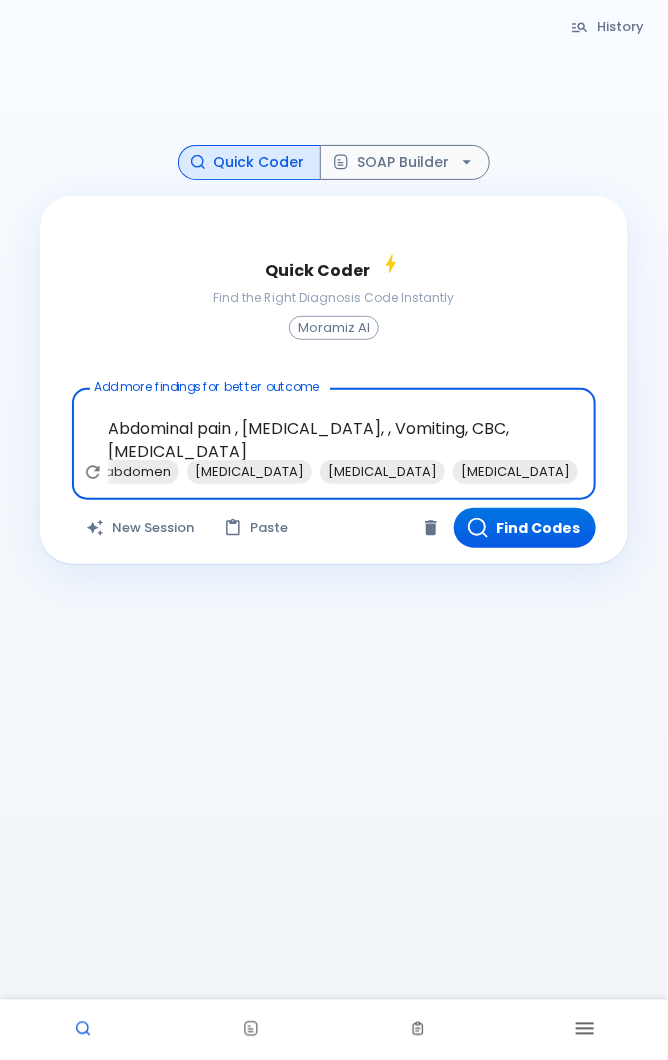 click on "Inflammatory bowel disease" at bounding box center [515, 471] 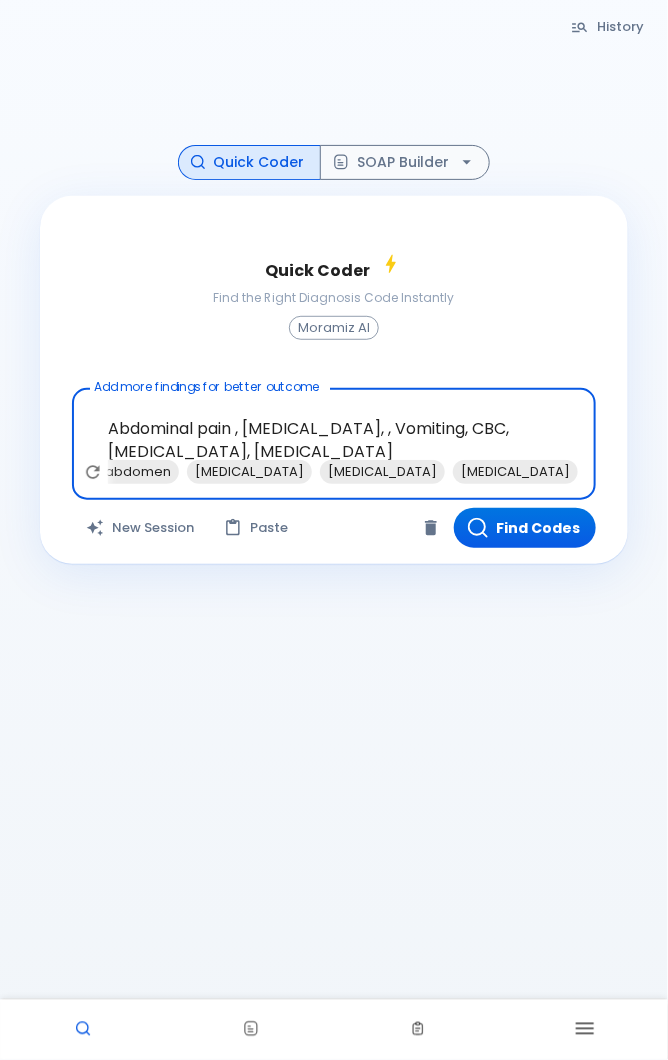 scroll, scrollTop: 0, scrollLeft: 186, axis: horizontal 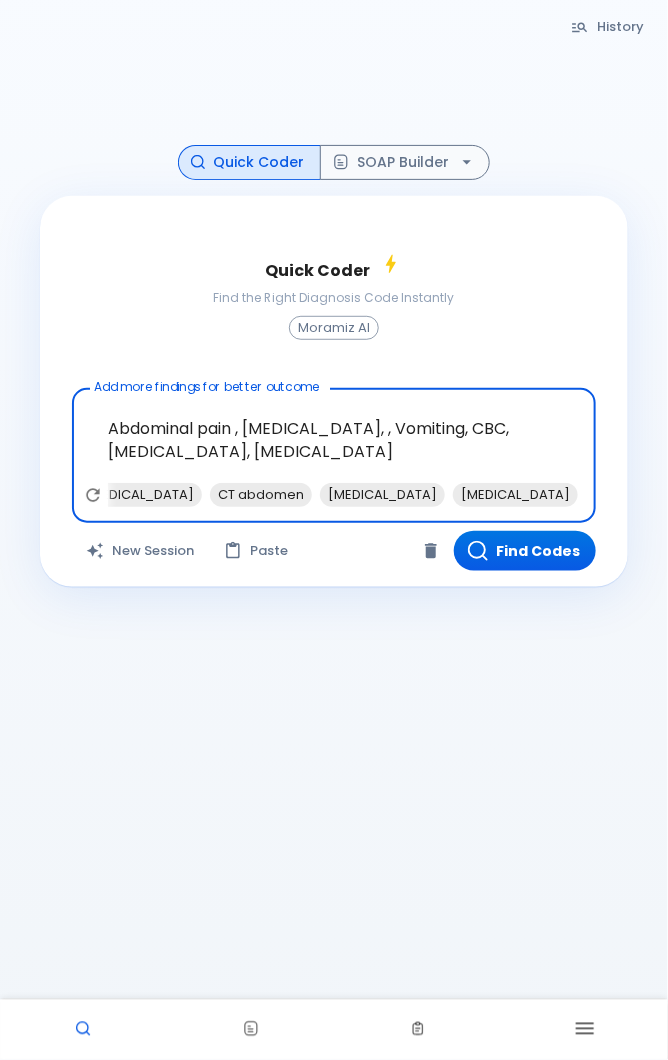 click on "Find Codes" at bounding box center (525, 551) 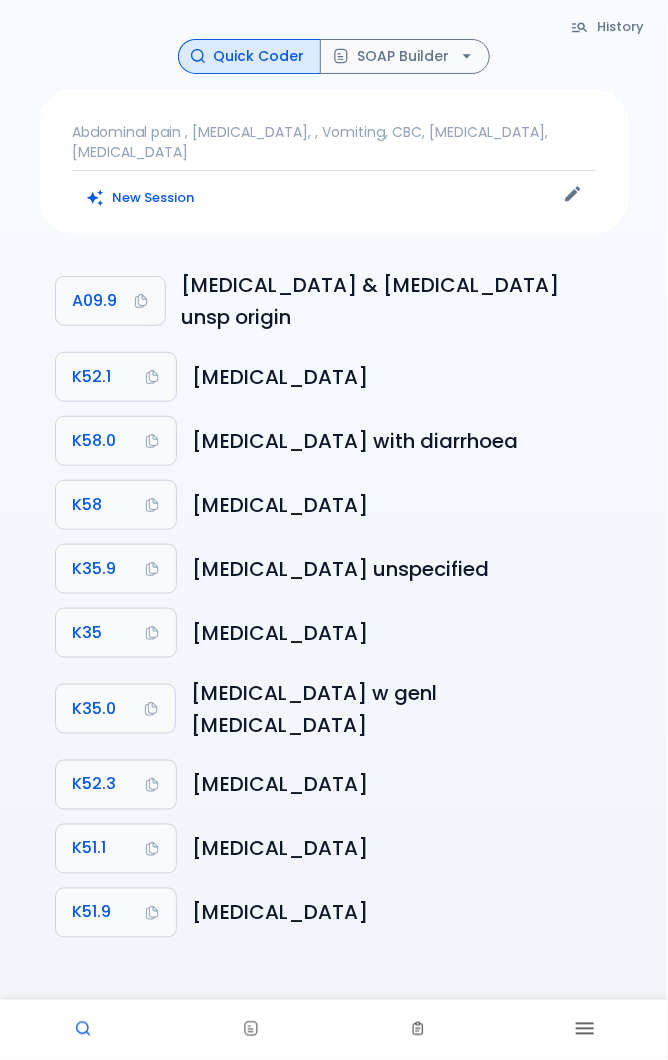click on "A09.9" at bounding box center [94, 301] 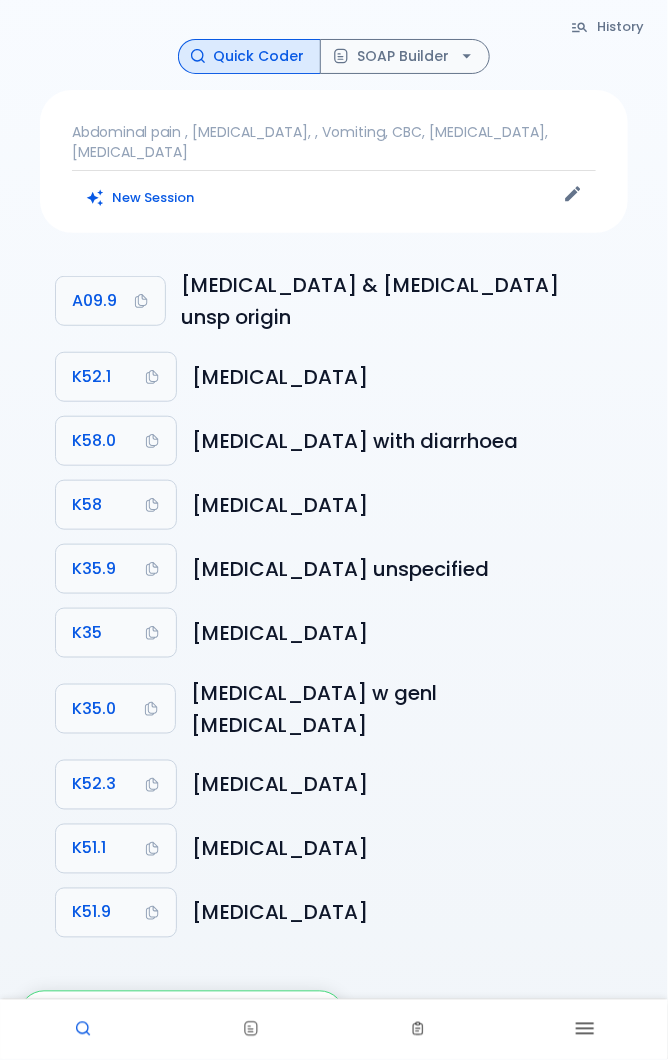click on "A09.9" at bounding box center (110, 301) 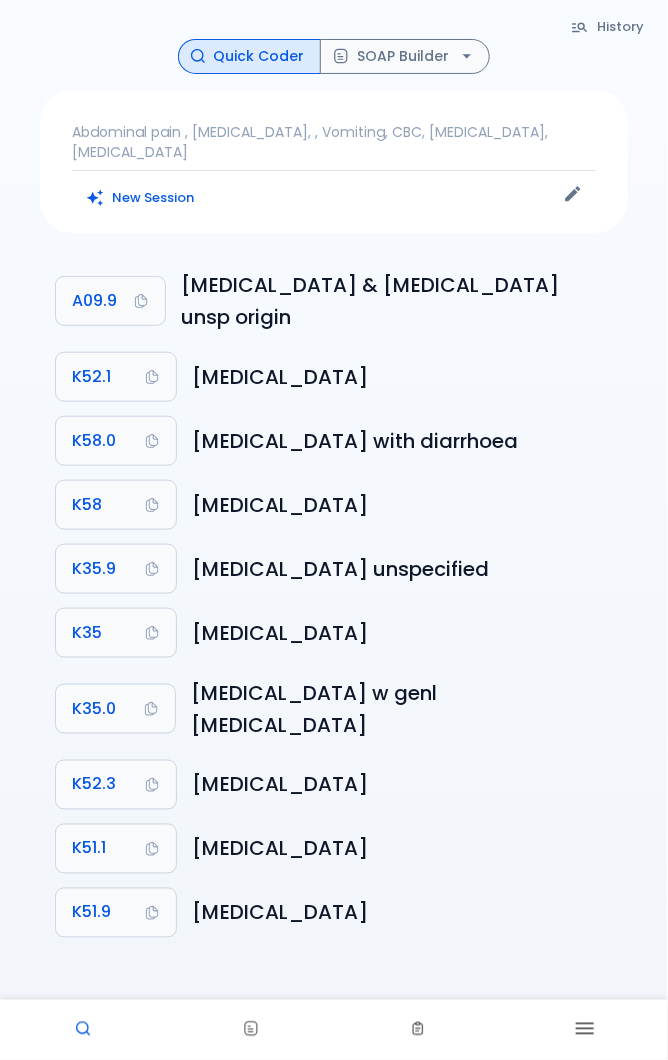 click on "Quick Coder" at bounding box center (249, 56) 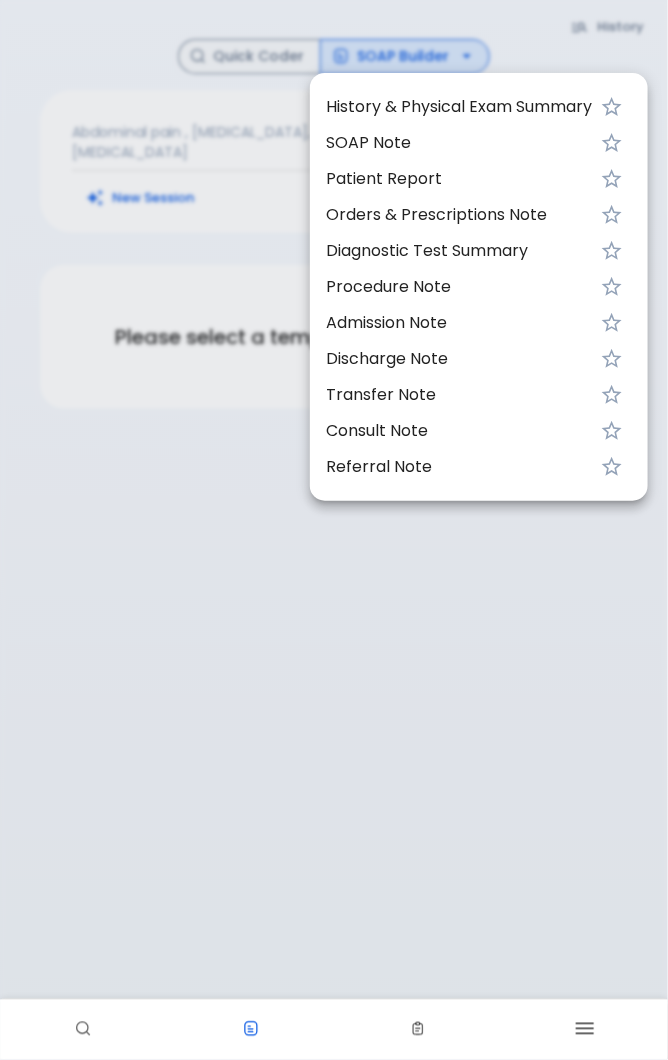 click on "History & Physical Exam Summary" at bounding box center [459, 107] 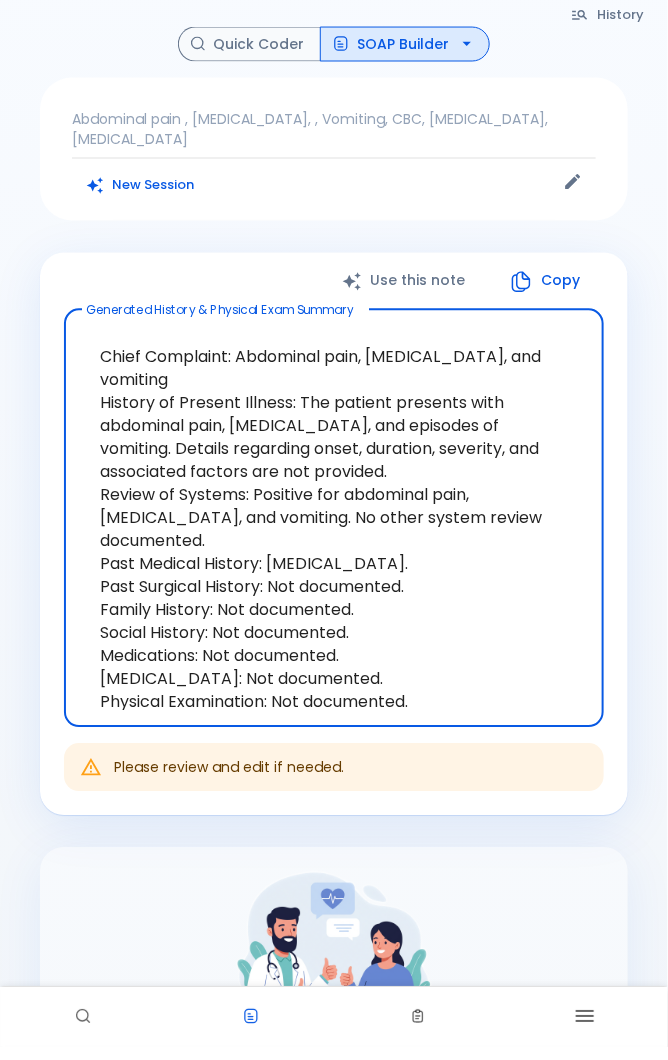 scroll, scrollTop: 25, scrollLeft: 0, axis: vertical 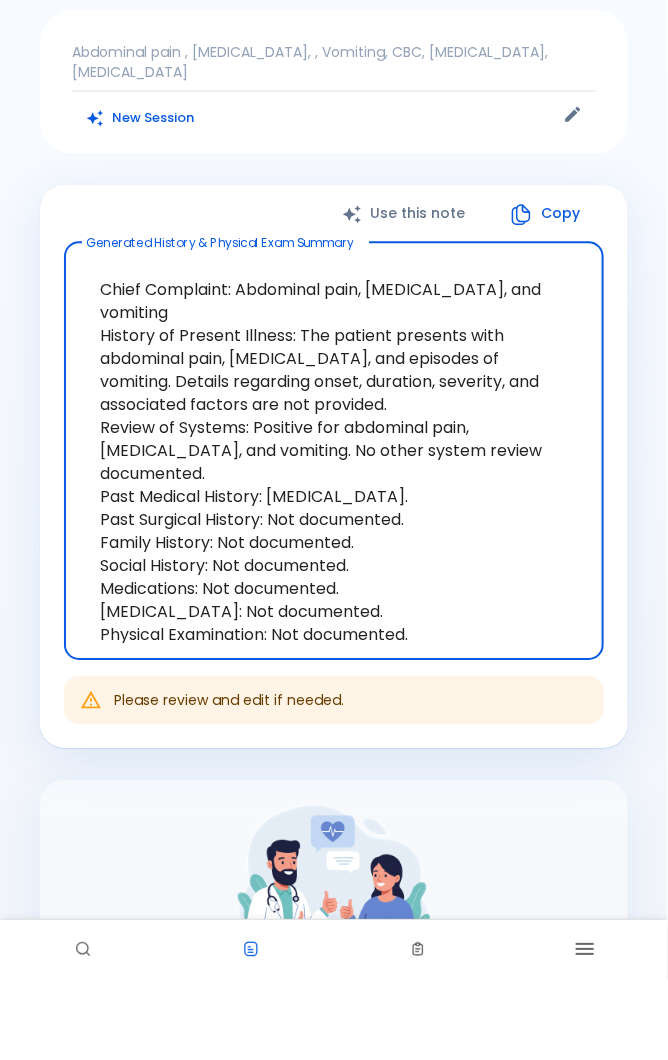 click on "Copy" at bounding box center [546, 293] 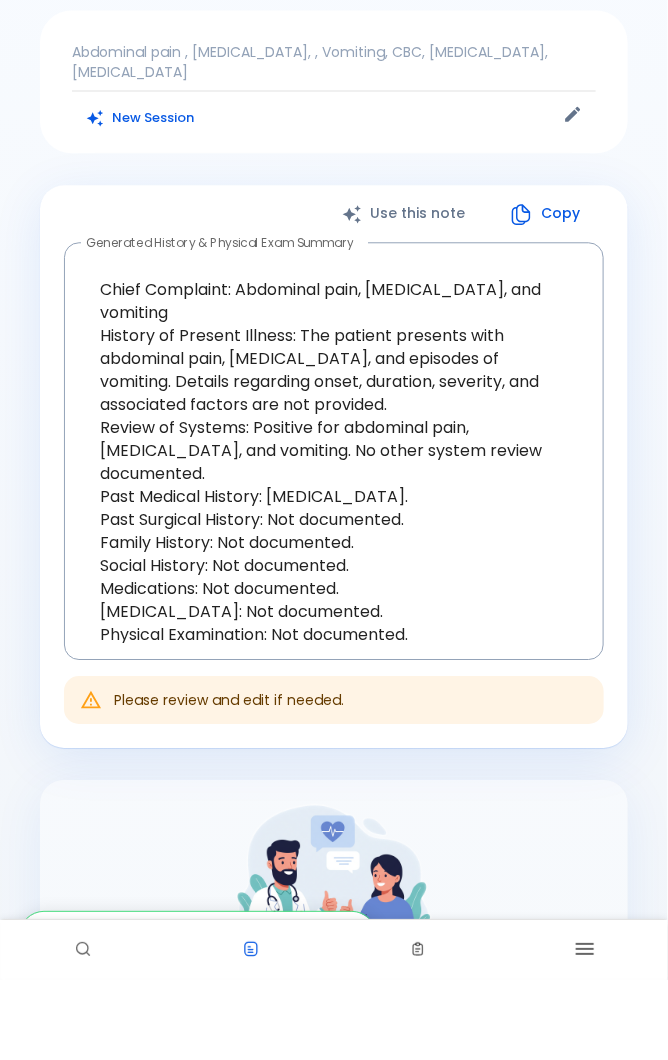 scroll, scrollTop: 25, scrollLeft: 0, axis: vertical 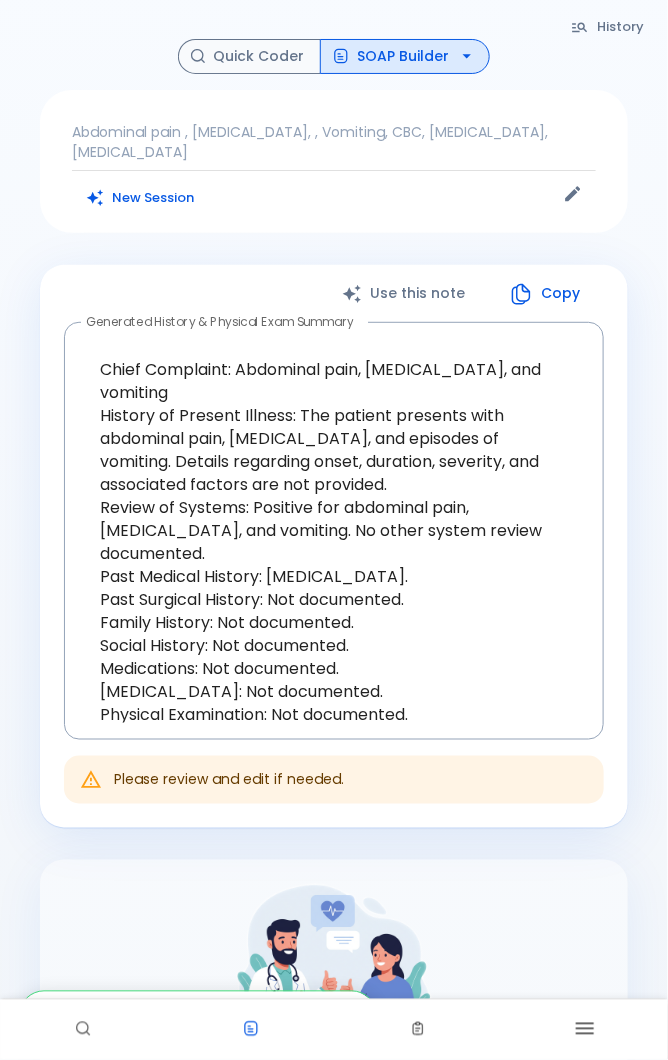 click on "Copy" at bounding box center [546, 293] 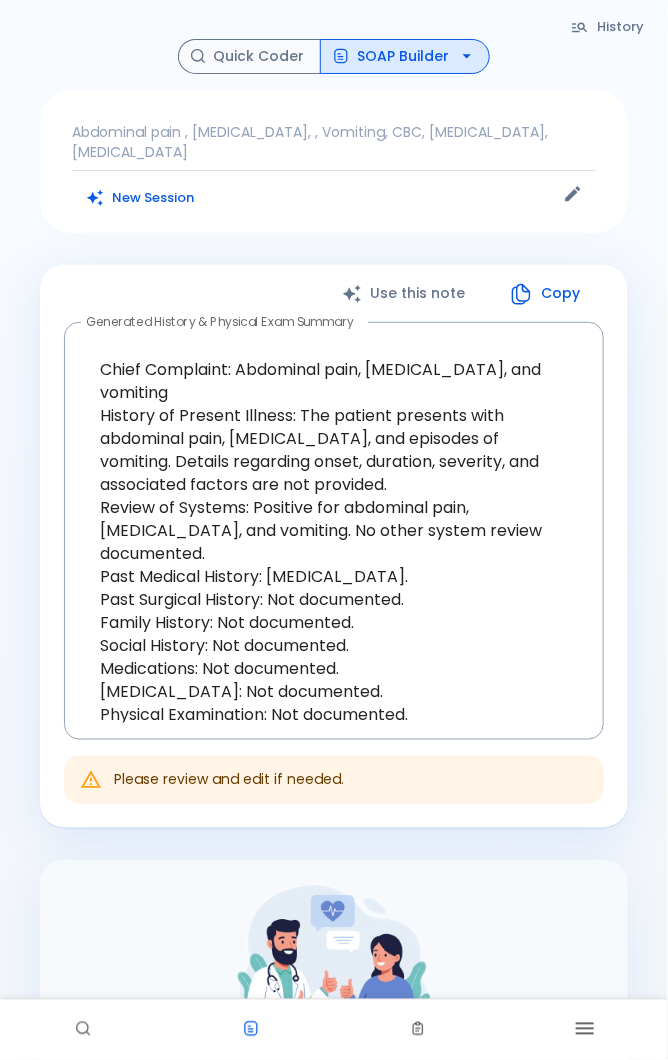 click on "SOAP Builder" at bounding box center (405, 56) 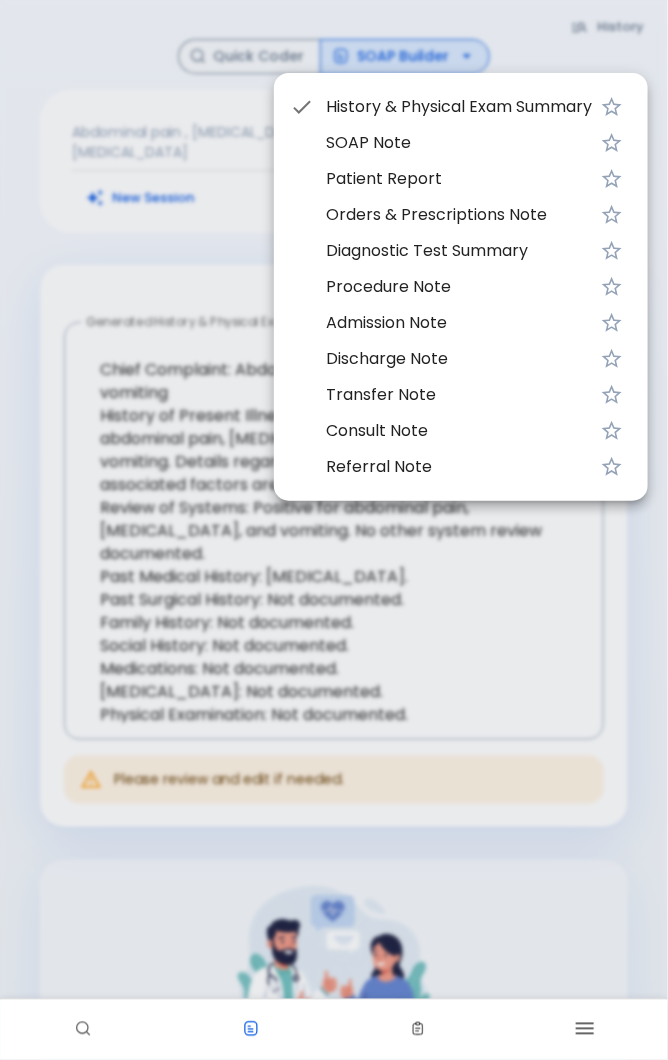 click on "SOAP Note" at bounding box center [461, 143] 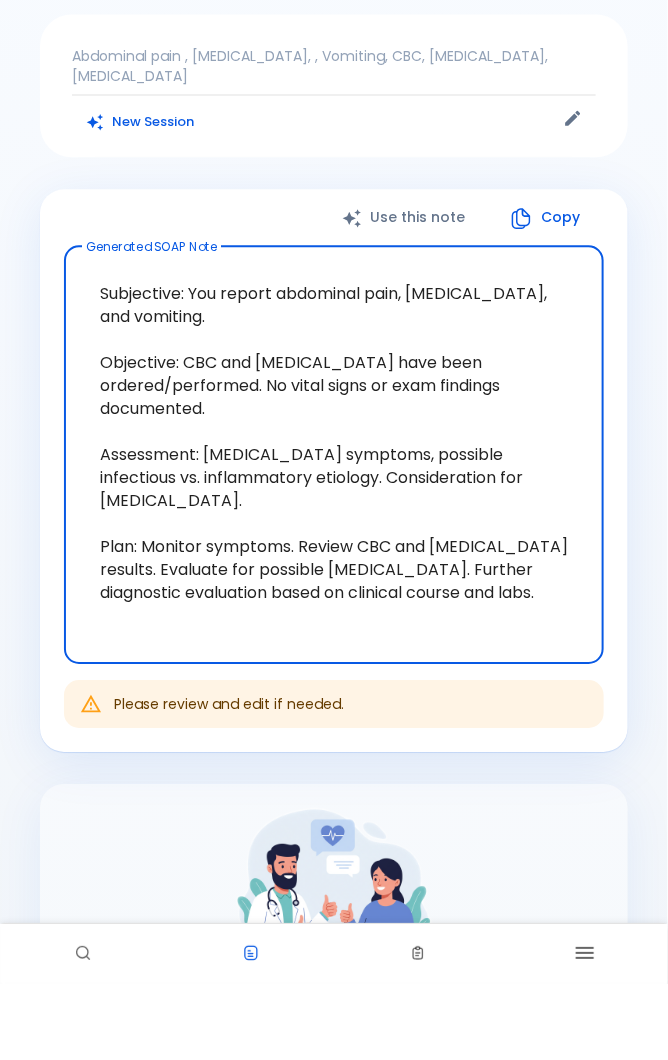 scroll, scrollTop: 25, scrollLeft: 0, axis: vertical 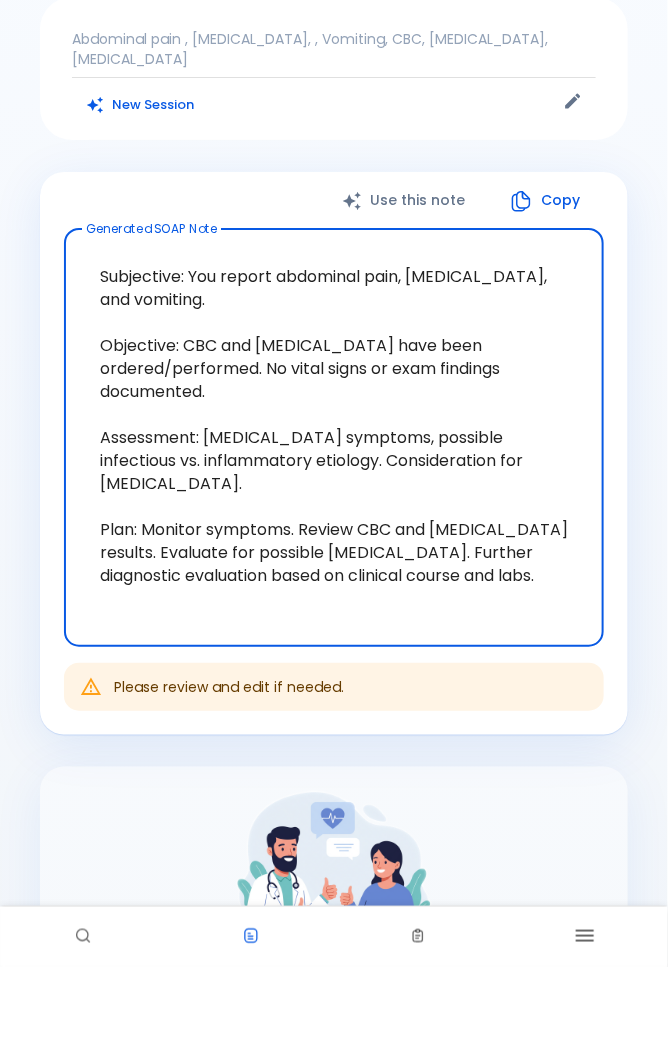 click on "Copy" at bounding box center [546, 293] 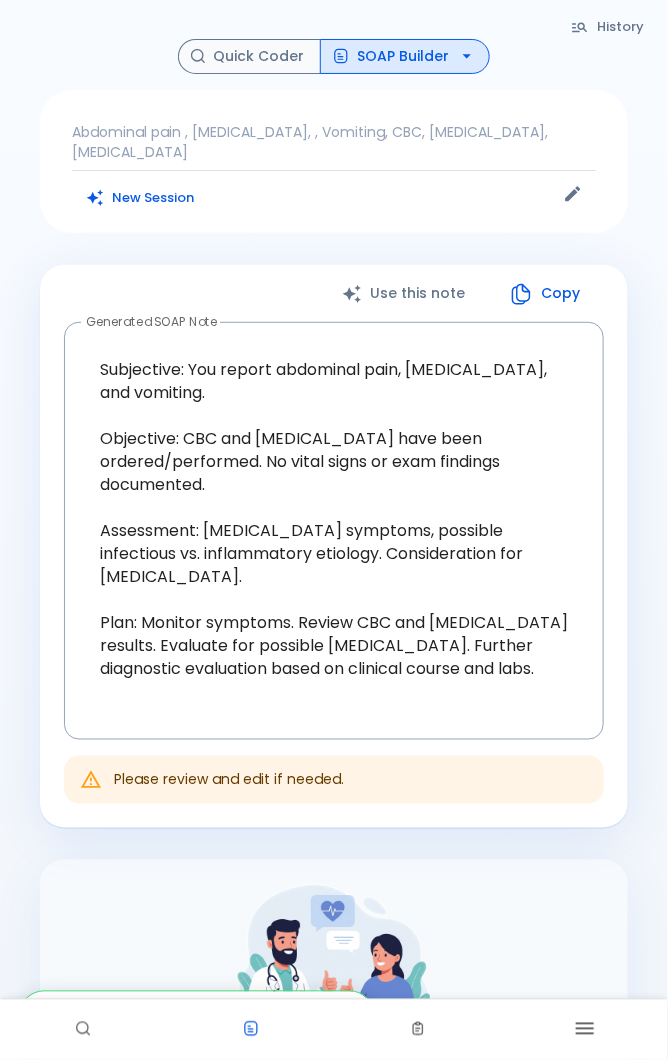 click on "SOAP Builder" at bounding box center [405, 56] 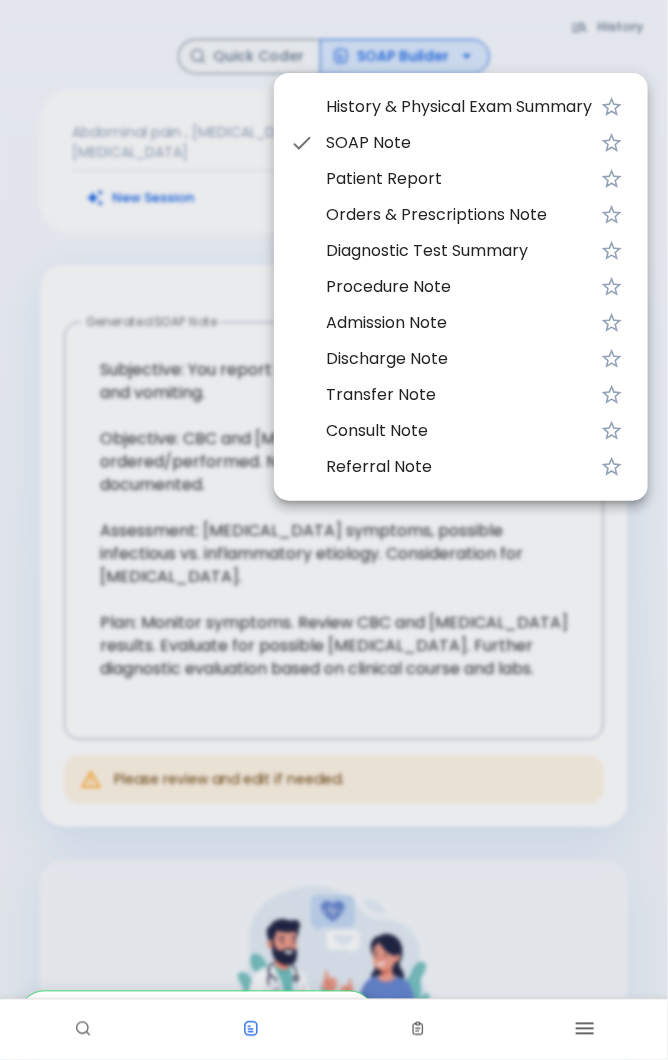 click on "Patient Report" at bounding box center [459, 179] 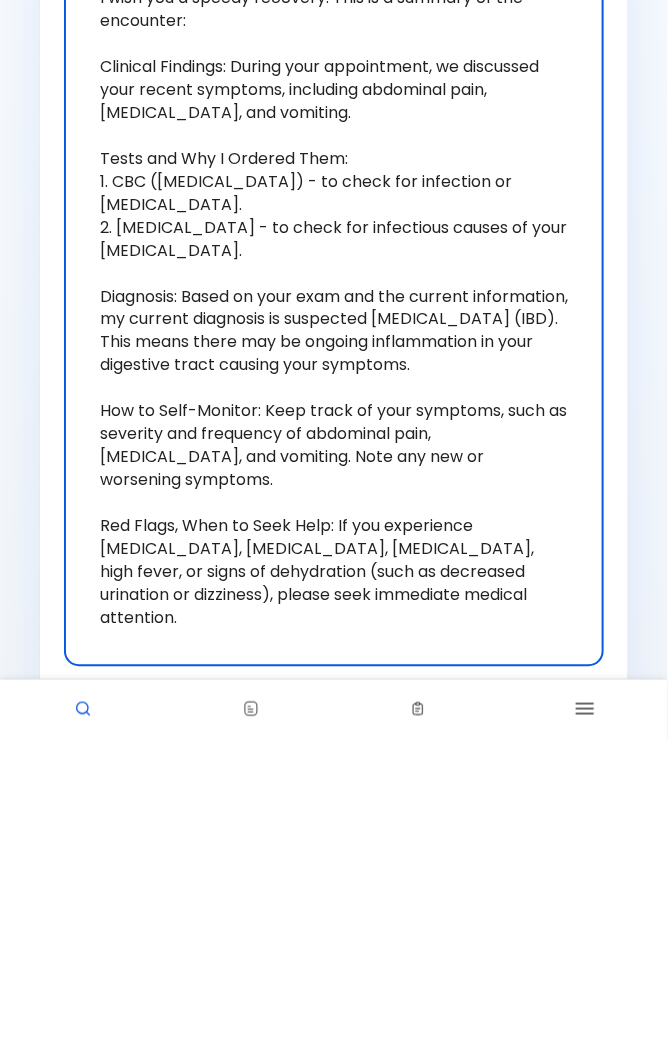 scroll, scrollTop: 192, scrollLeft: 0, axis: vertical 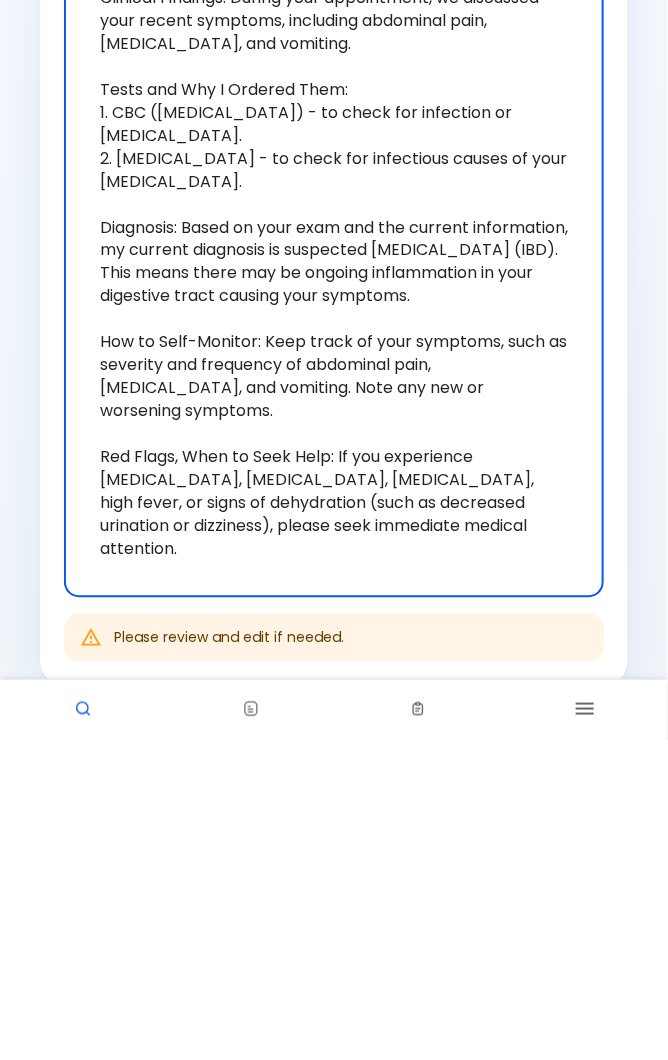 click on "History Quick Coder SOAP Builder   Abdominal pain , Diarrhea, , Vomiting, CBC, Stool culture, Inflammatory bowel disease New Session Use this note Send to Patient Generated Patient Report x Generated Patient Report Please review and edit if needed." at bounding box center [334, 439] 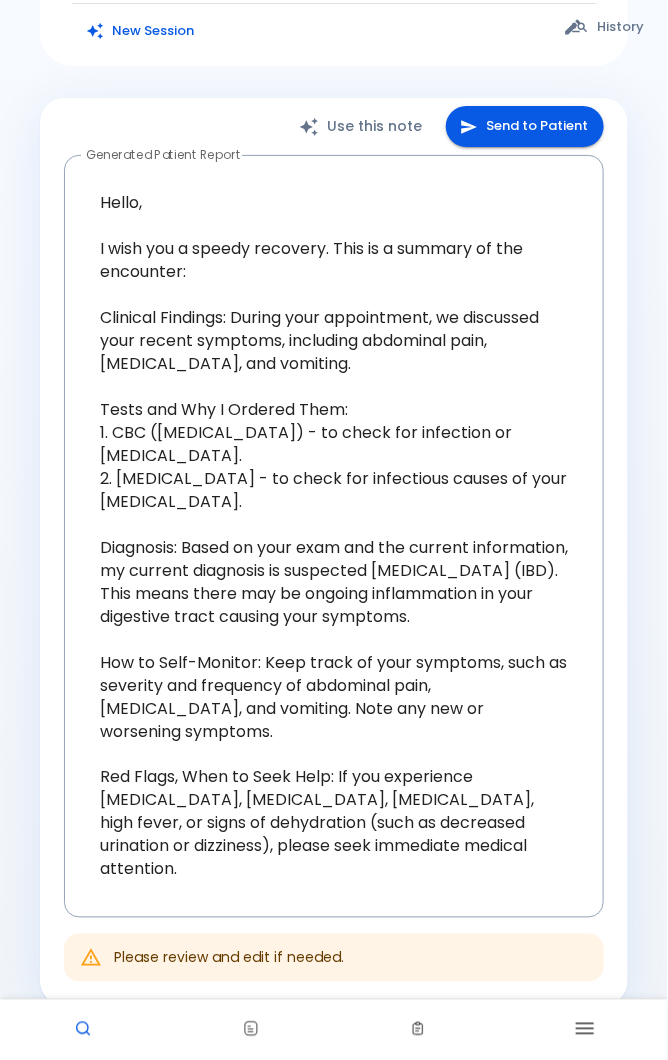 click on "Send to Patient" at bounding box center (525, 126) 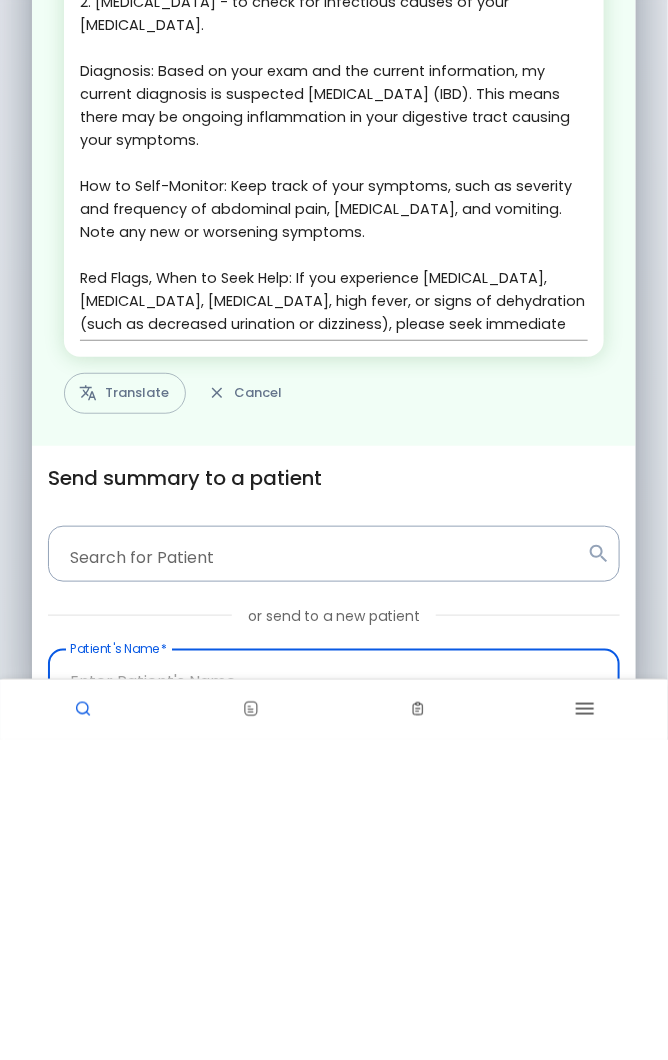 scroll, scrollTop: 192, scrollLeft: 0, axis: vertical 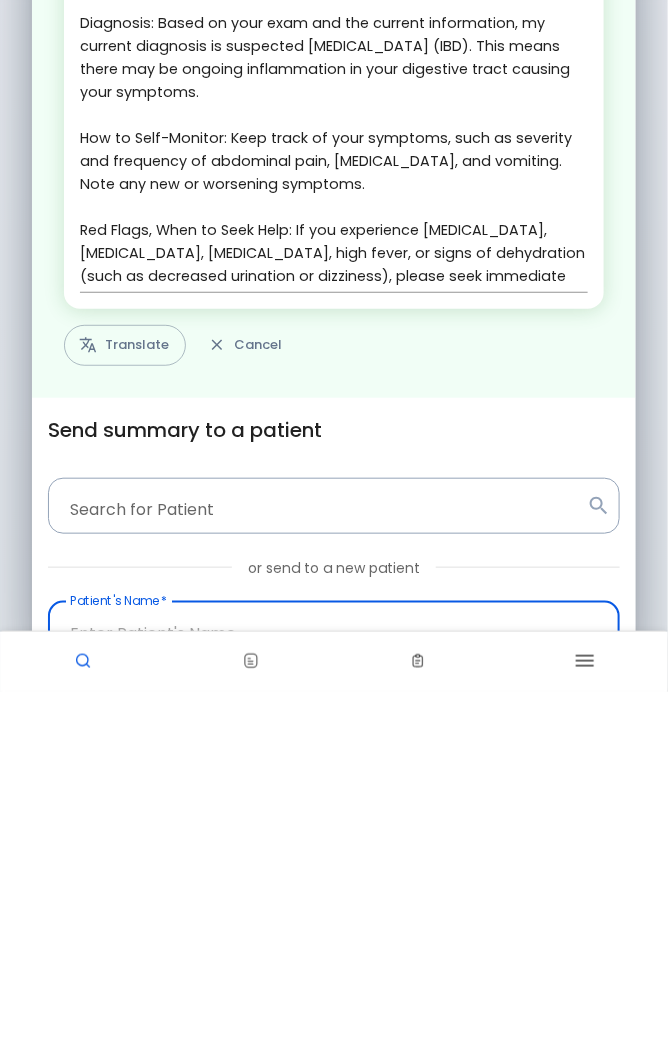 click on "Translate" at bounding box center (125, 713) 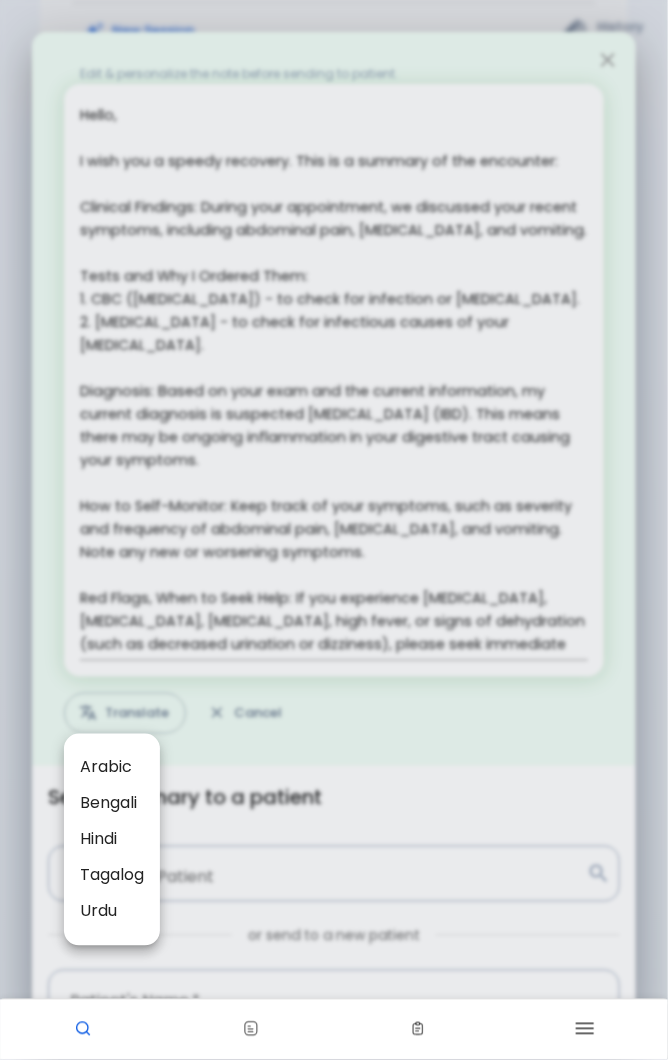 click at bounding box center (334, 530) 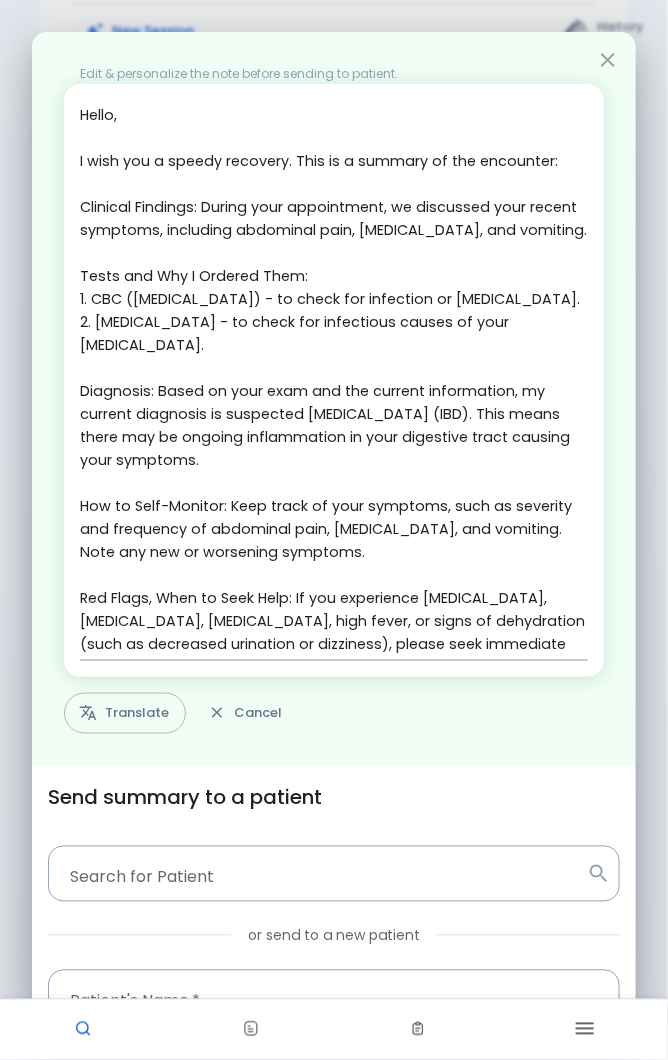 click on "Translate" at bounding box center [125, 713] 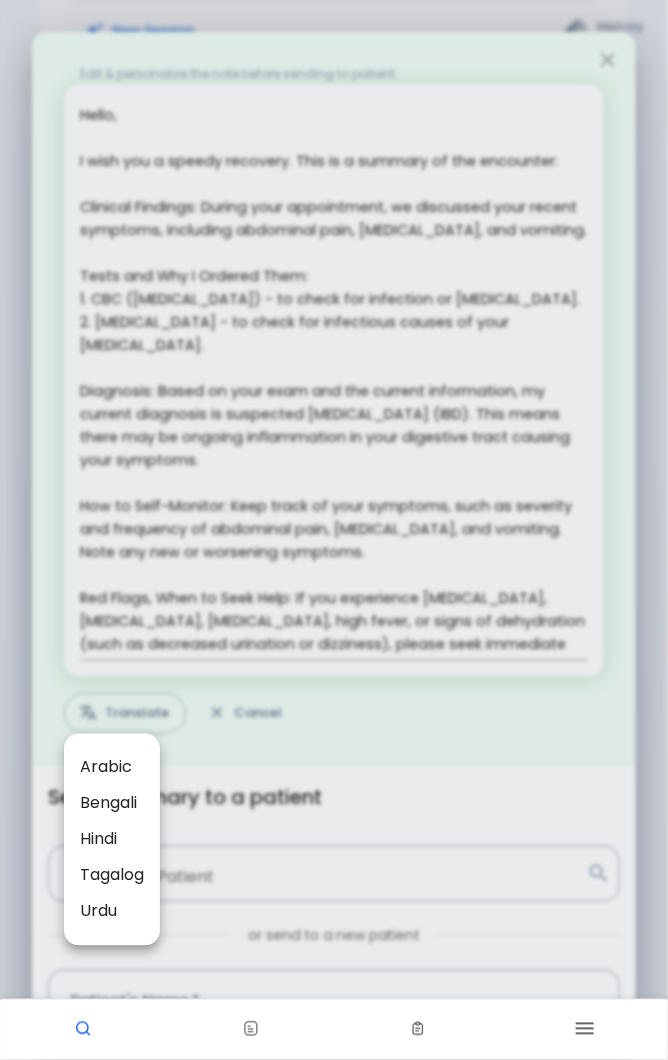 click on "Arabic" at bounding box center [112, 768] 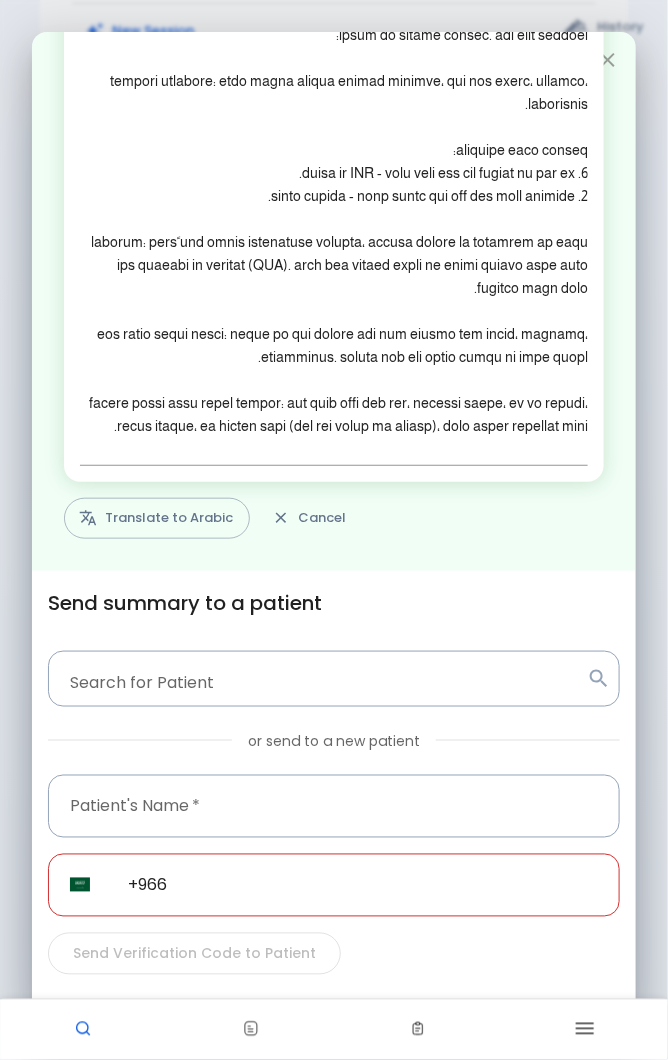 scroll, scrollTop: 140, scrollLeft: 0, axis: vertical 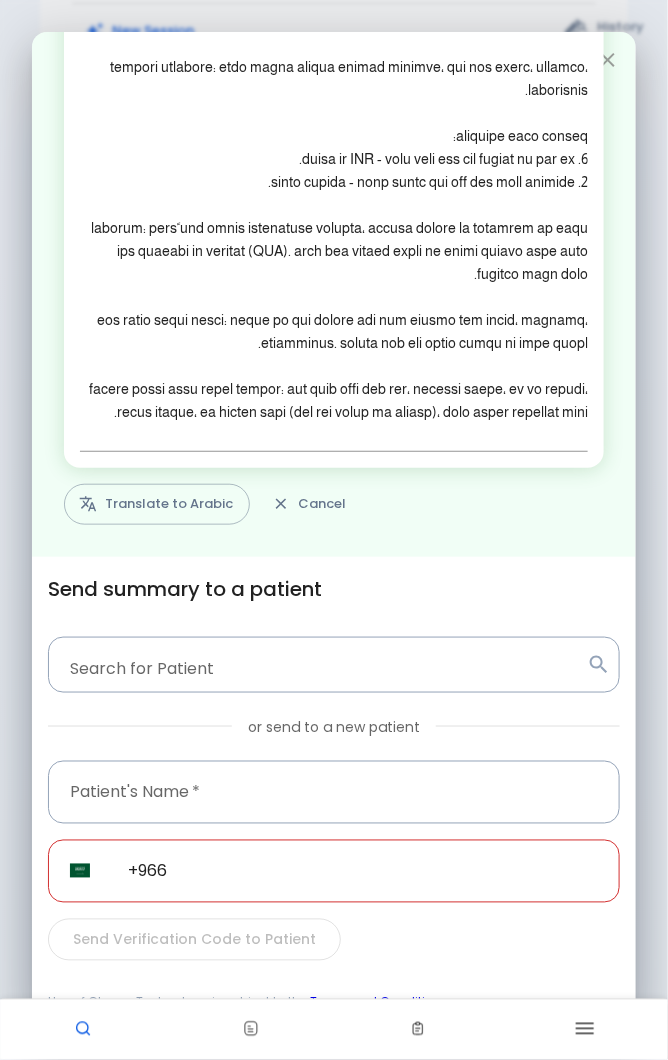 click at bounding box center (334, 792) 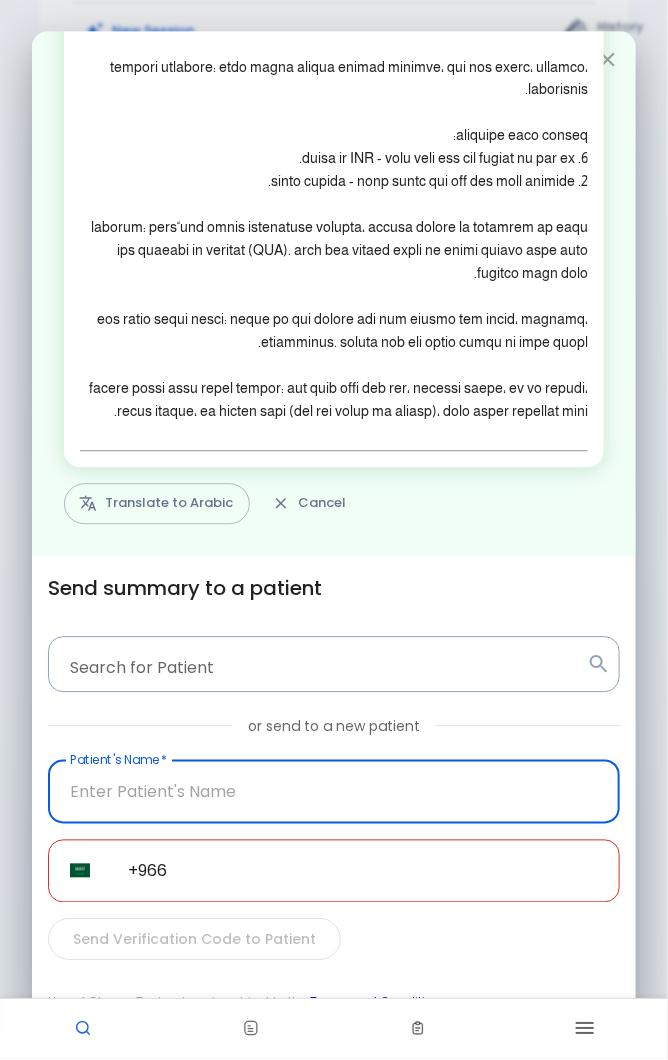 scroll, scrollTop: 192, scrollLeft: 0, axis: vertical 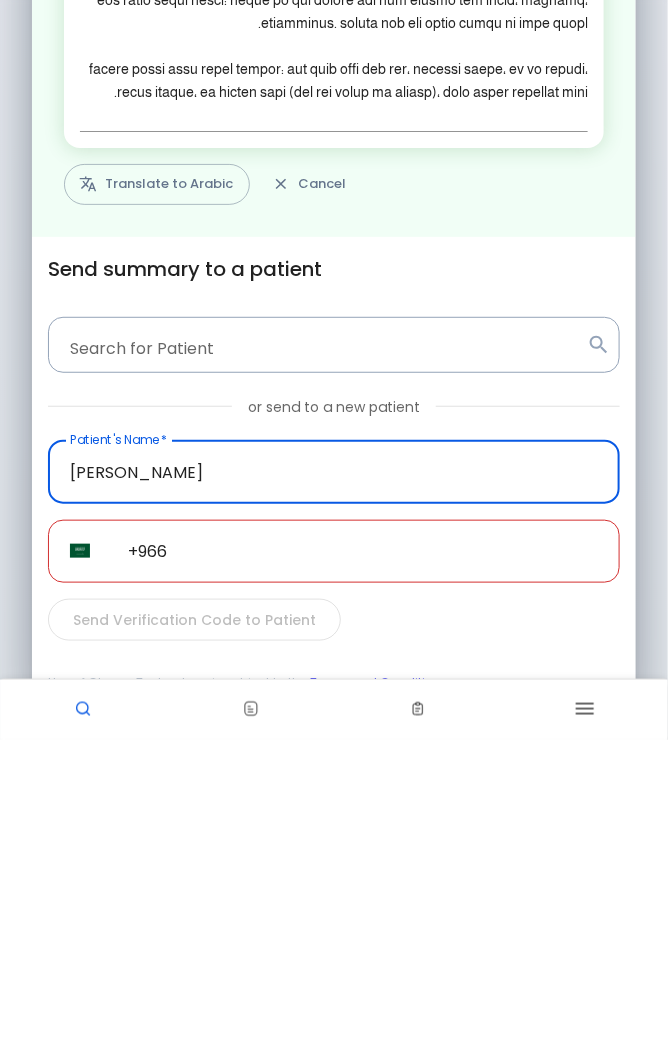 type on "Michael" 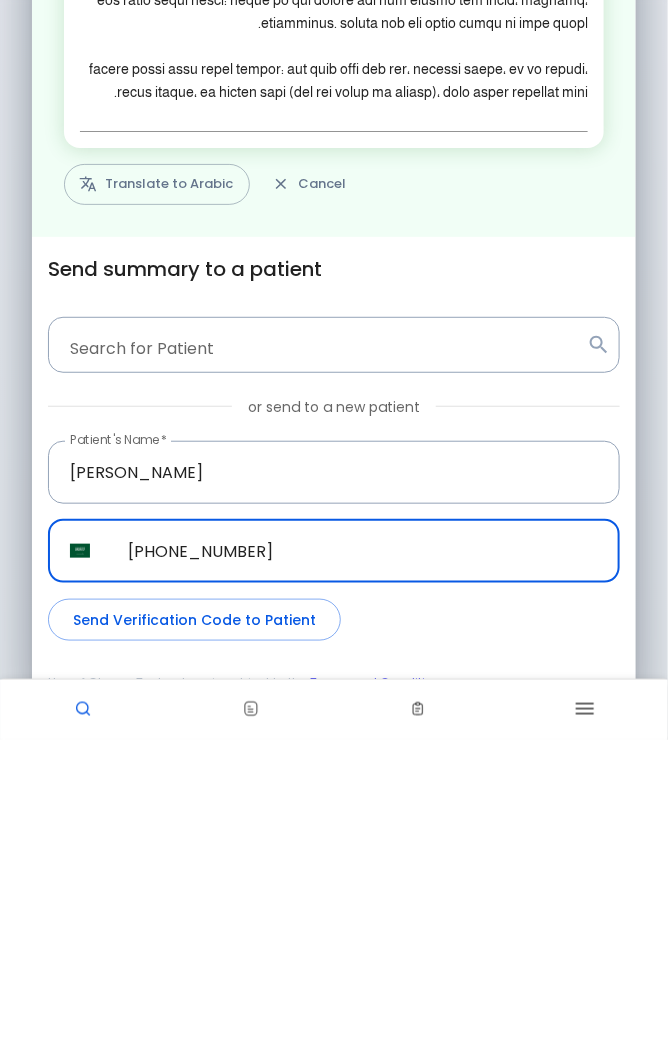 type on "+966 54 508 4320" 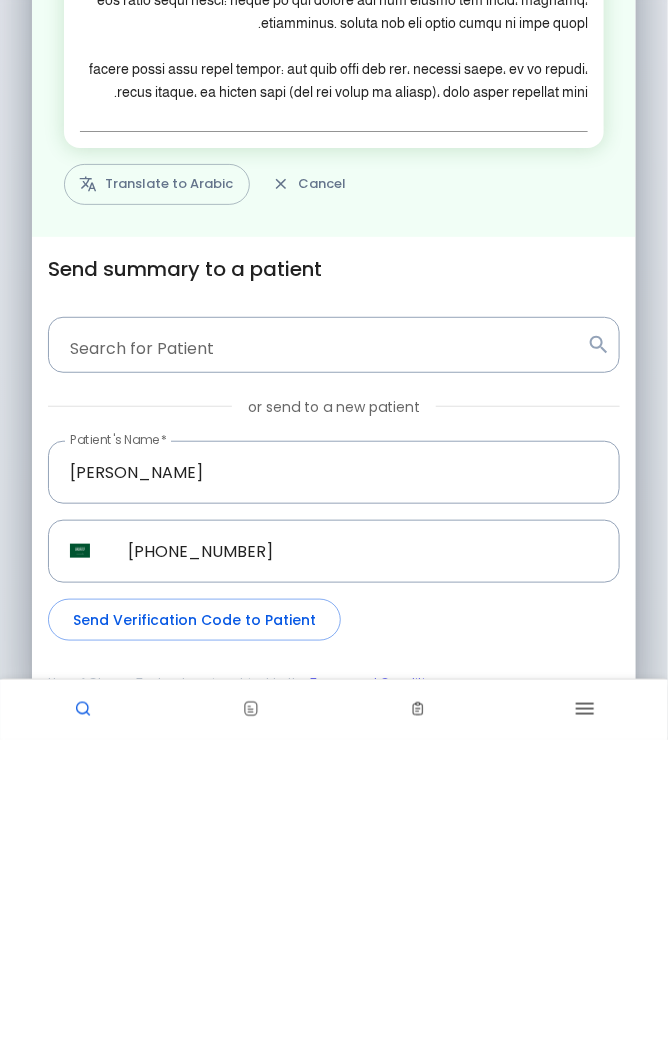 scroll, scrollTop: 192, scrollLeft: 0, axis: vertical 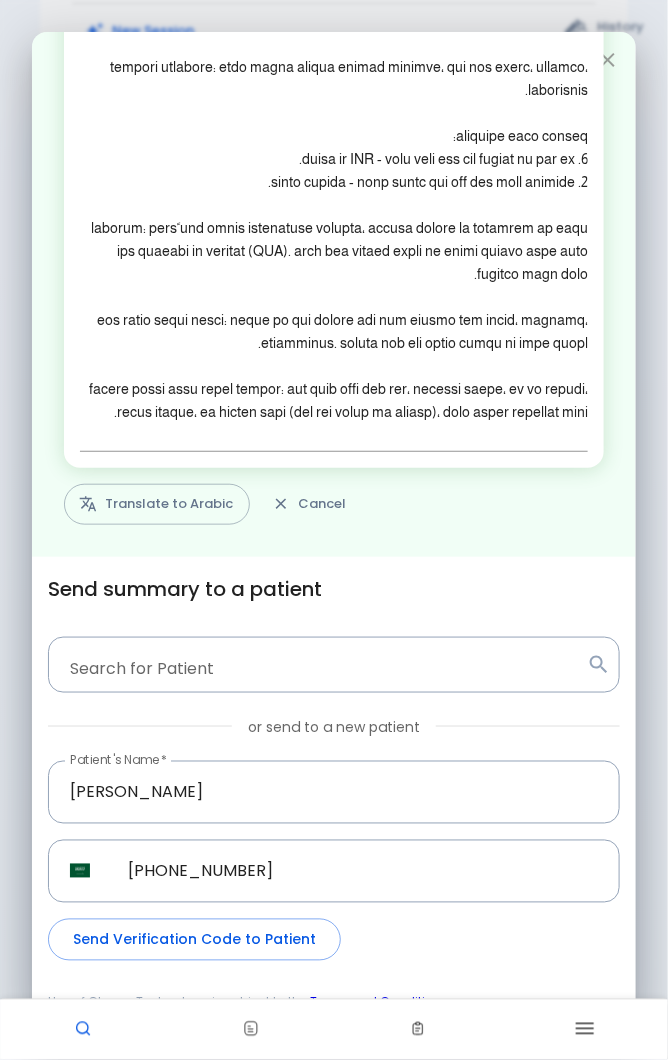 click on "Send Verification Code to Patient" at bounding box center (194, 940) 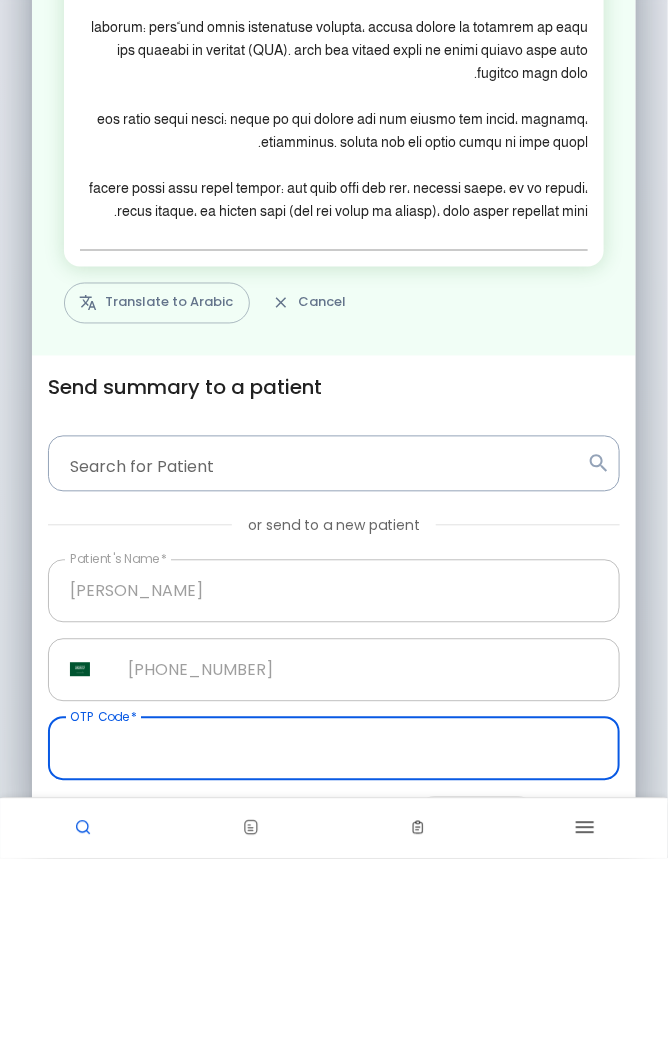 scroll, scrollTop: 192, scrollLeft: 0, axis: vertical 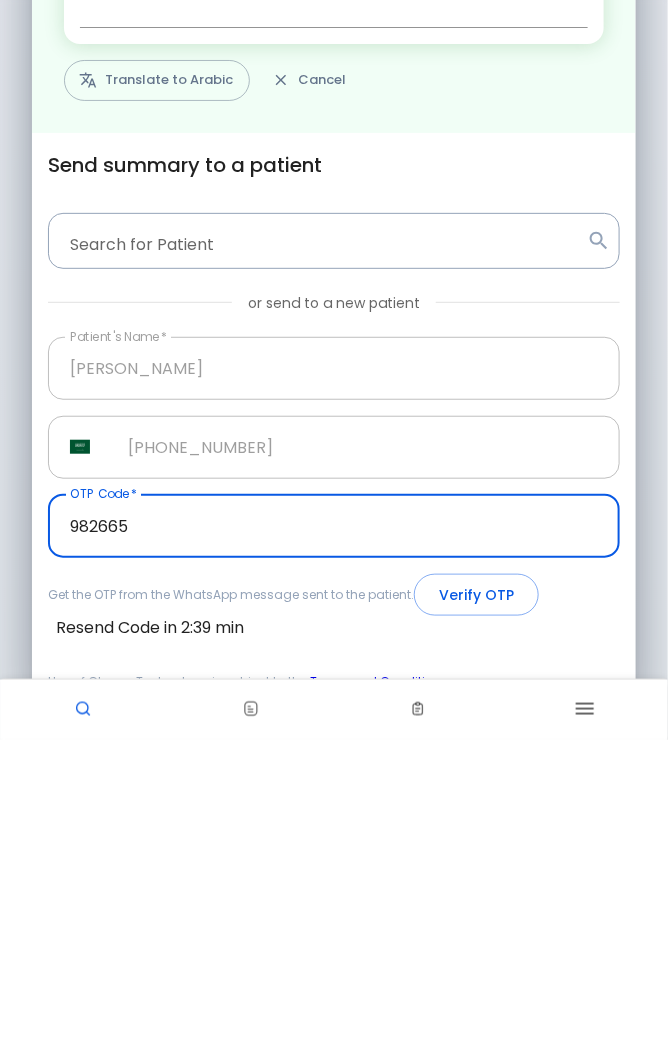 type on "982665" 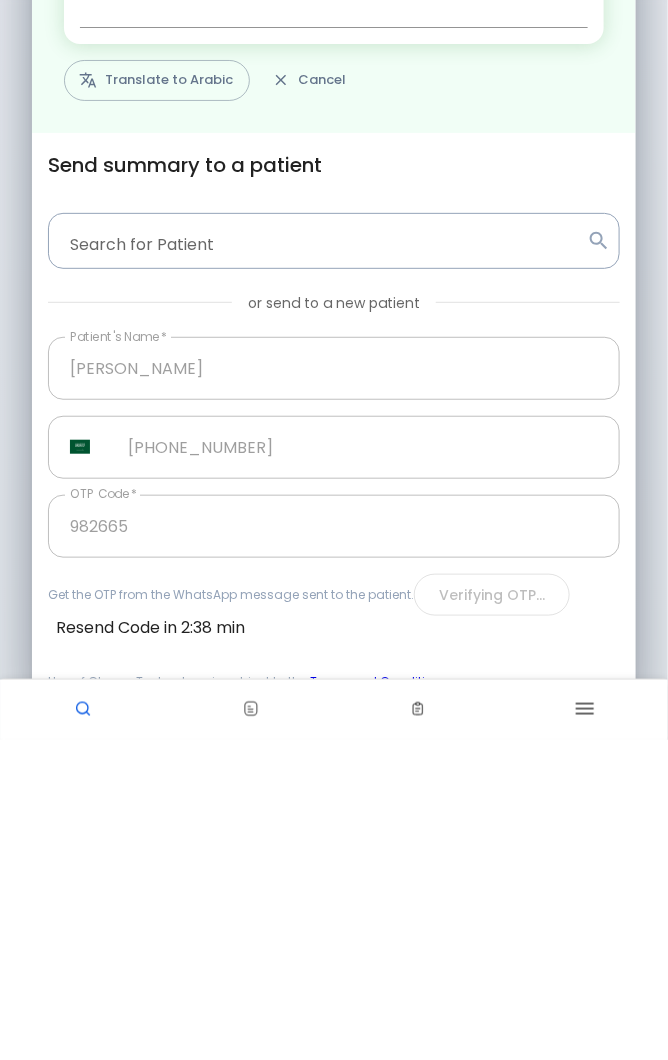 scroll, scrollTop: 192, scrollLeft: 0, axis: vertical 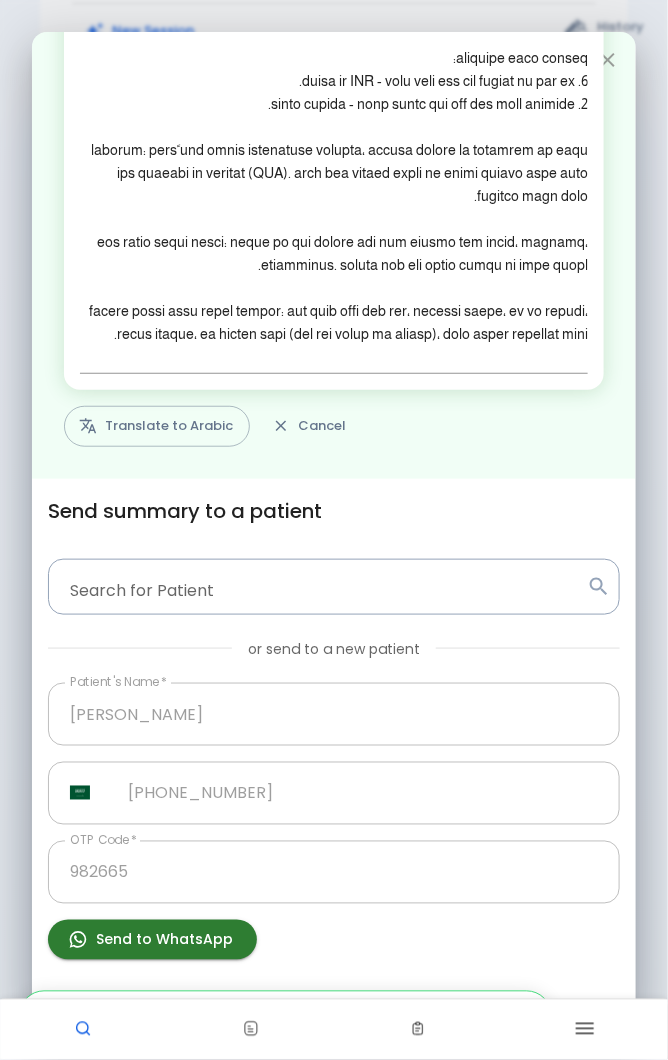 click on "Send to WhatsApp" at bounding box center (152, 940) 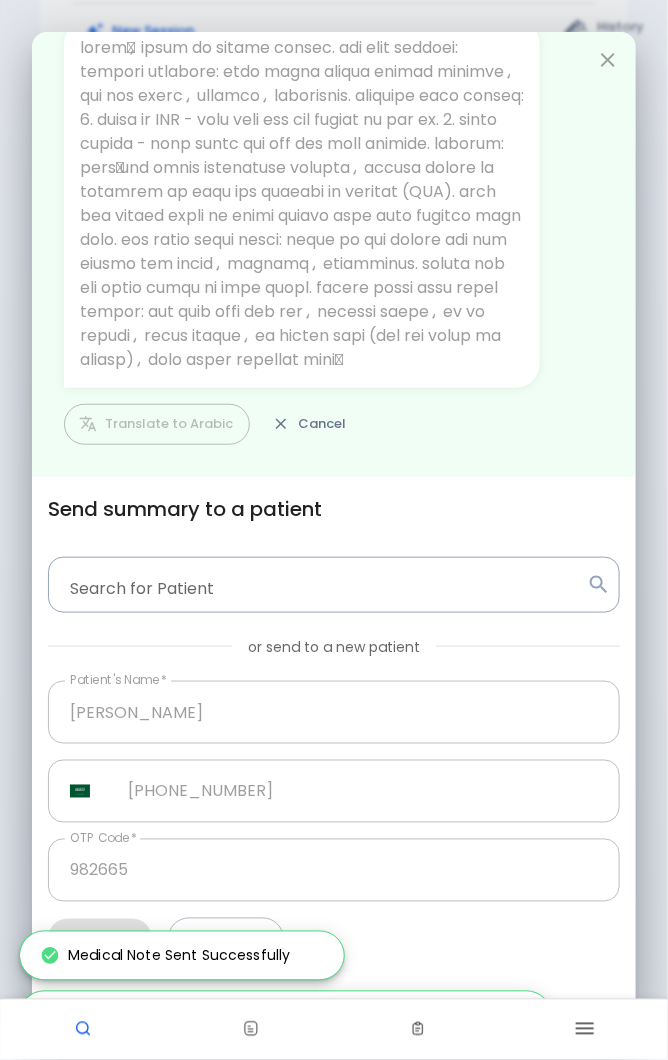 scroll, scrollTop: 0, scrollLeft: 0, axis: both 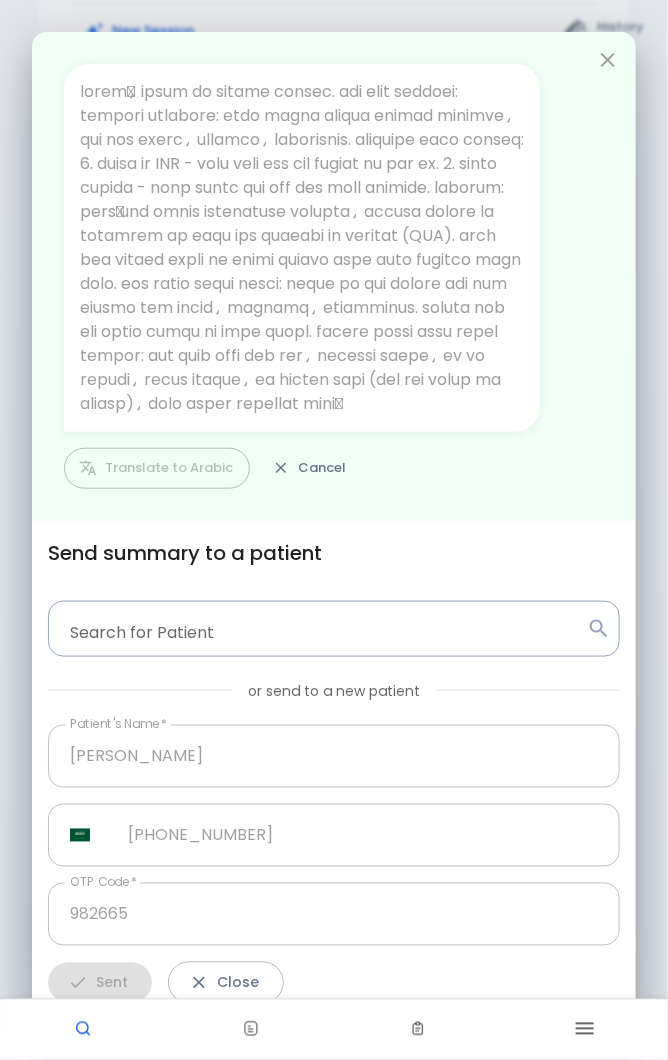 click 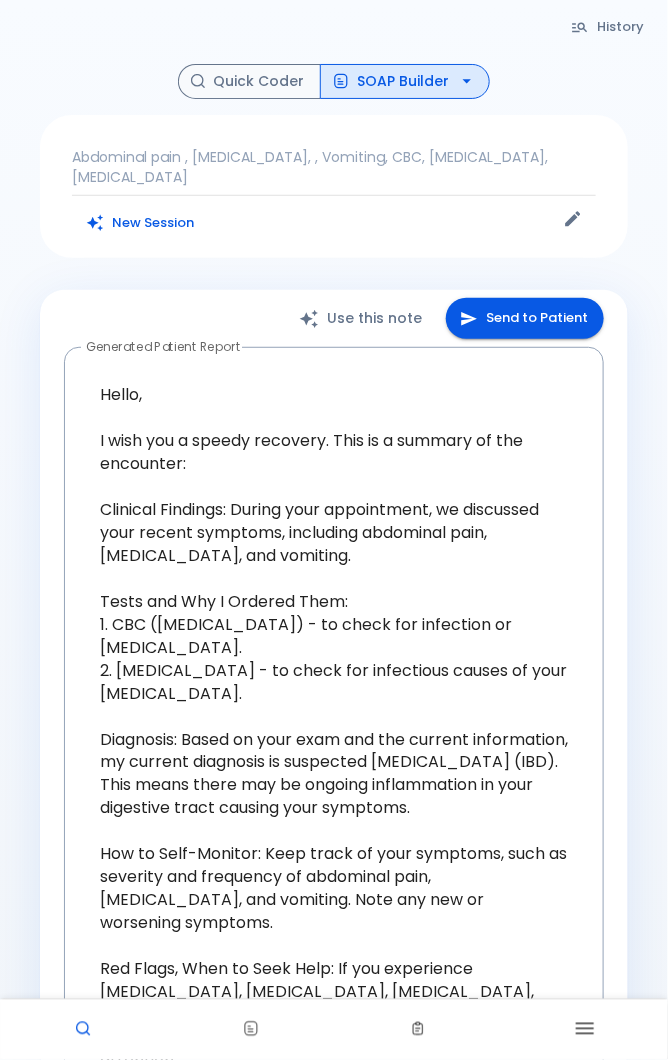 scroll, scrollTop: 0, scrollLeft: 0, axis: both 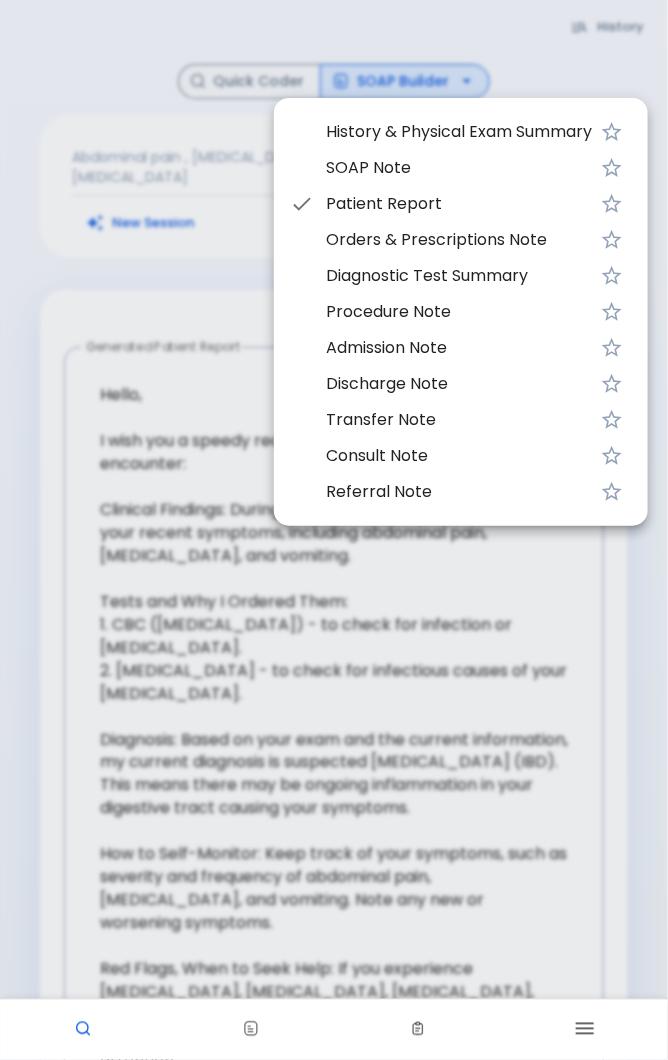 click on "Orders & Prescriptions Note" at bounding box center [459, 240] 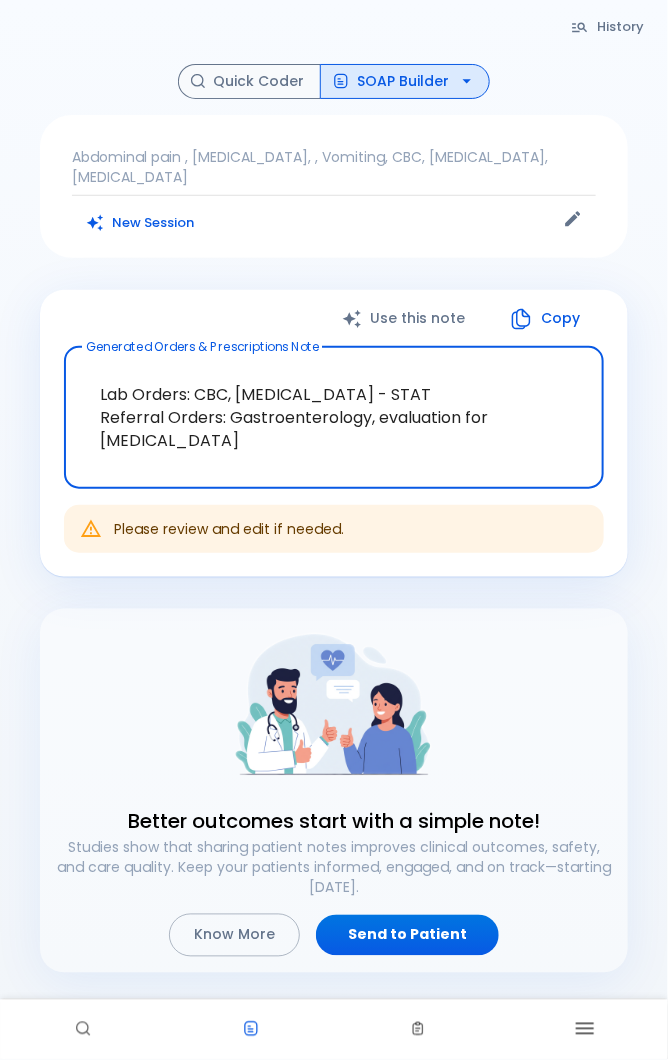 click on "SOAP Builder" at bounding box center (405, 81) 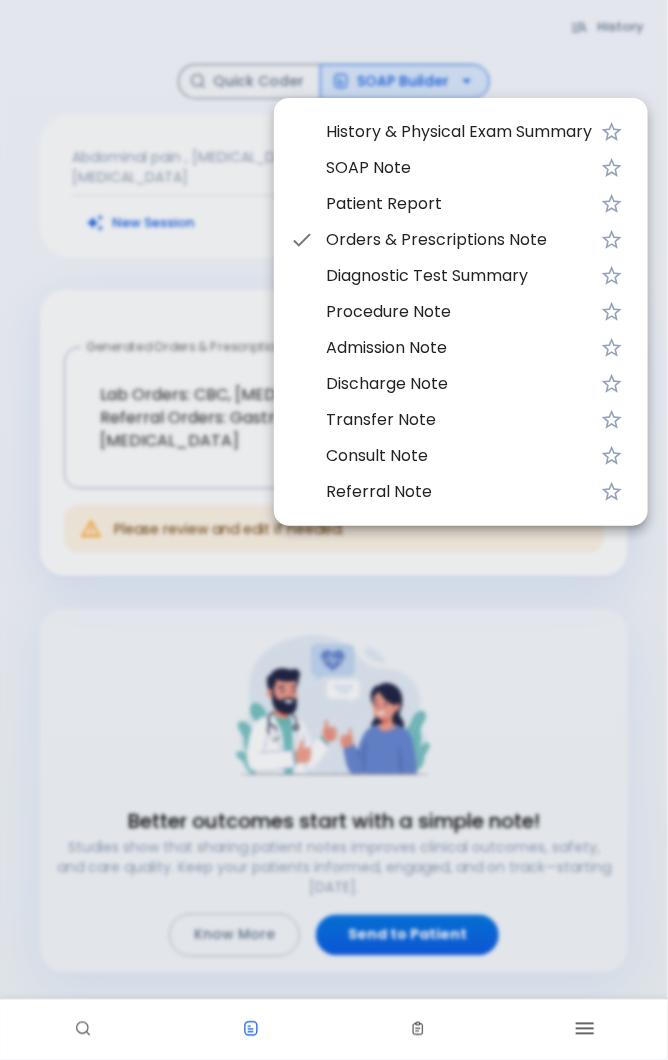 click on "Procedure Note" at bounding box center [459, 312] 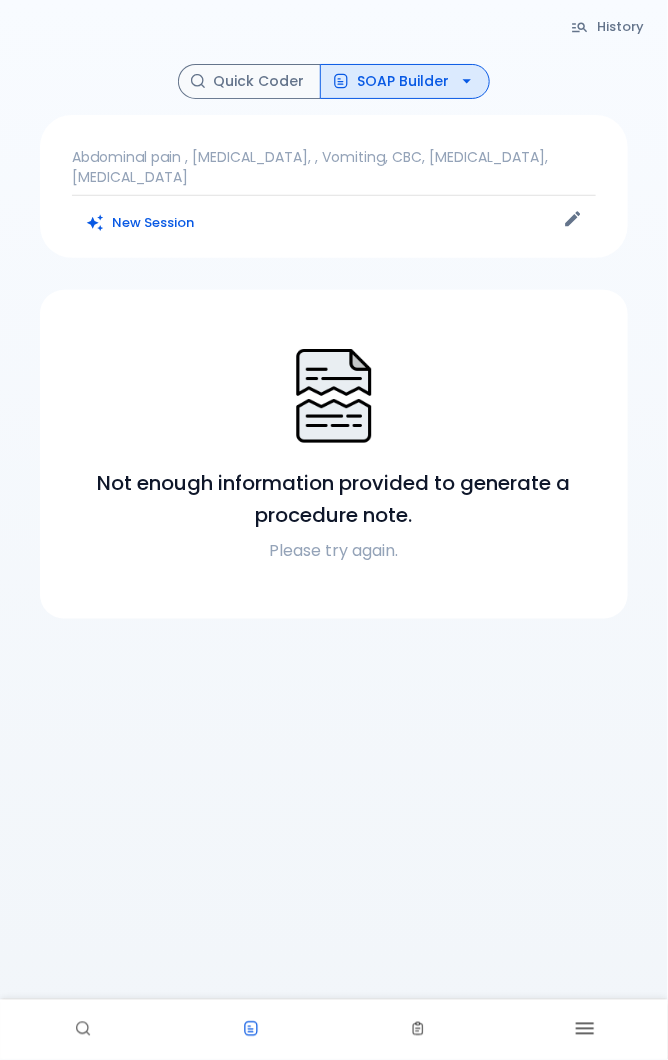 click on "SOAP Builder" at bounding box center [405, 81] 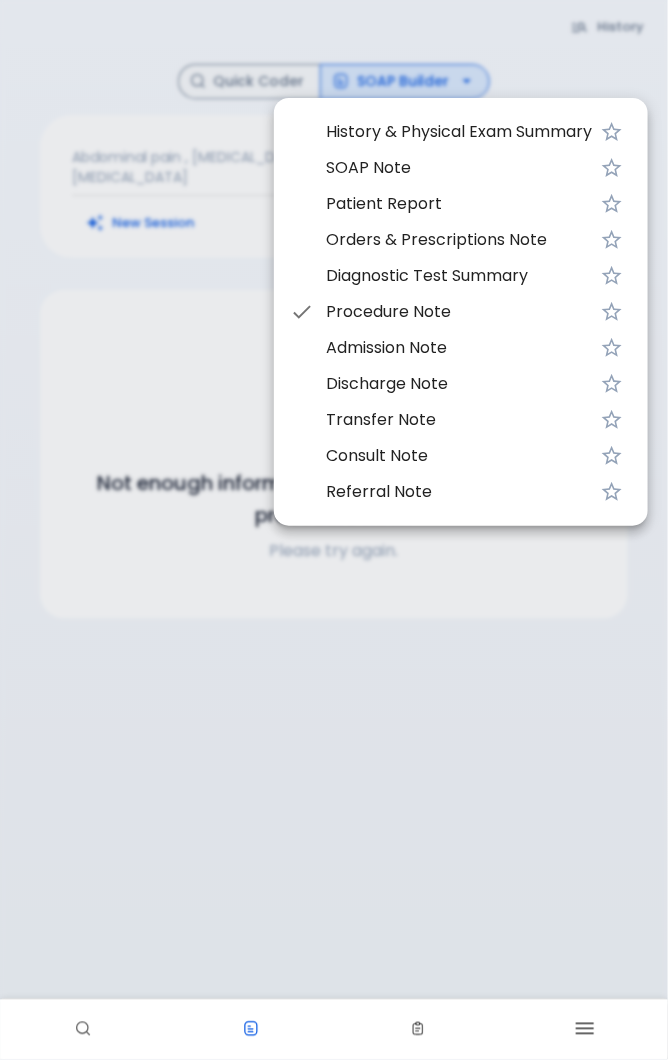 click at bounding box center (334, 530) 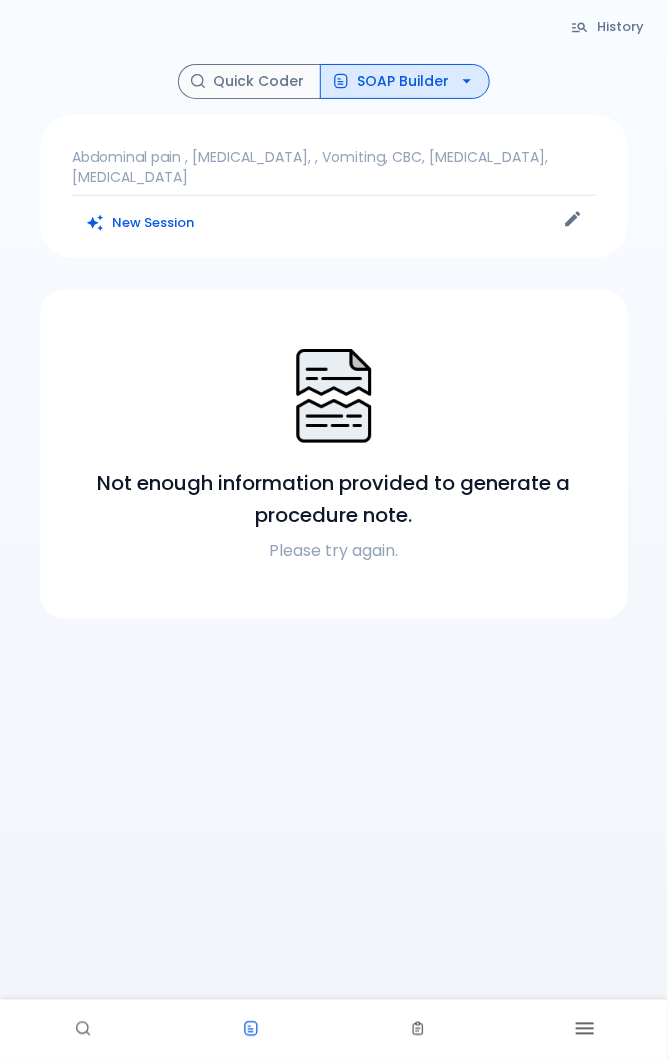 click on "SOAP Builder" at bounding box center [405, 81] 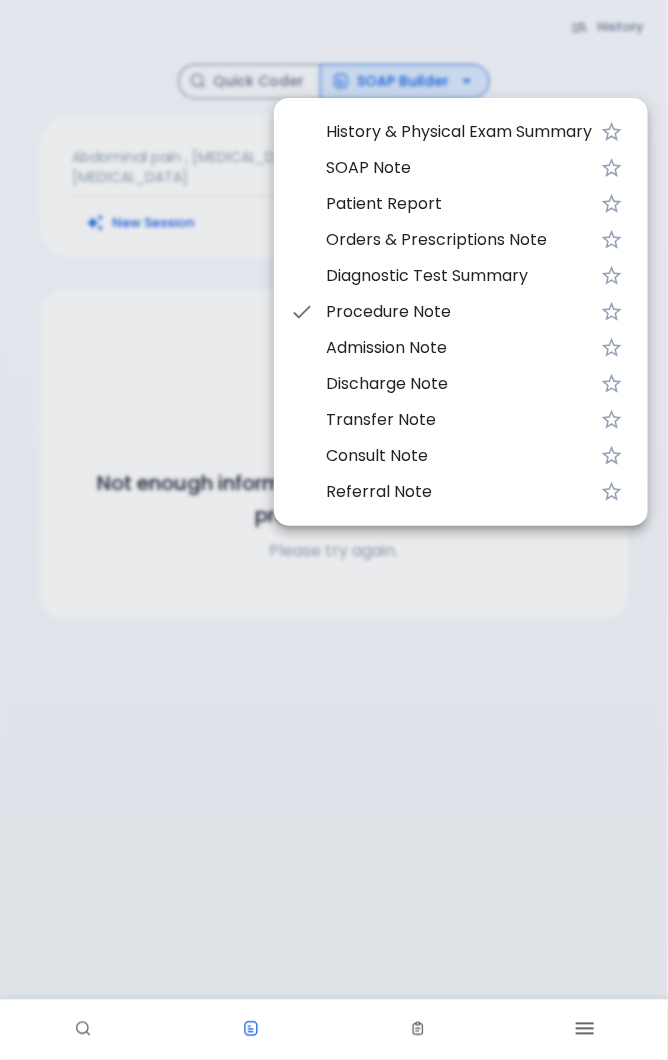 click on "History & Physical Exam Summary" at bounding box center [461, 132] 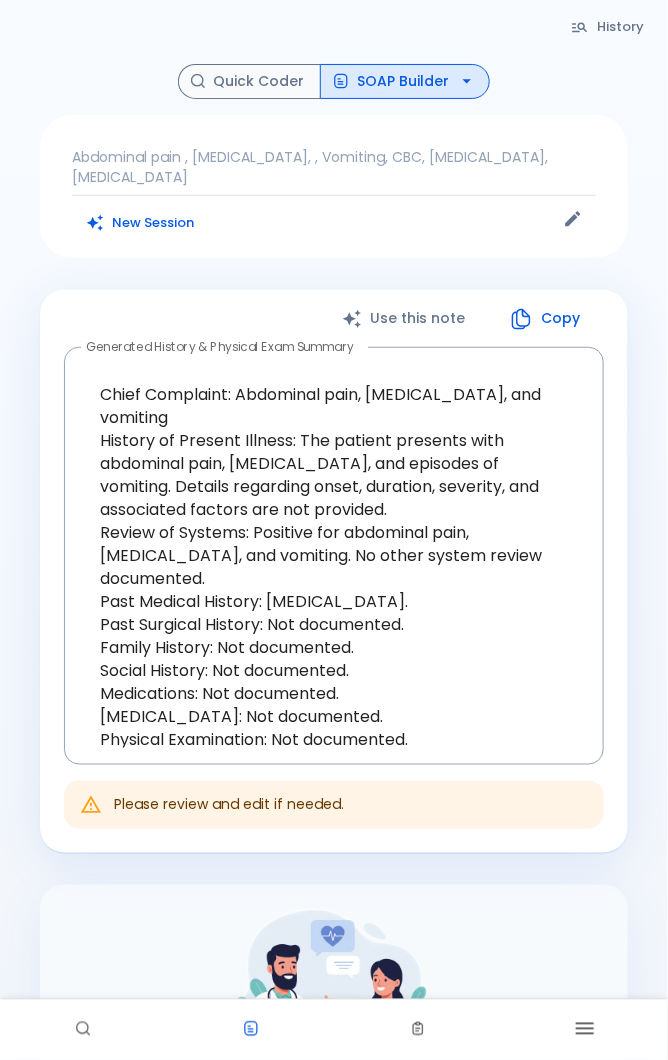 click on "SOAP Builder" at bounding box center (405, 81) 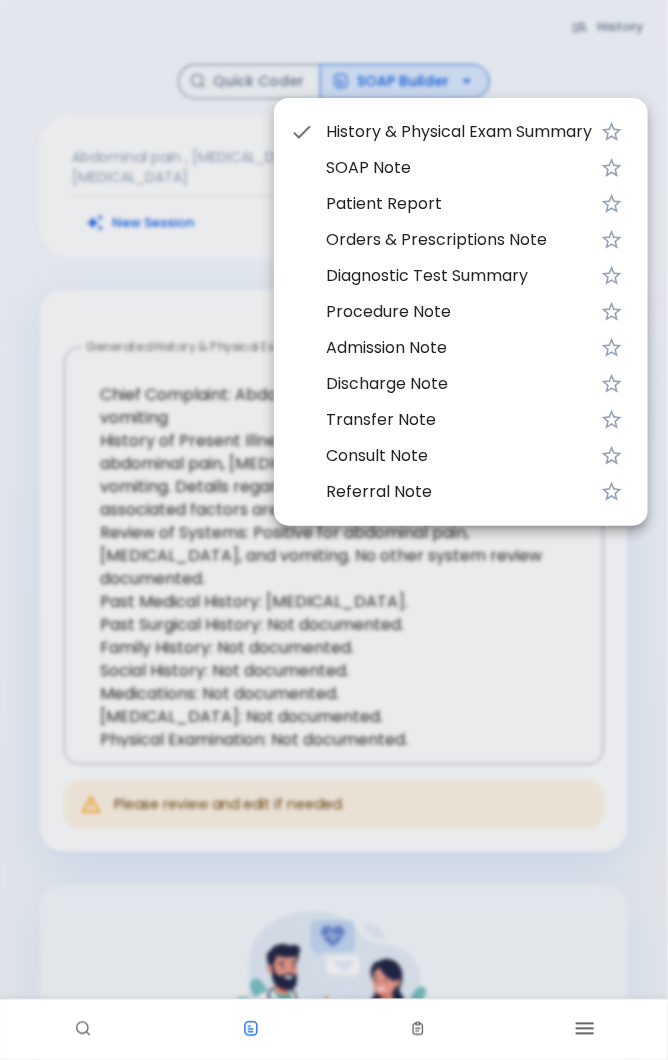 click at bounding box center (334, 530) 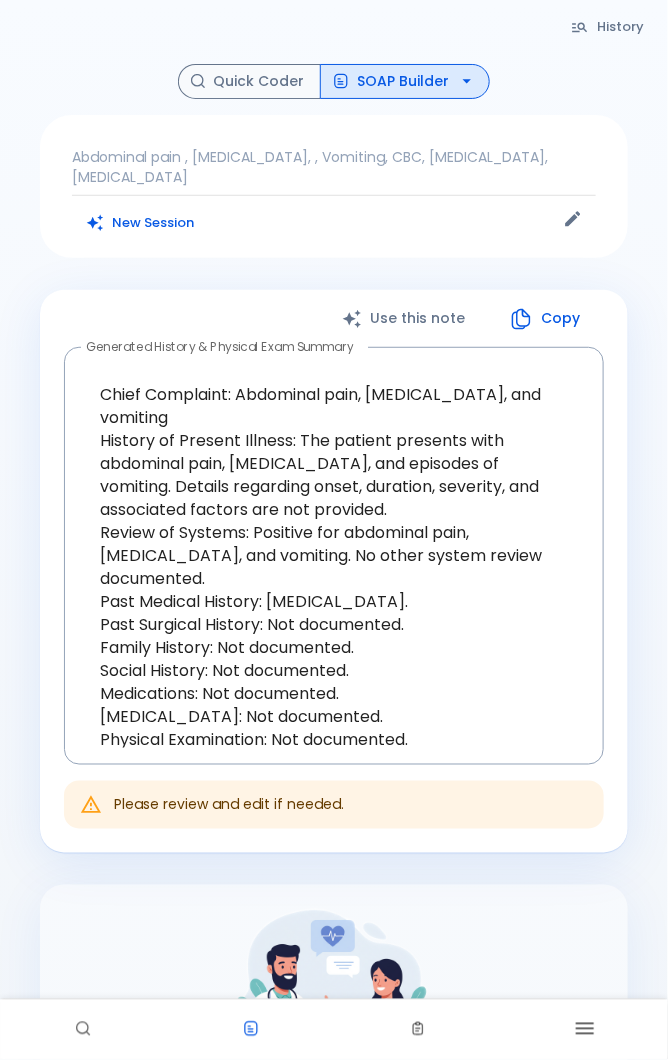 click on "SOAP Builder" at bounding box center [405, 81] 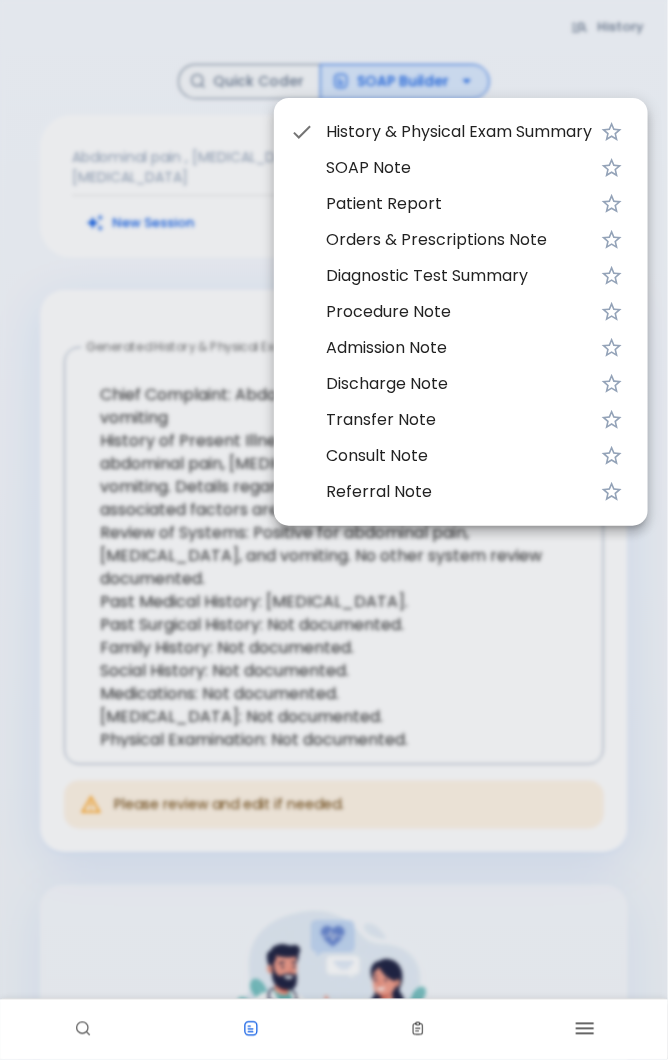 click on "Consult Note" at bounding box center [459, 456] 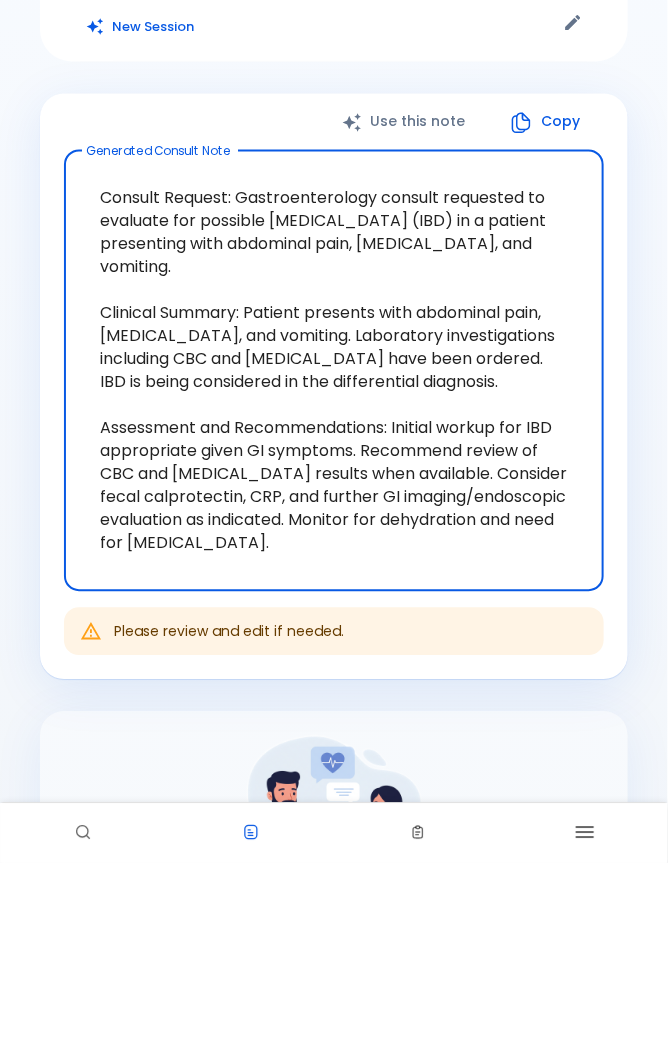 click on "Copy" at bounding box center [546, 318] 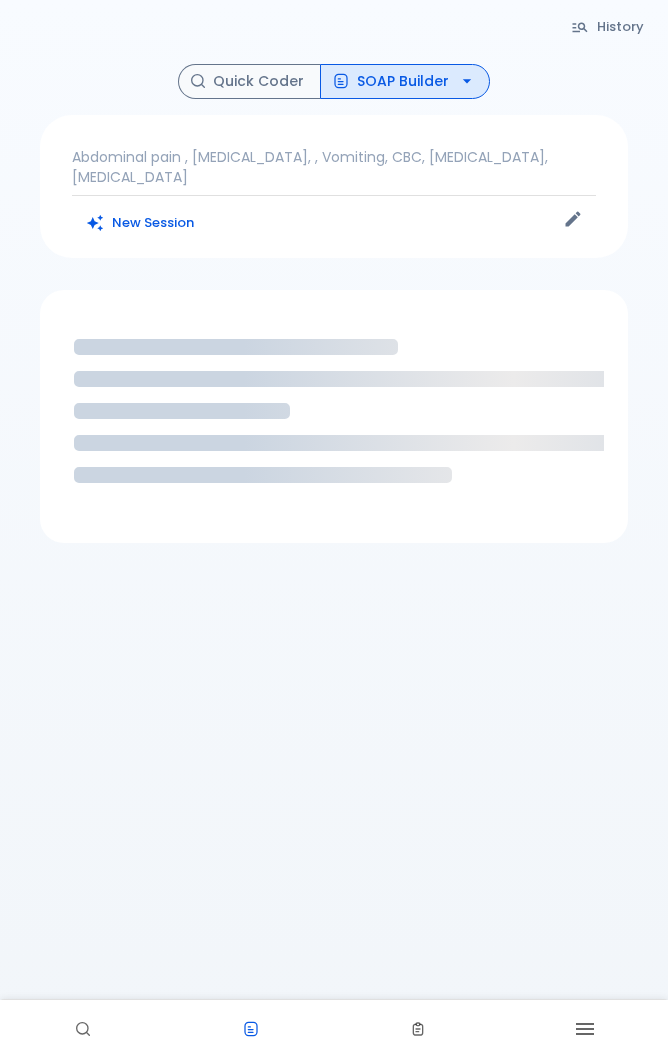 scroll, scrollTop: 0, scrollLeft: 0, axis: both 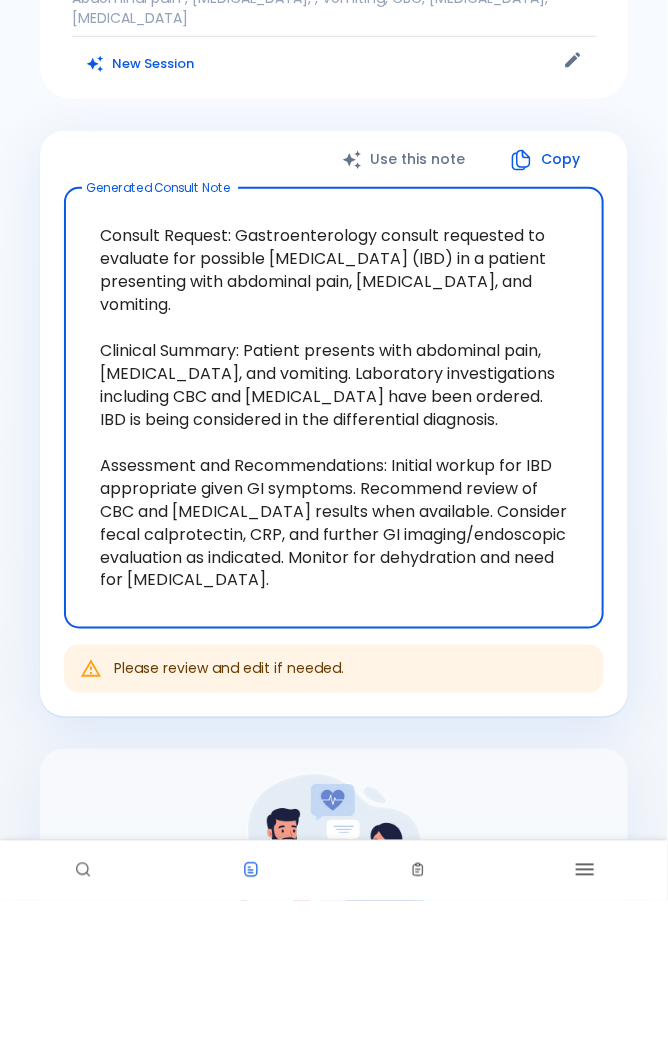 click on "History Quick Coder SOAP Builder   Abdominal pain , Diarrhea, , Vomiting, CBC, Stool culture, Inflammatory bowel disease New Session Use this note Copy Generated Consult Note Consult Request: Gastroenterology consult requested to evaluate for possible inflammatory bowel disease (IBD) in a patient presenting with abdominal pain, diarrhea, and vomiting.
Clinical Summary: Patient presents with abdominal pain, diarrhea, and vomiting. Laboratory investigations including CBC and stool culture have been ordered. IBD is being considered in the differential diagnosis.
Assessment and Recommendations: Initial workup for IBD appropriate given GI symptoms. Recommend review of CBC and stool culture results when available. Consider fecal calprotectin, CRP, and further GI imaging/endoscopic evaluation as indicated. Monitor for dehydration and need for supportive care. x Generated Consult Note Please review and edit if needed. Better outcomes start with a simple note! Know More Send to Patient" at bounding box center (334, 668) 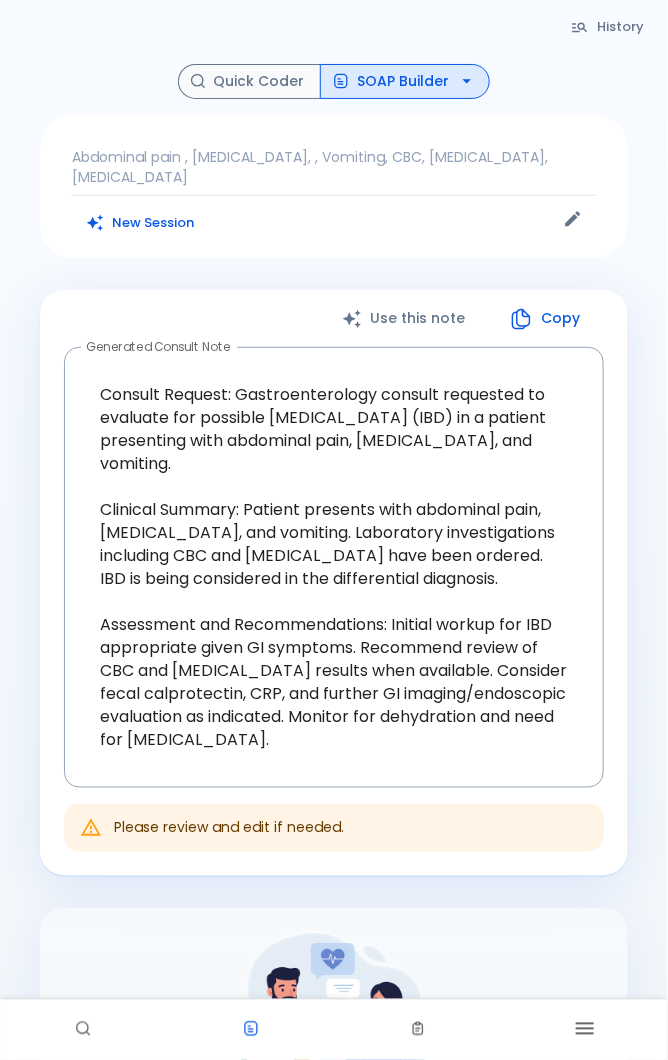 click on "Quick Coder" at bounding box center [249, 81] 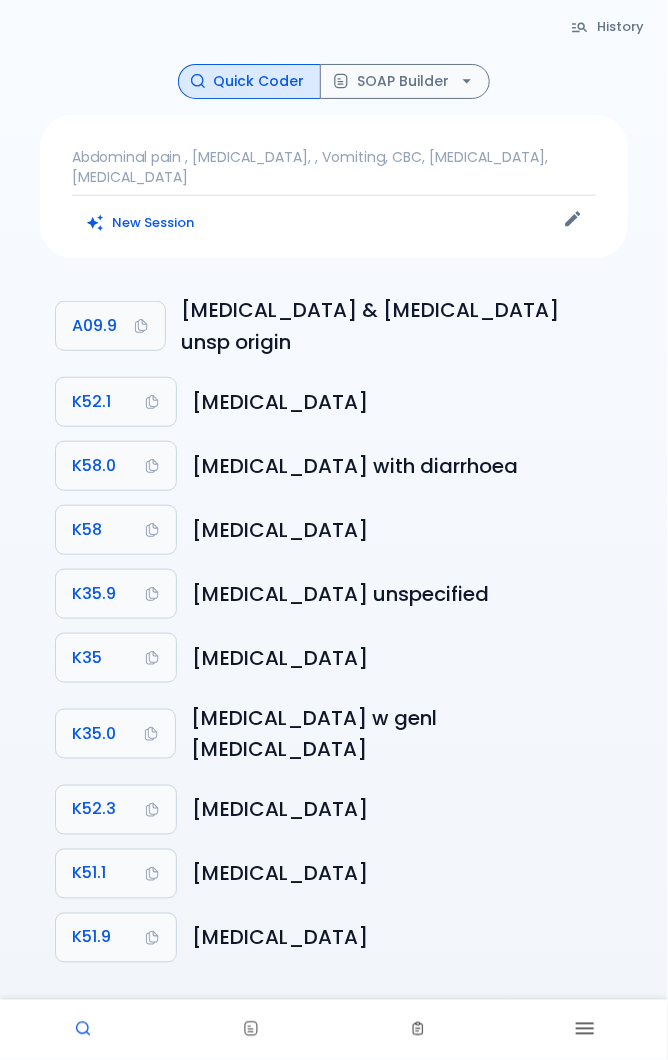 click on "New Session" at bounding box center [141, 223] 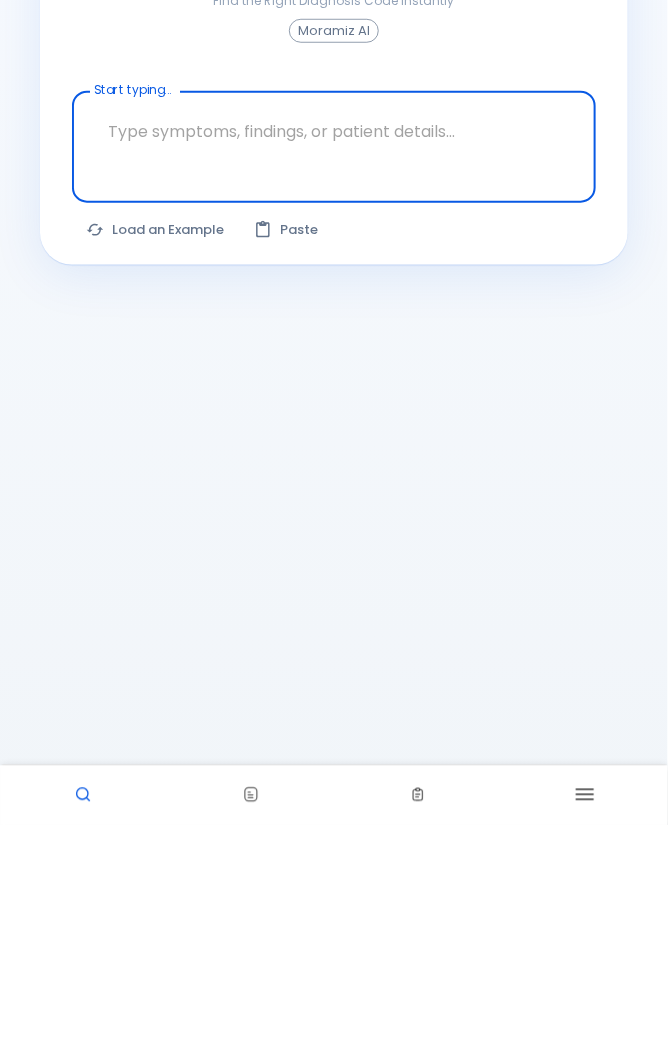 scroll, scrollTop: 88, scrollLeft: 0, axis: vertical 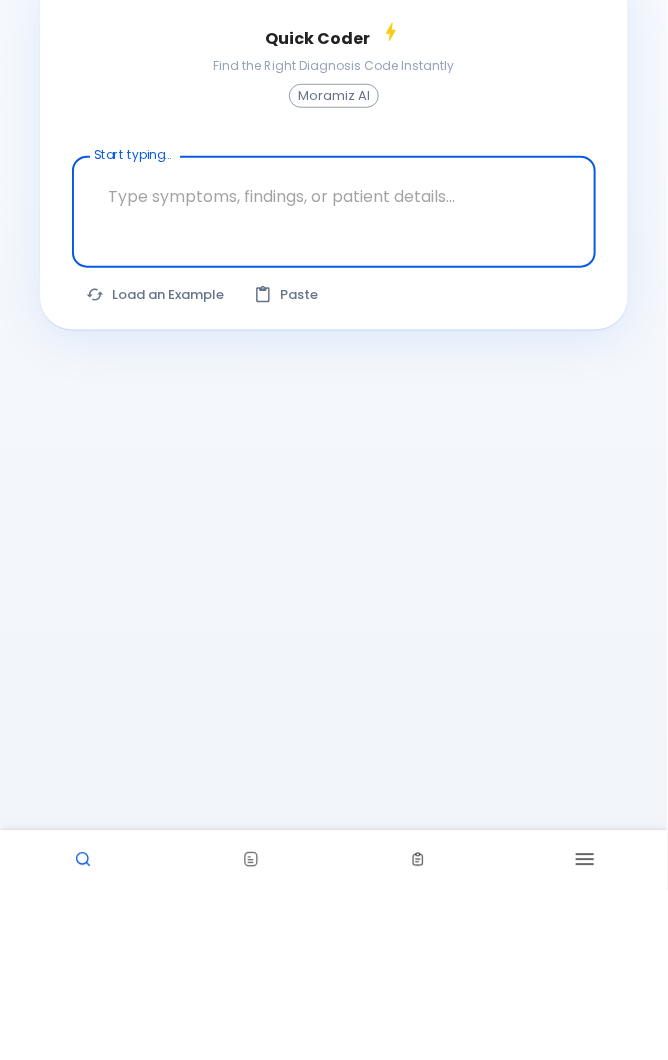 click at bounding box center (334, 365) 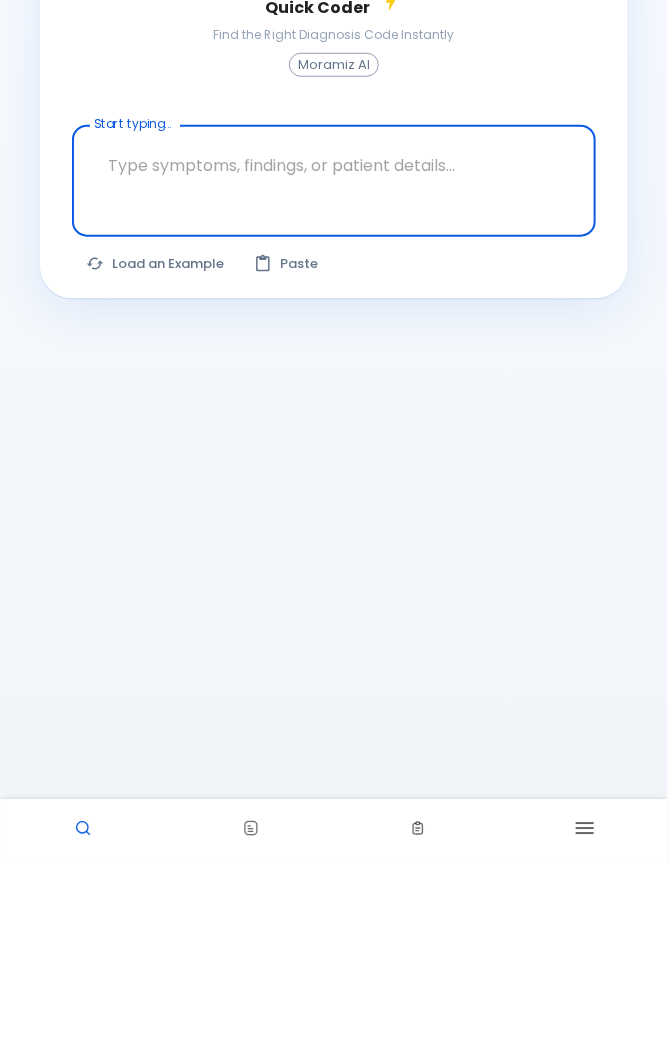 scroll, scrollTop: 88, scrollLeft: 0, axis: vertical 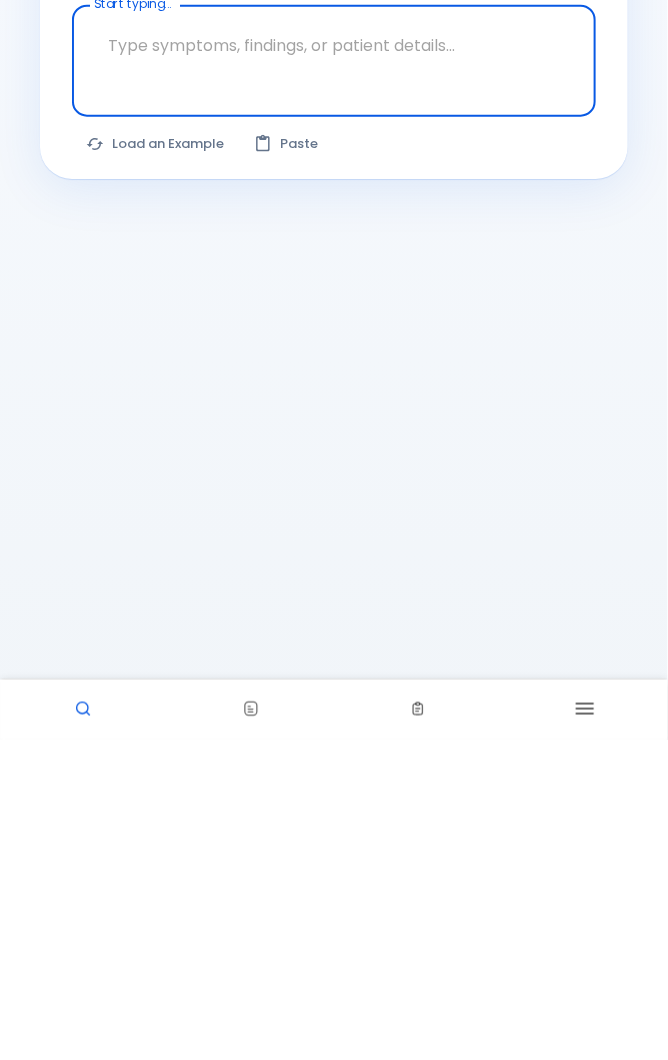 click 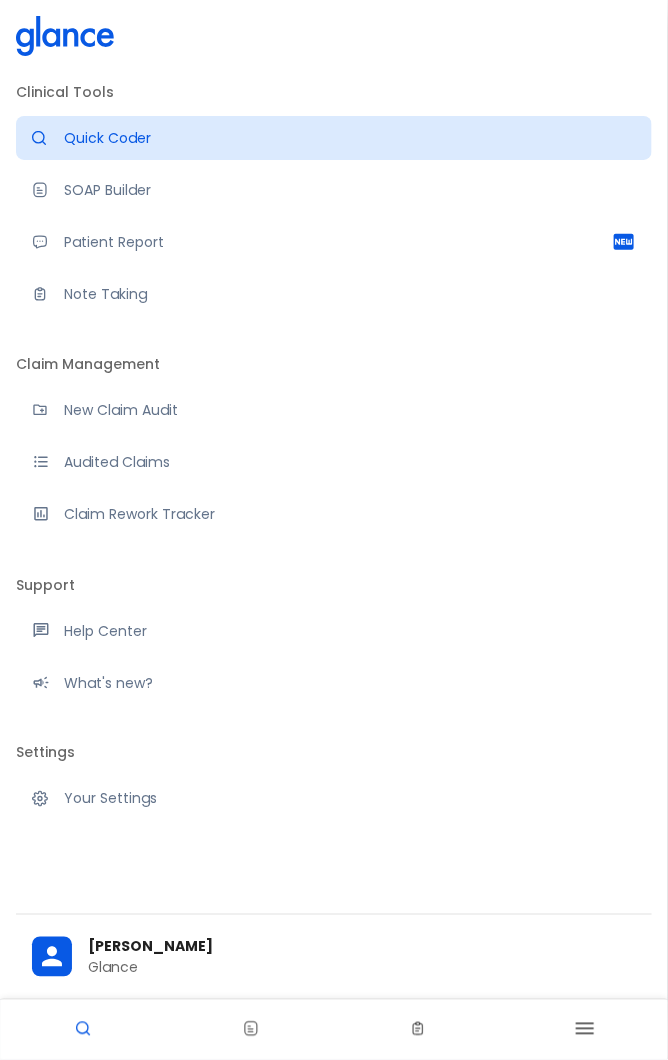 click on "Note Taking" at bounding box center [334, 294] 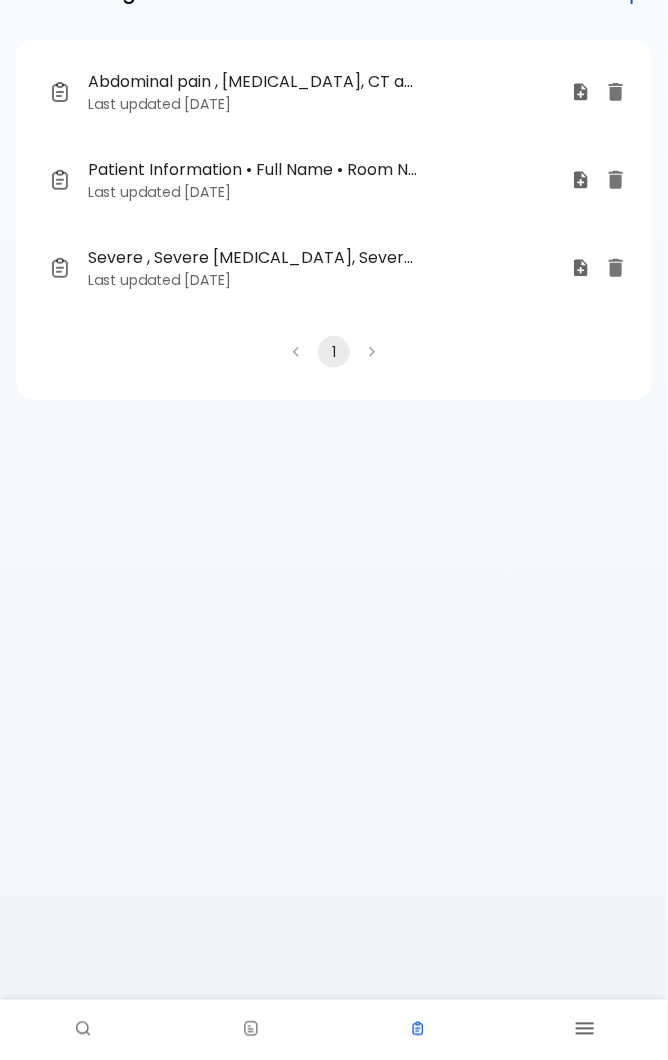 scroll, scrollTop: 0, scrollLeft: 0, axis: both 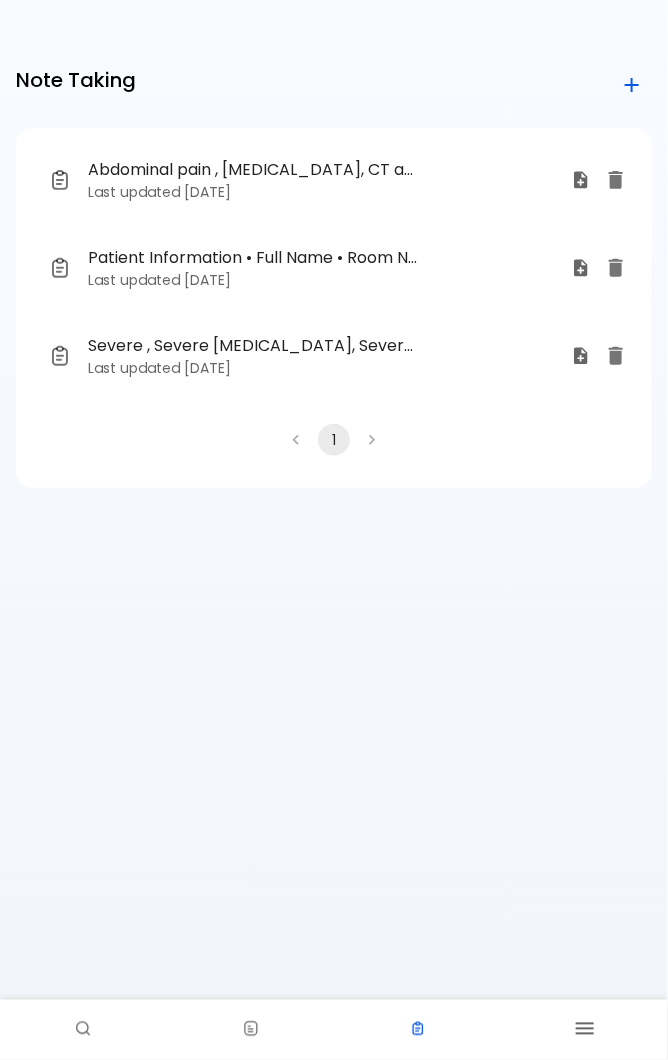 click 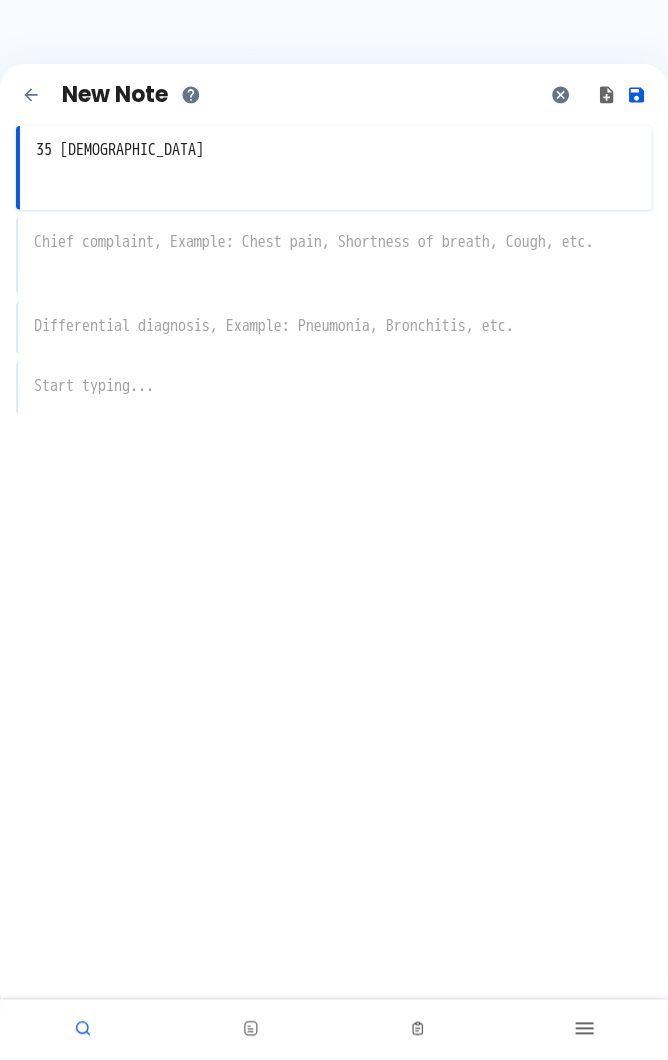 type on "35 [DEMOGRAPHIC_DATA]" 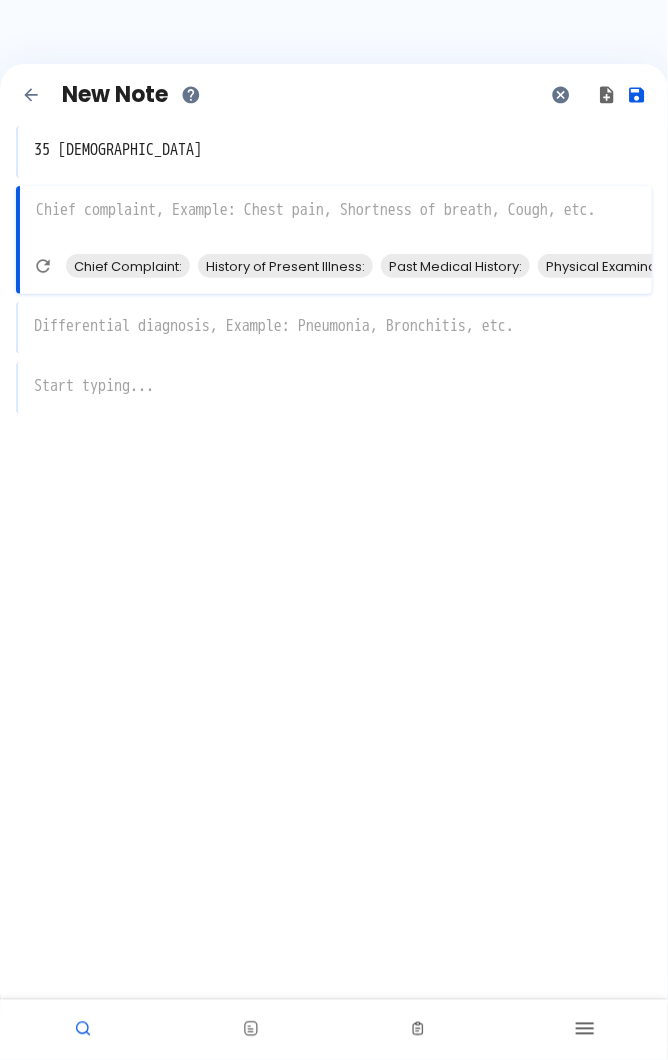 click on "Chief Complaint:" at bounding box center [128, 266] 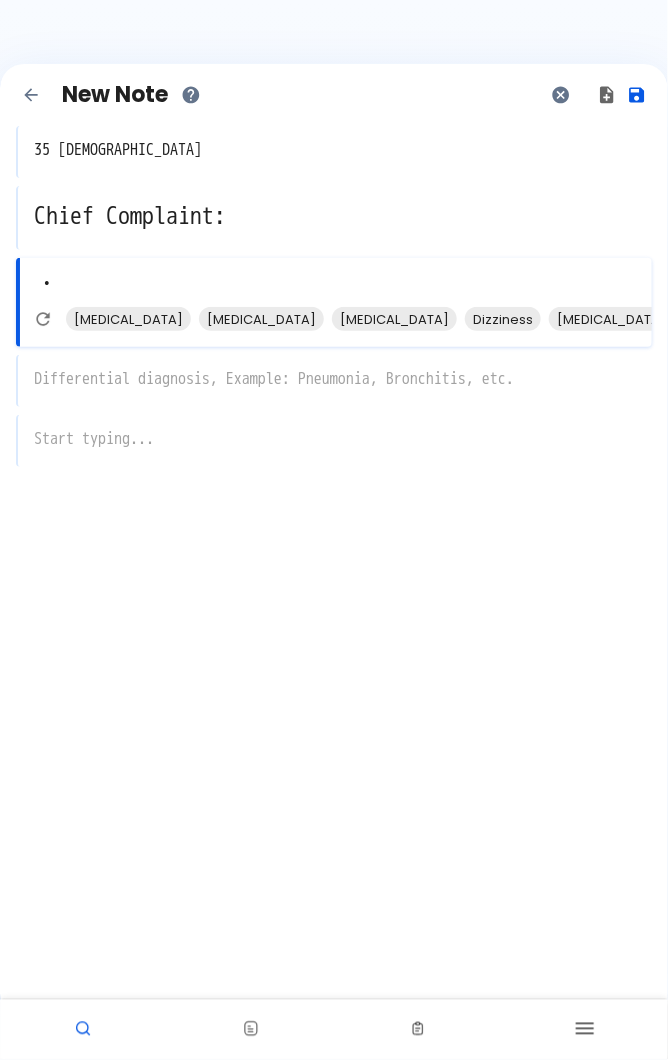 click on "Chest pain Shortness of breath Palpitations Dizziness Syncope" at bounding box center (340, 325) 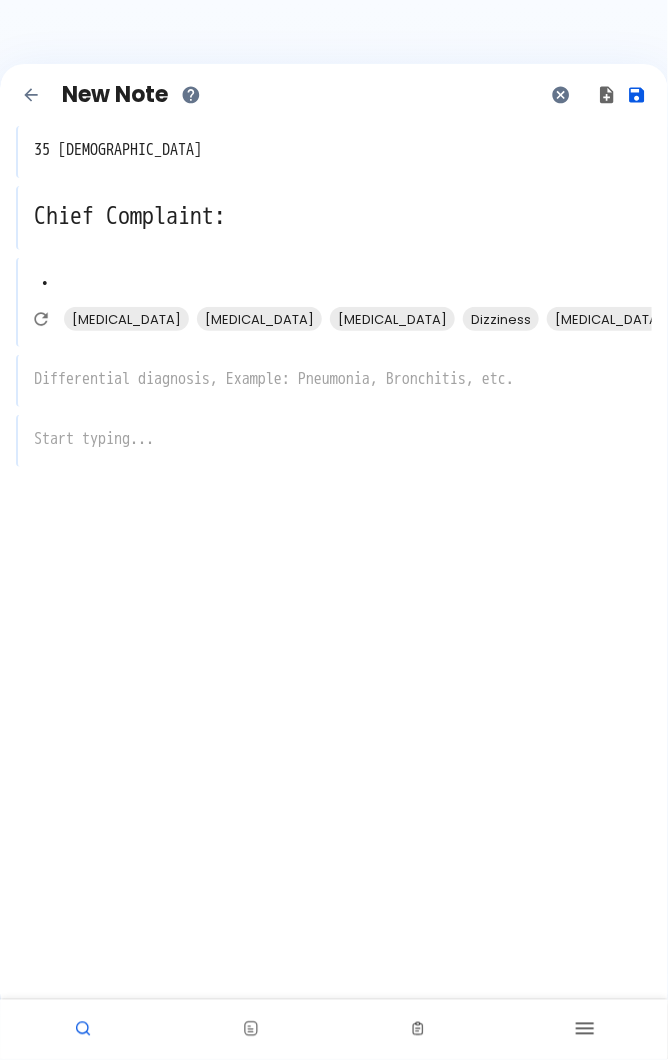 click on "Chest pain" at bounding box center (126, 319) 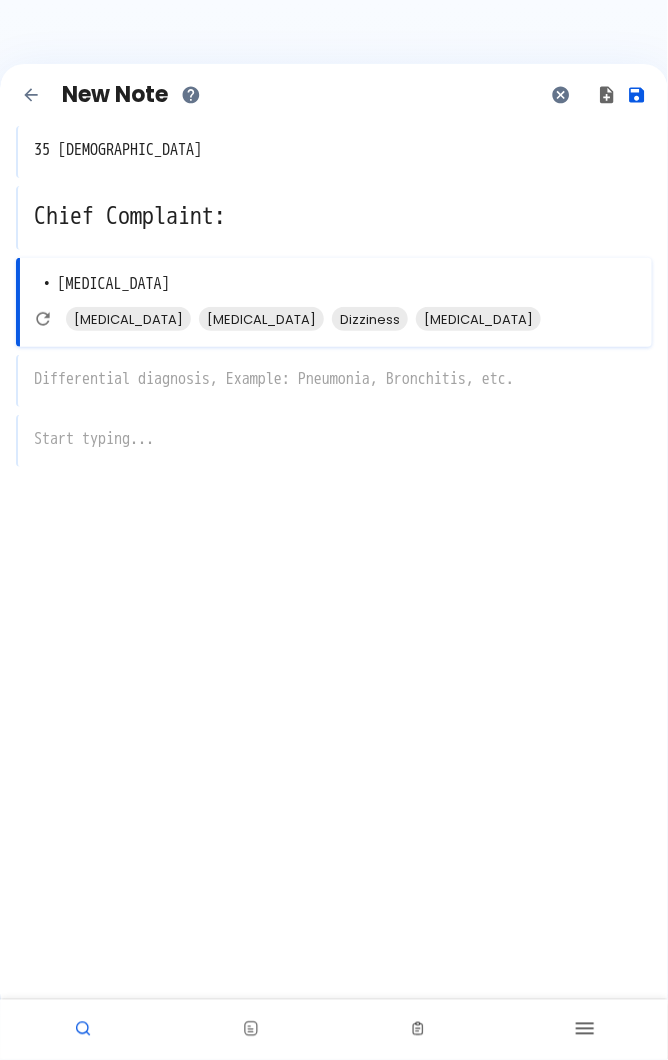click on "Shortness of breath" at bounding box center (128, 319) 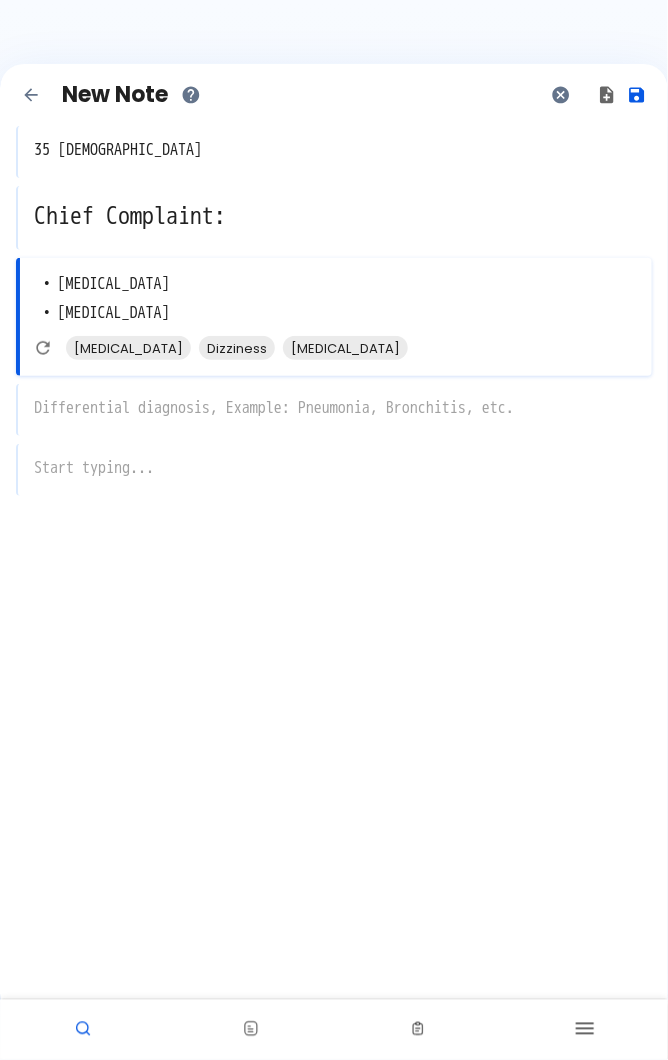 click on "Dizziness" at bounding box center (237, 348) 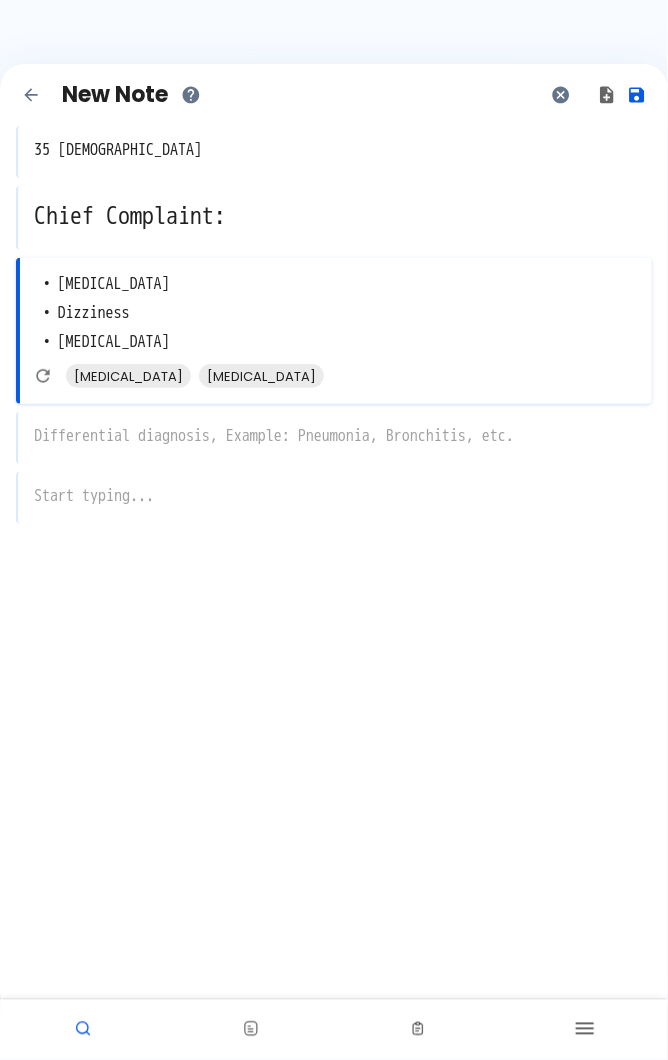 click on "x" at bounding box center [334, 438] 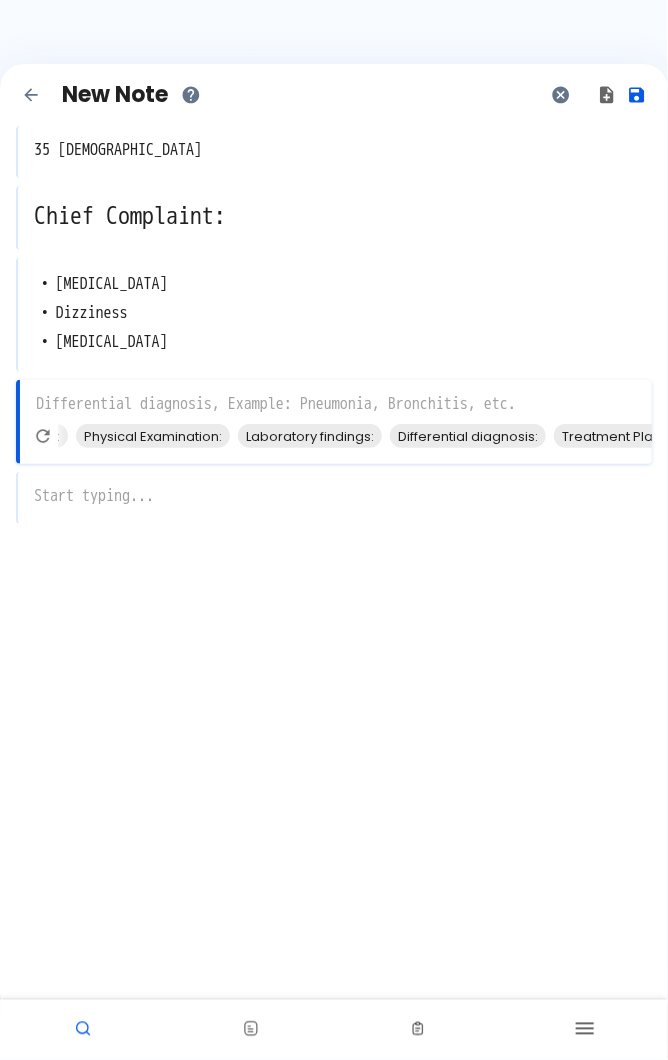 scroll, scrollTop: 0, scrollLeft: 179, axis: horizontal 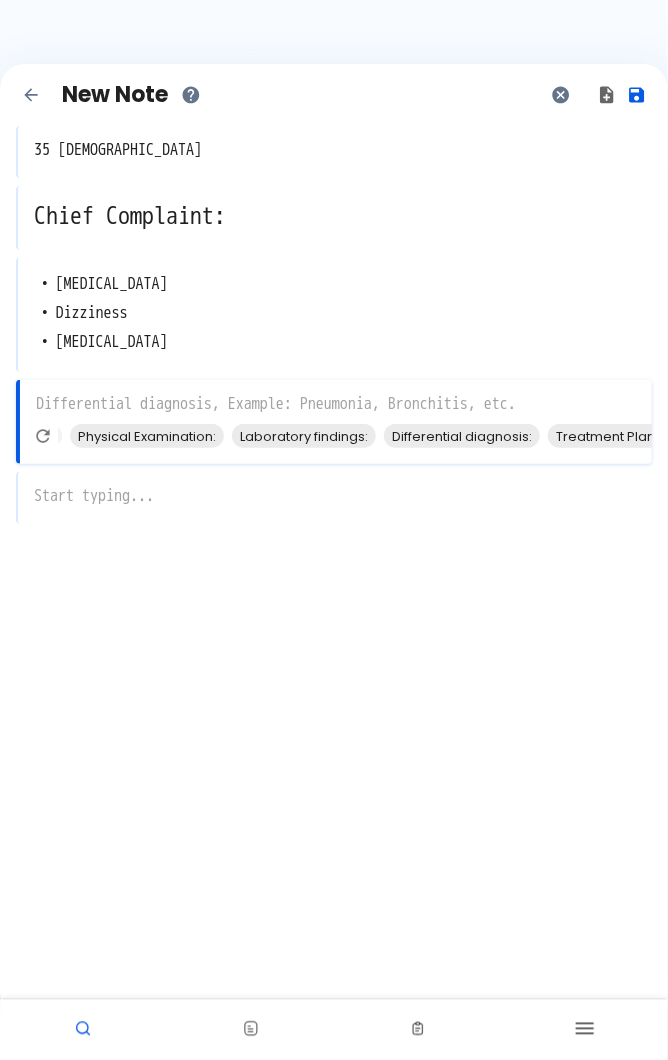 click on "Differential diagnosis:" at bounding box center (462, 436) 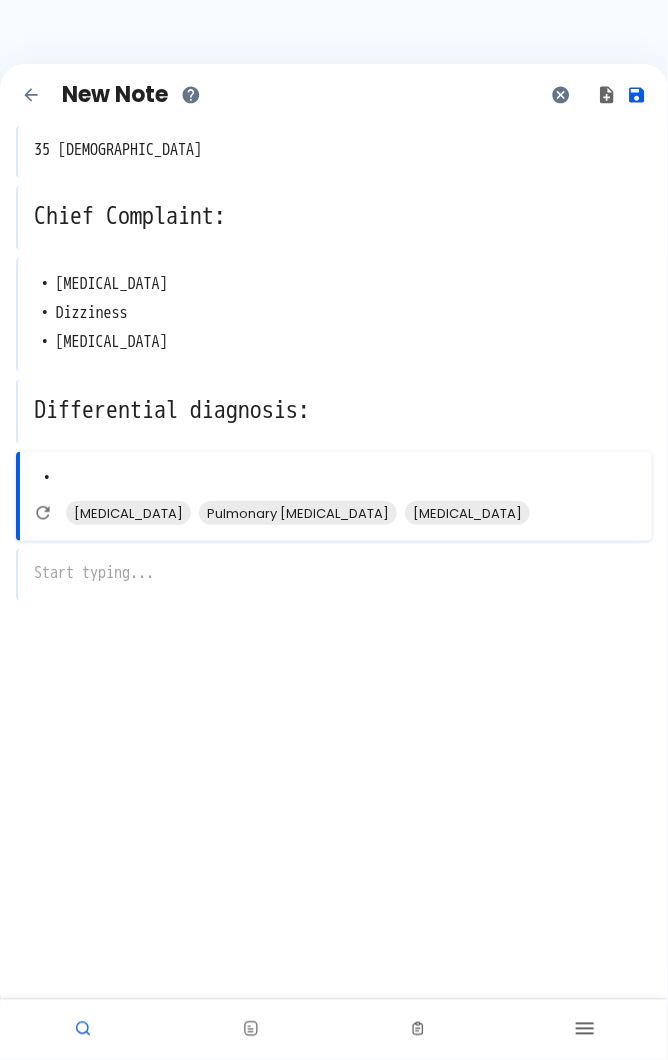 click on "Acute Coronary Syndrome" at bounding box center (128, 513) 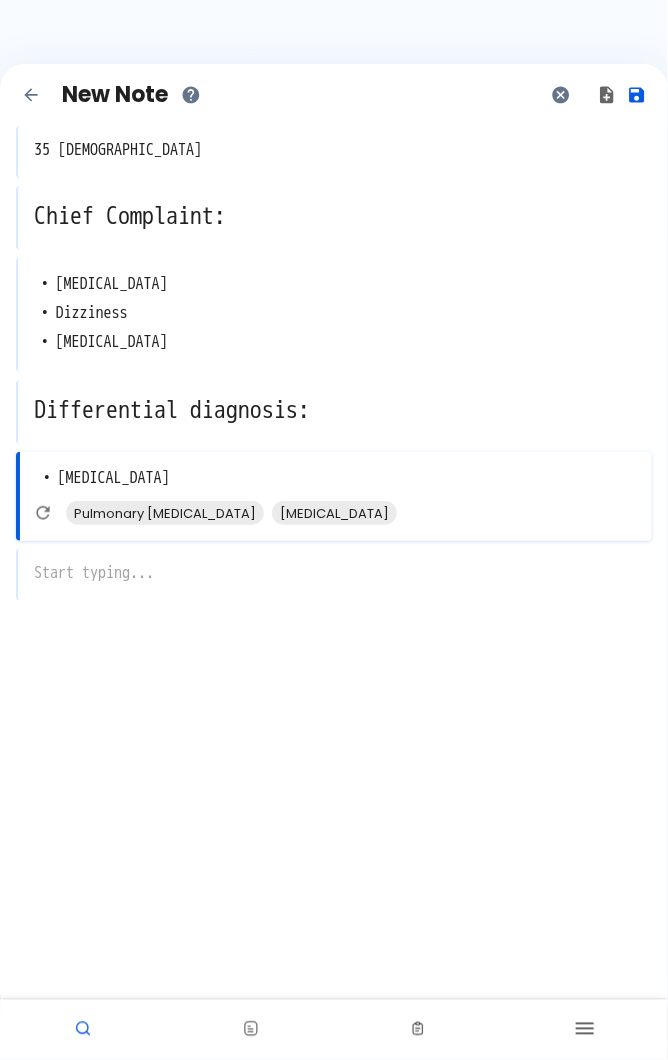 click on "Pulmonary Embolism" at bounding box center (165, 513) 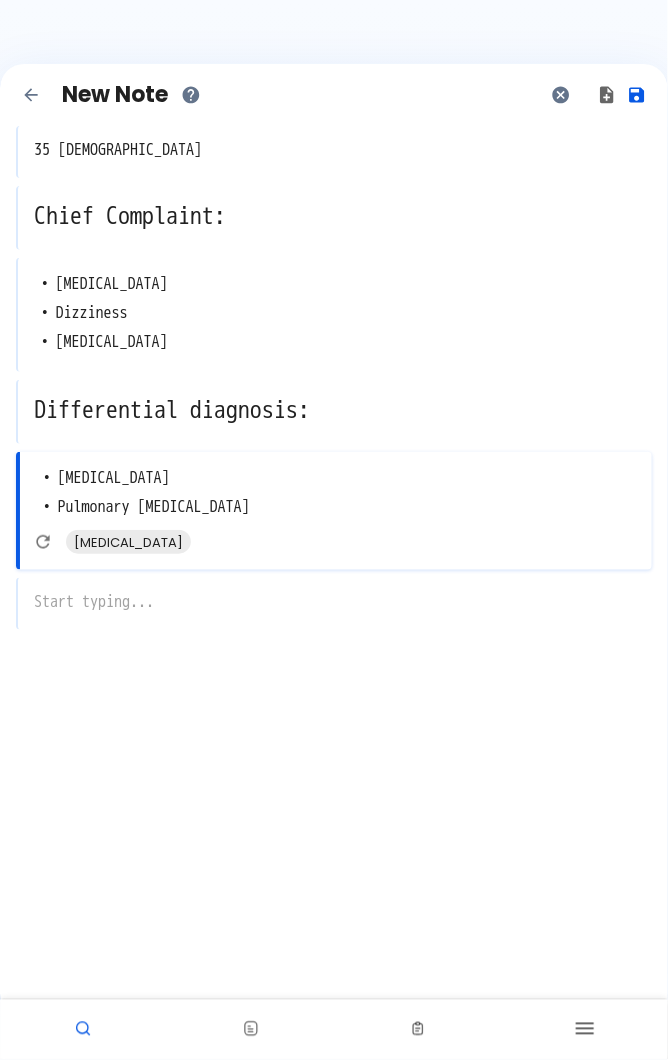 click on "Aortic Dissection" at bounding box center [128, 542] 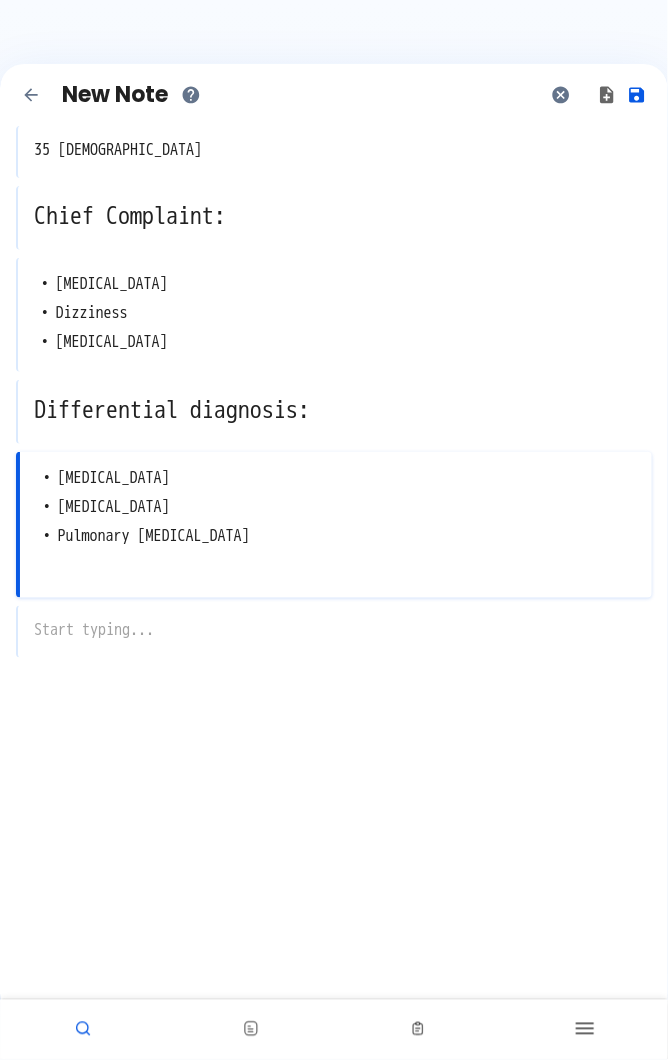 click on "x" at bounding box center [334, 632] 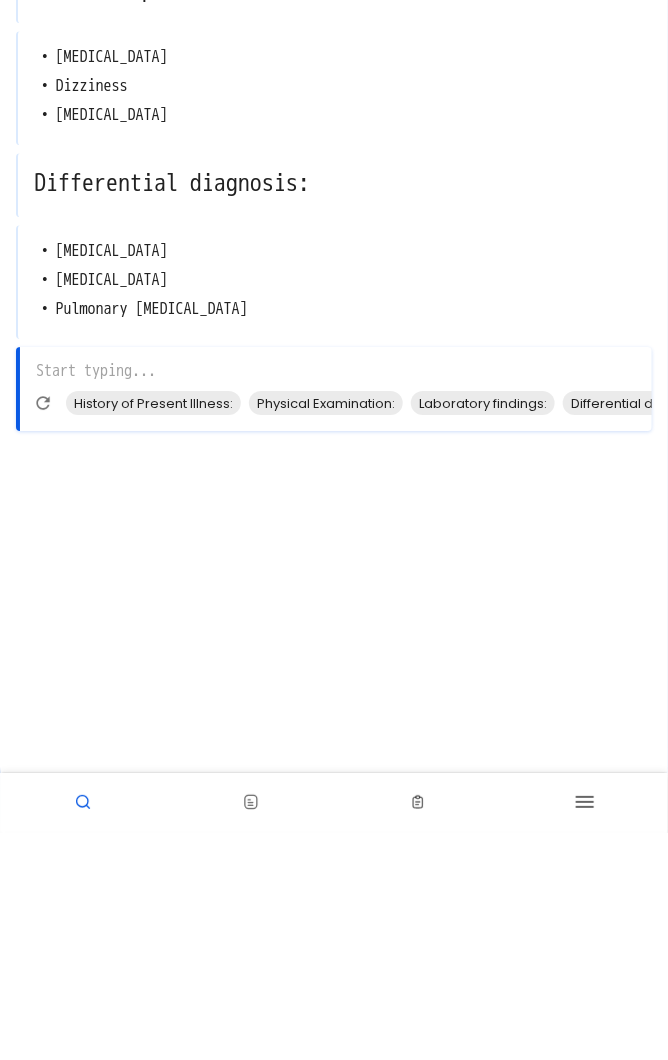 click on "Laboratory findings:" at bounding box center (483, 630) 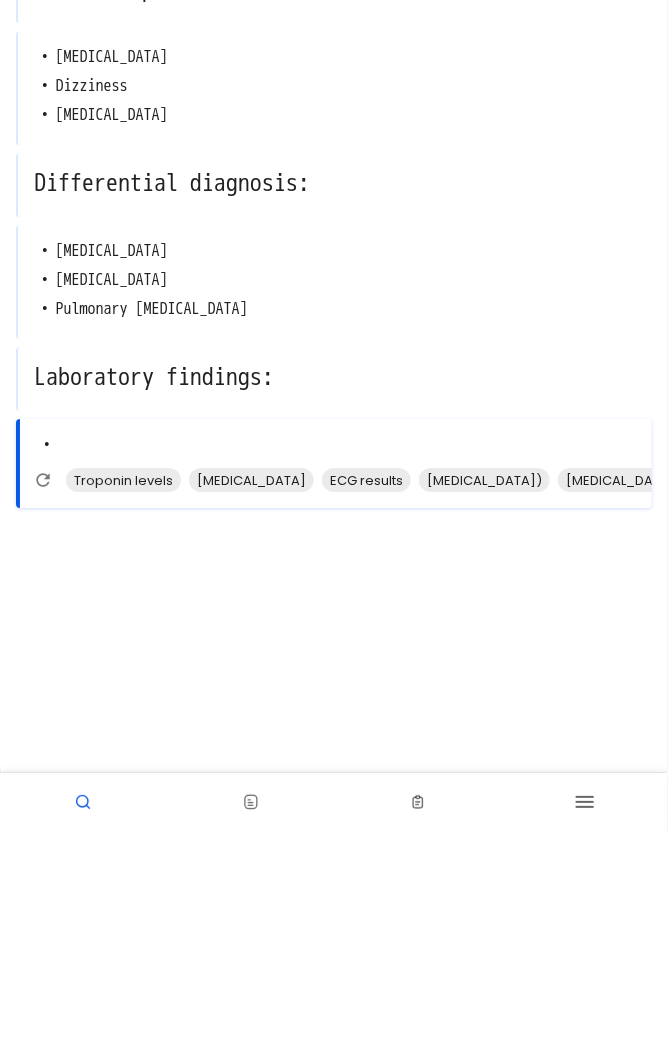 click on "ECG results" at bounding box center (366, 707) 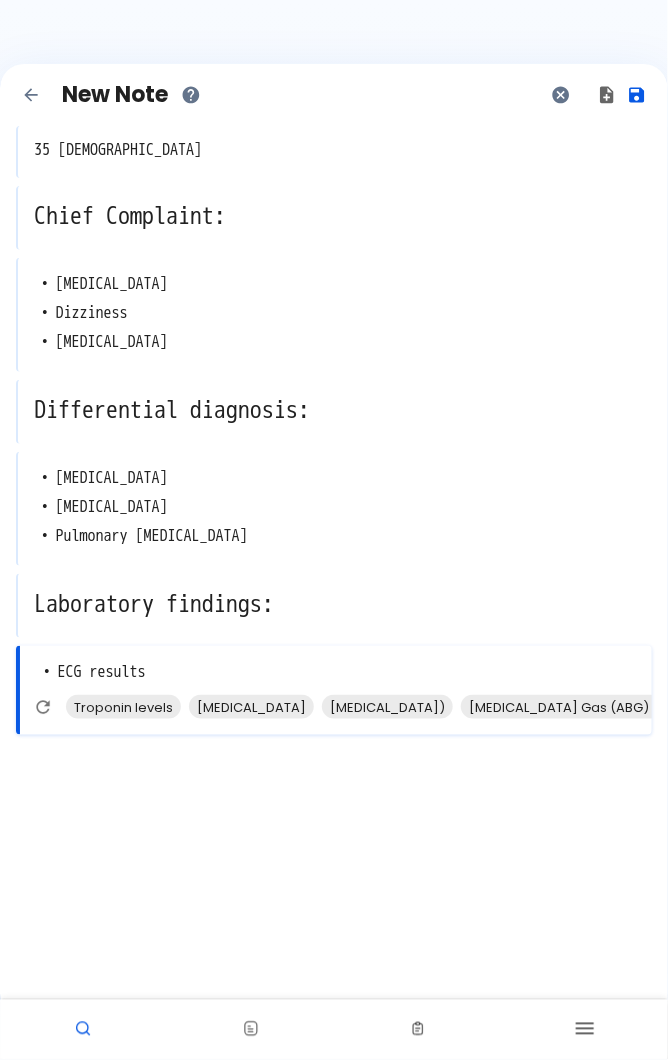 click on "Complete Blood Count (CBC)" at bounding box center (387, 707) 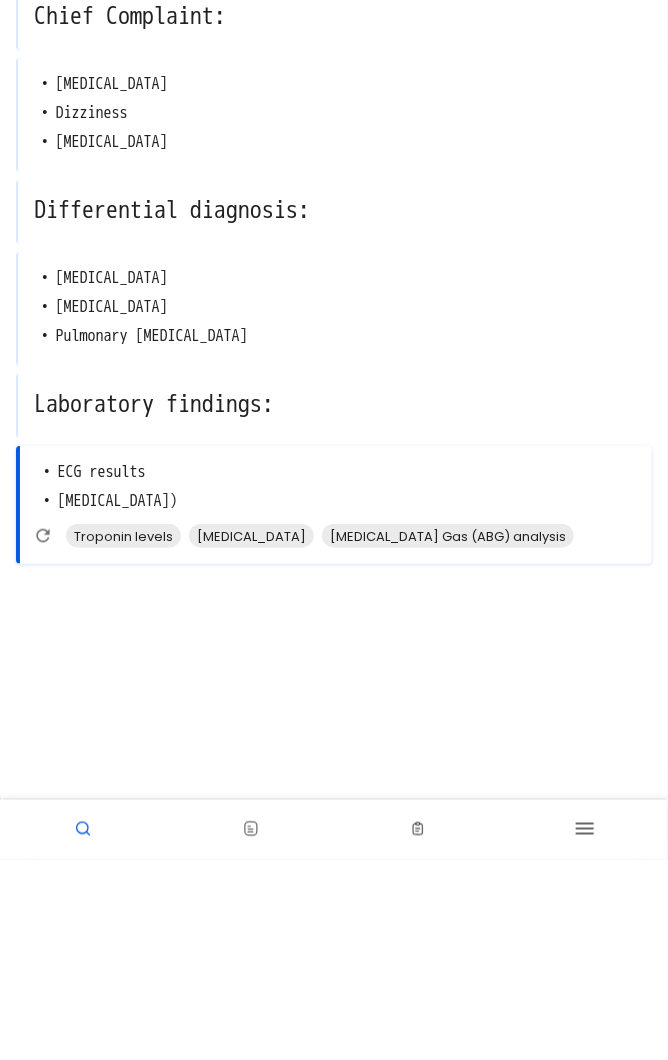 click at bounding box center [336, 824] 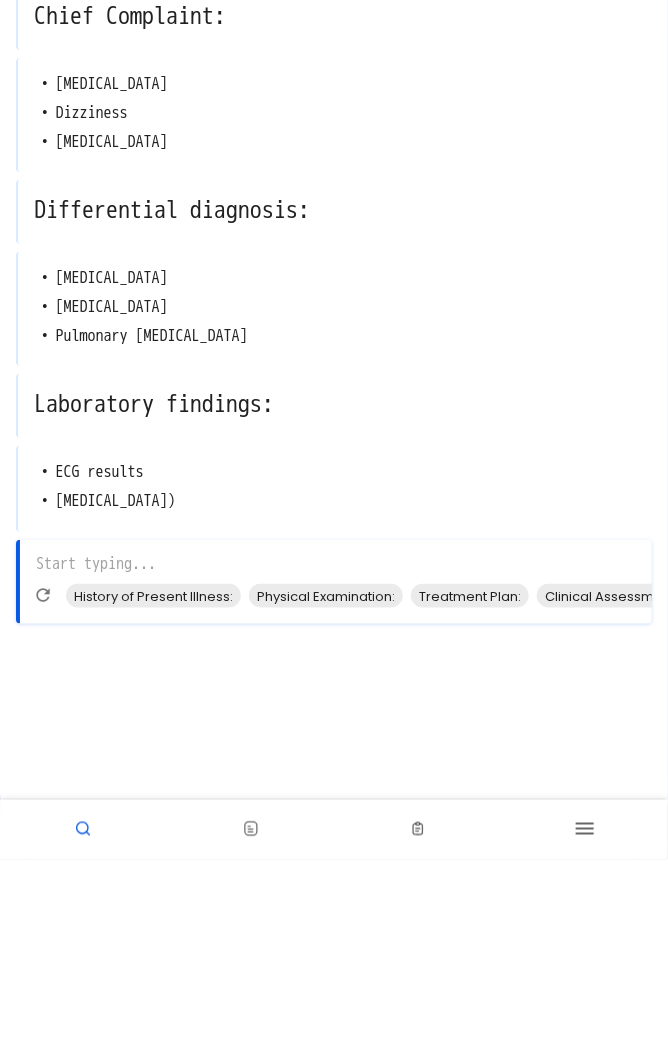 click on "Treatment Plan:" at bounding box center (470, 796) 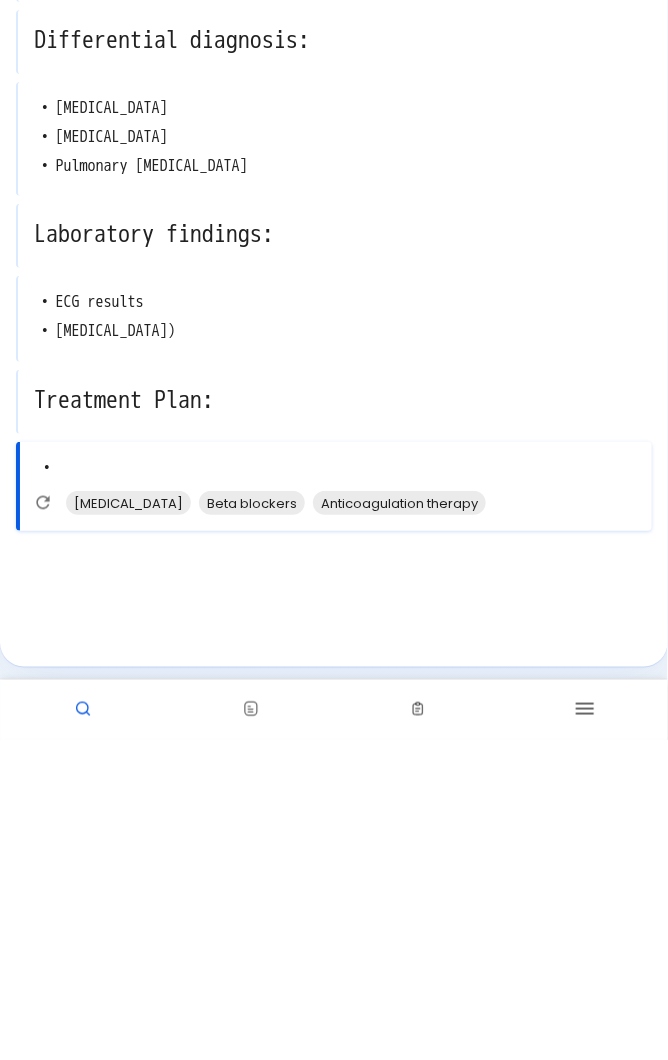 click on "Oxygen therapy" at bounding box center (128, 823) 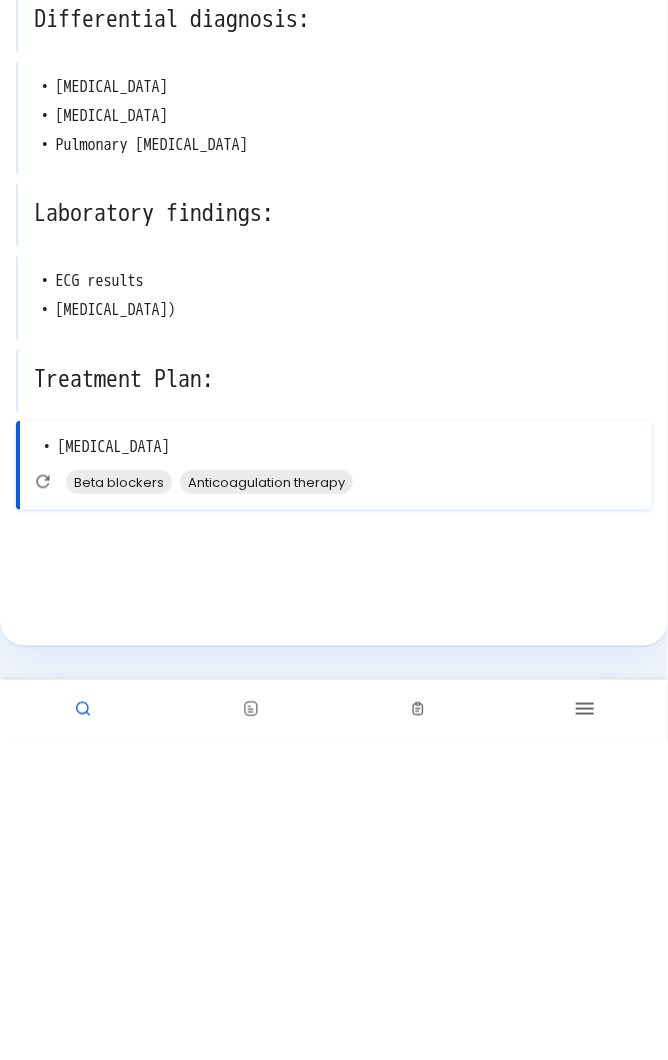 scroll, scrollTop: 88, scrollLeft: 0, axis: vertical 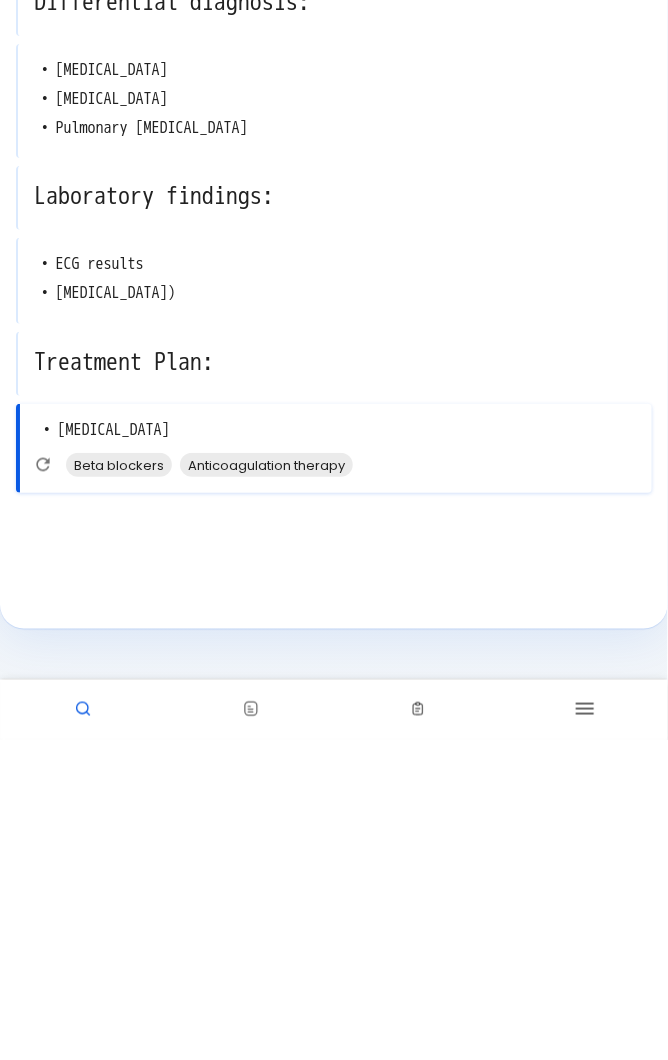 click on "Beta blockers" at bounding box center [119, 785] 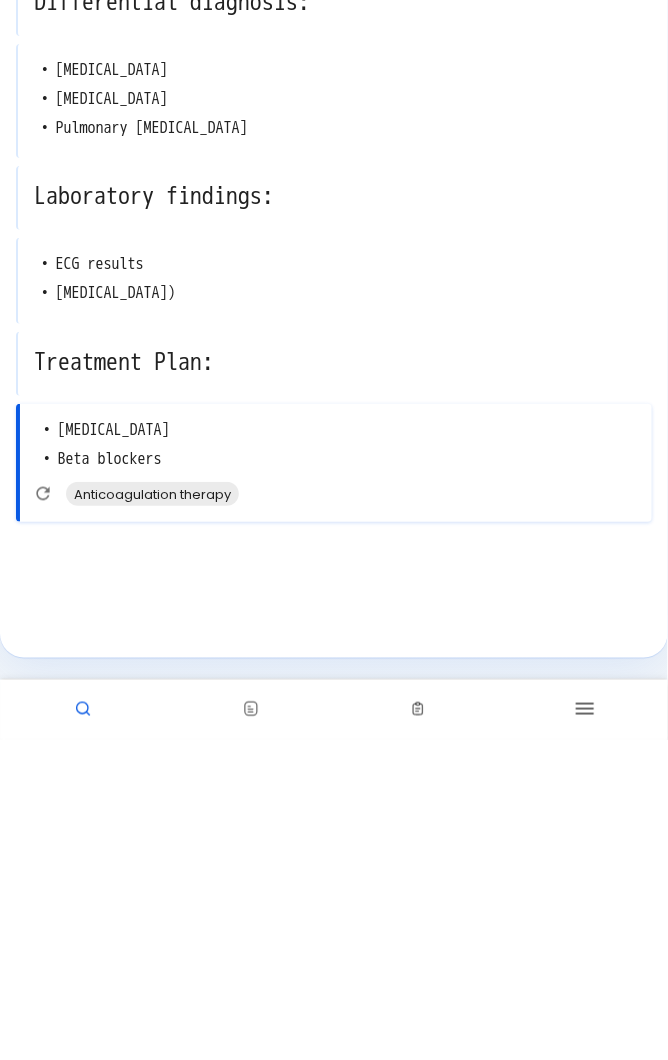 click on "Anticoagulation therapy" at bounding box center [152, 814] 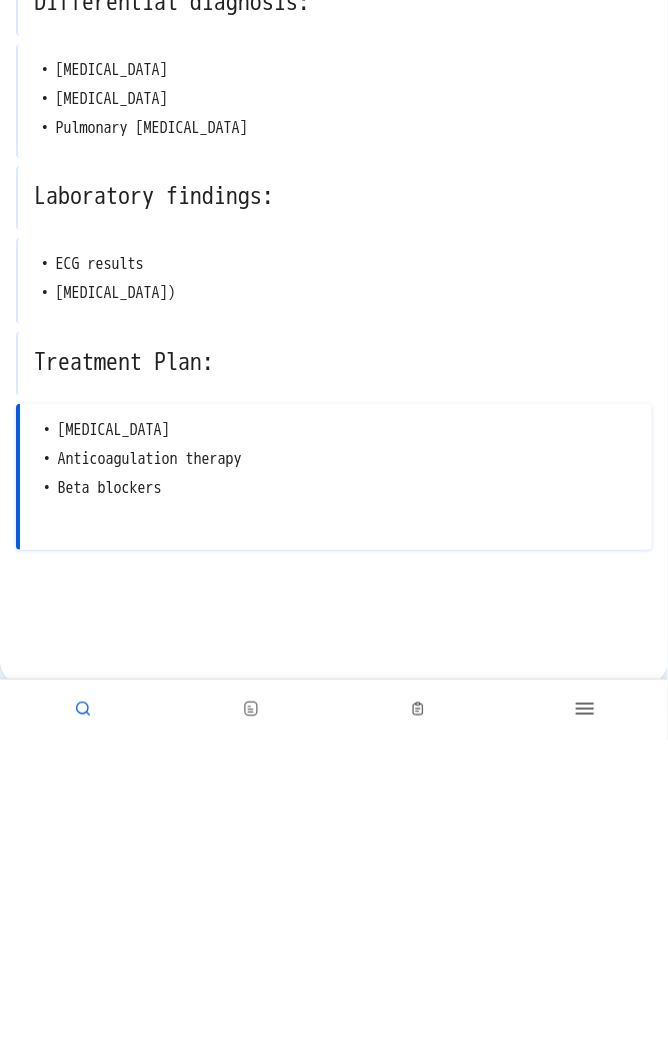 click at bounding box center [336, 930] 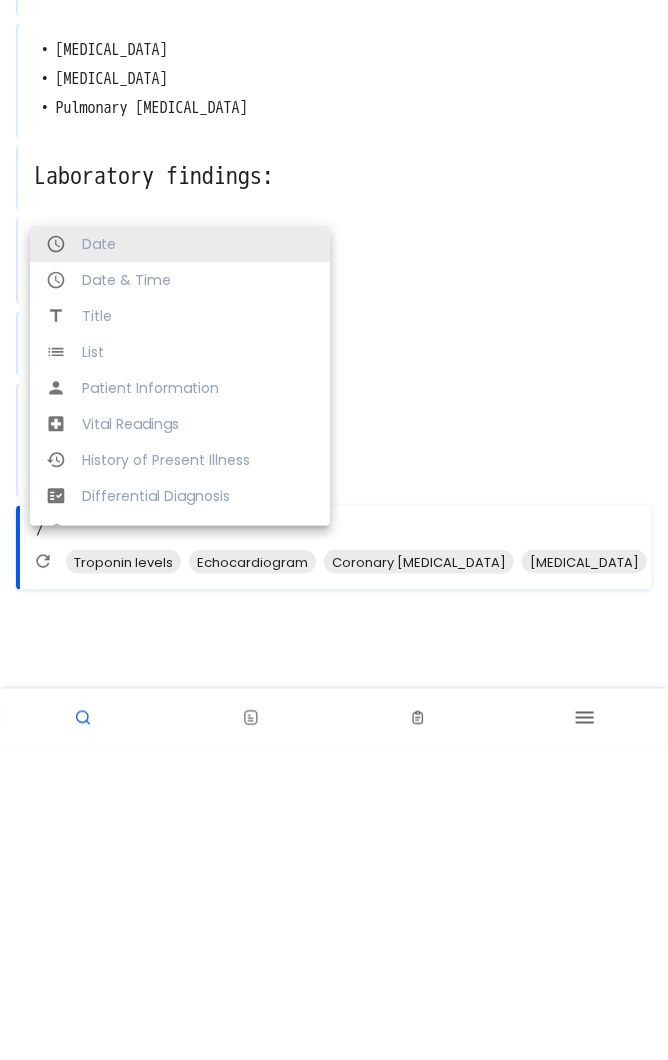 scroll, scrollTop: 117, scrollLeft: 0, axis: vertical 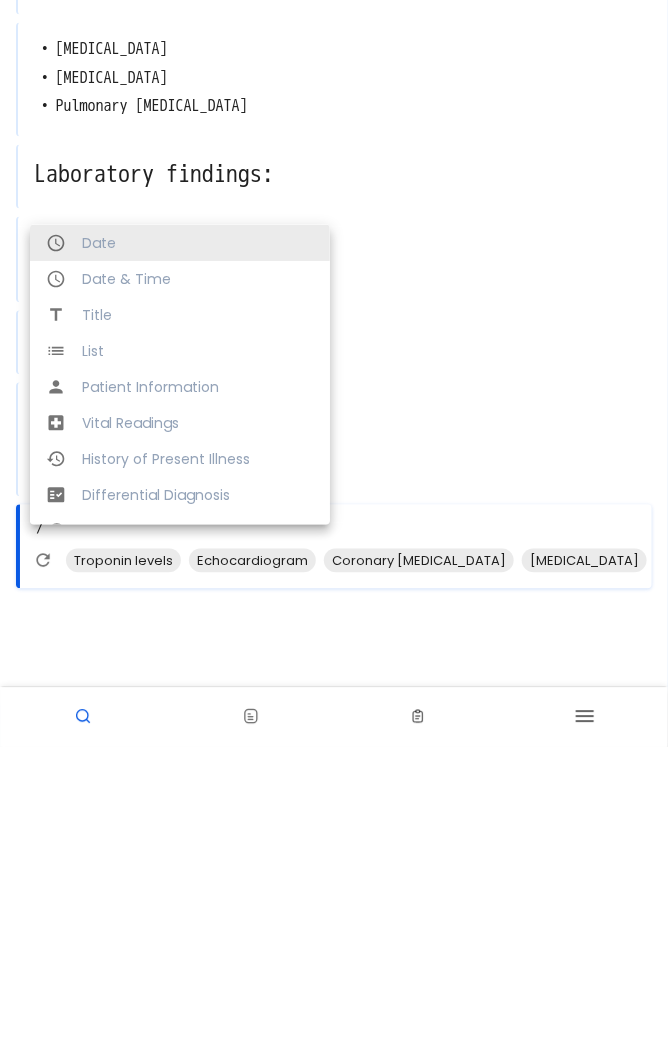 click on "Vital Readings" at bounding box center [198, 735] 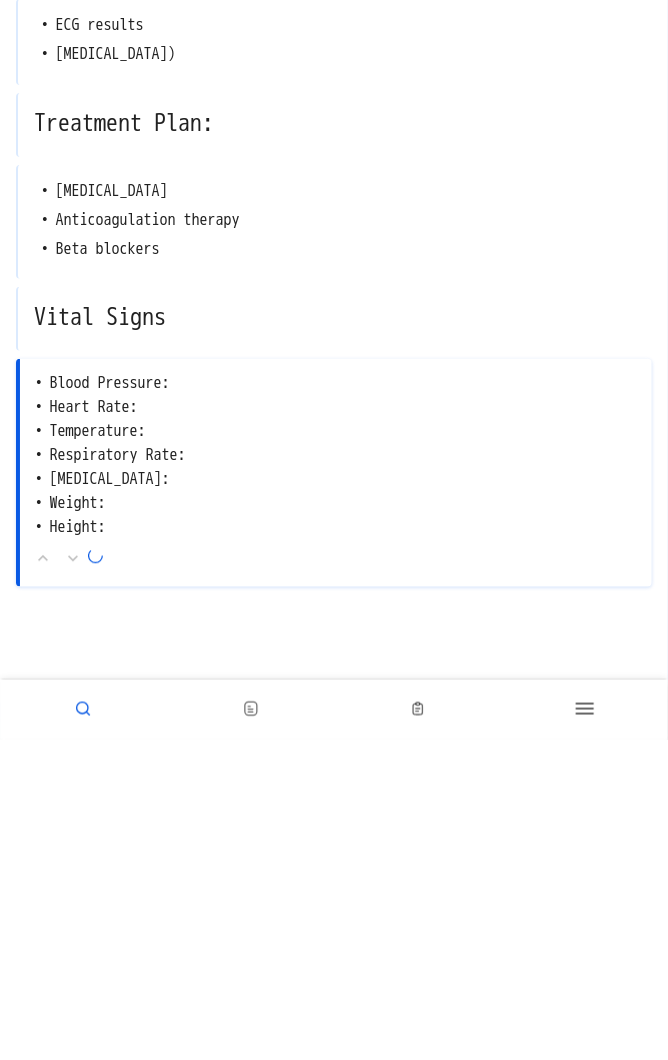 scroll, scrollTop: 333, scrollLeft: 0, axis: vertical 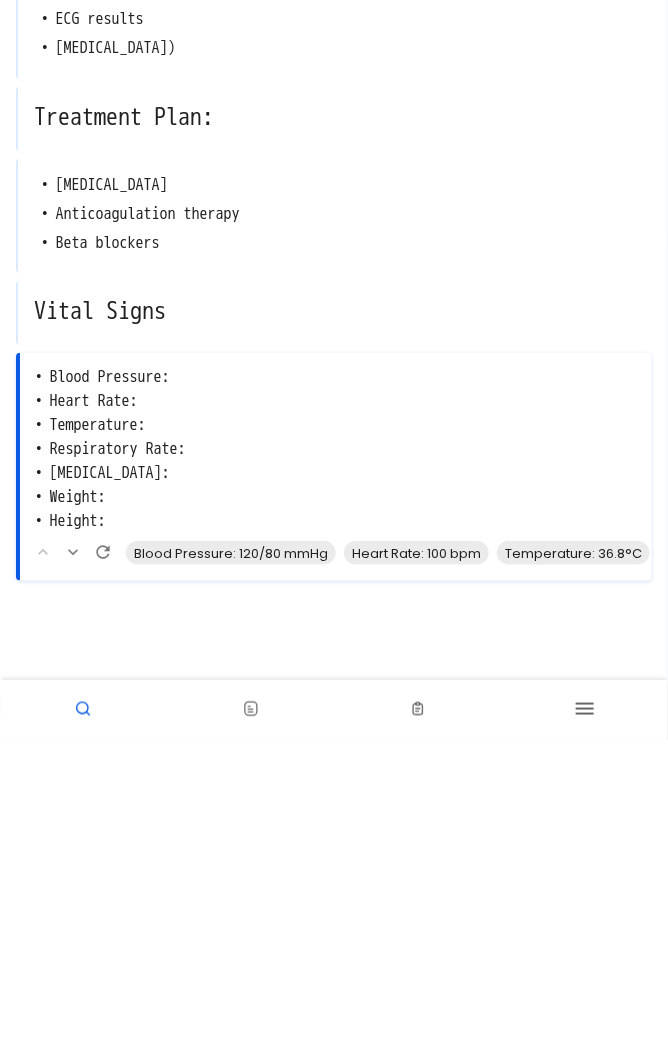 click at bounding box center [336, 961] 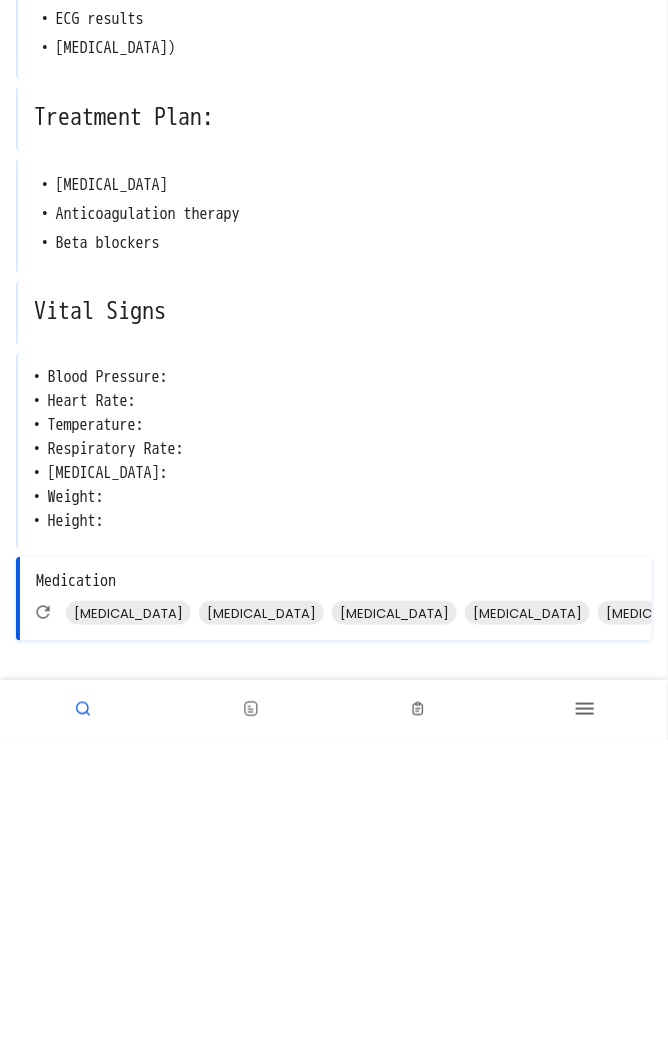 click on "Aspirin" at bounding box center [128, 933] 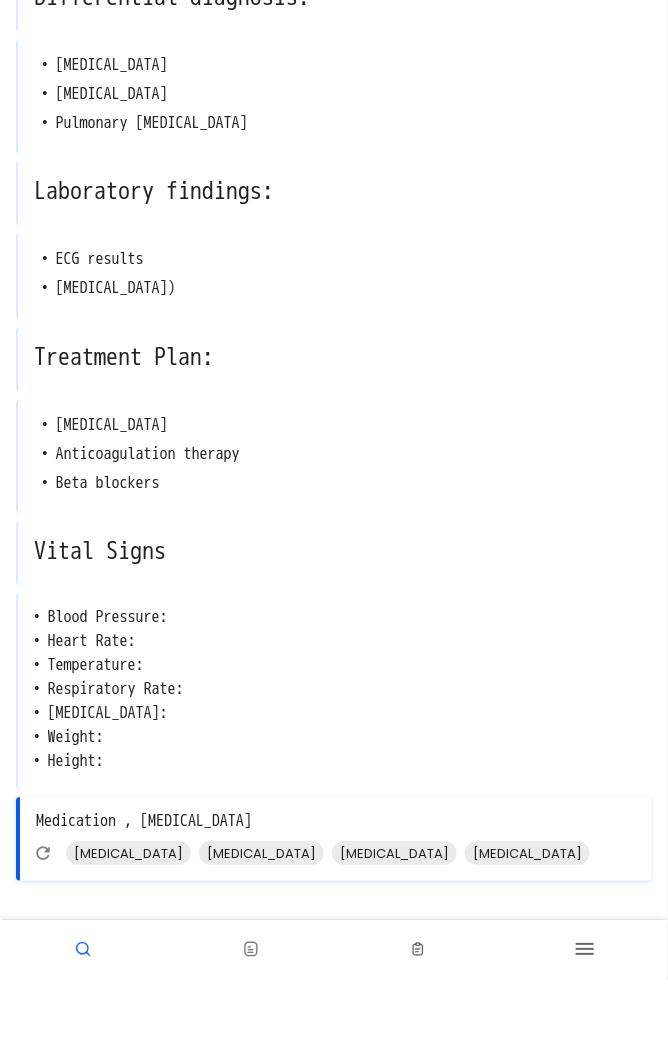 scroll, scrollTop: 393, scrollLeft: 0, axis: vertical 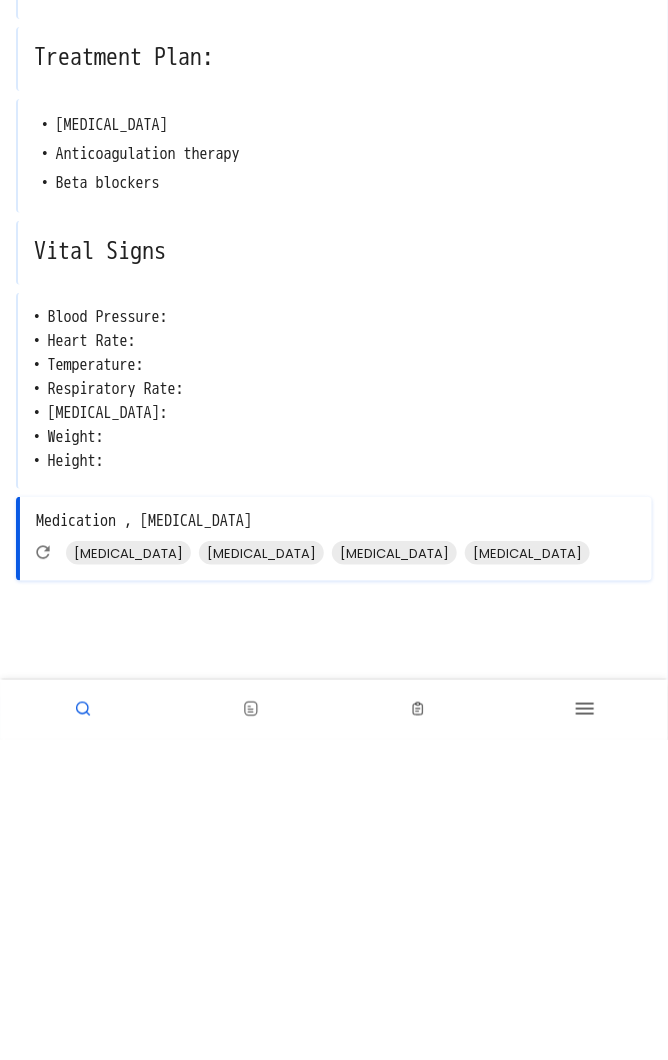 click on "Nitroglycerin" at bounding box center [527, 873] 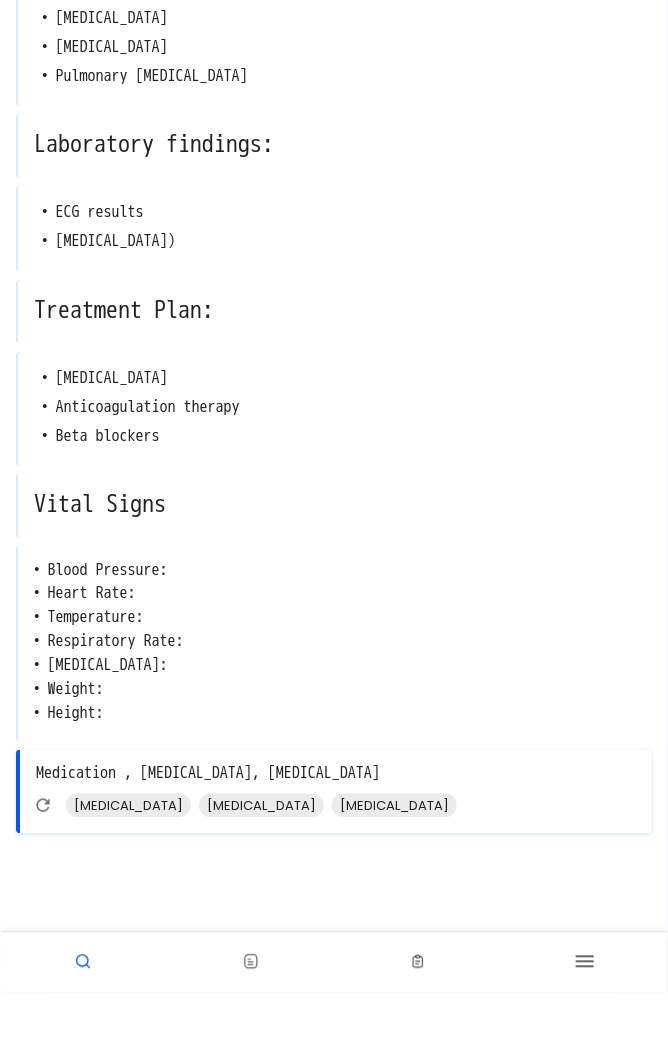 scroll, scrollTop: 393, scrollLeft: 0, axis: vertical 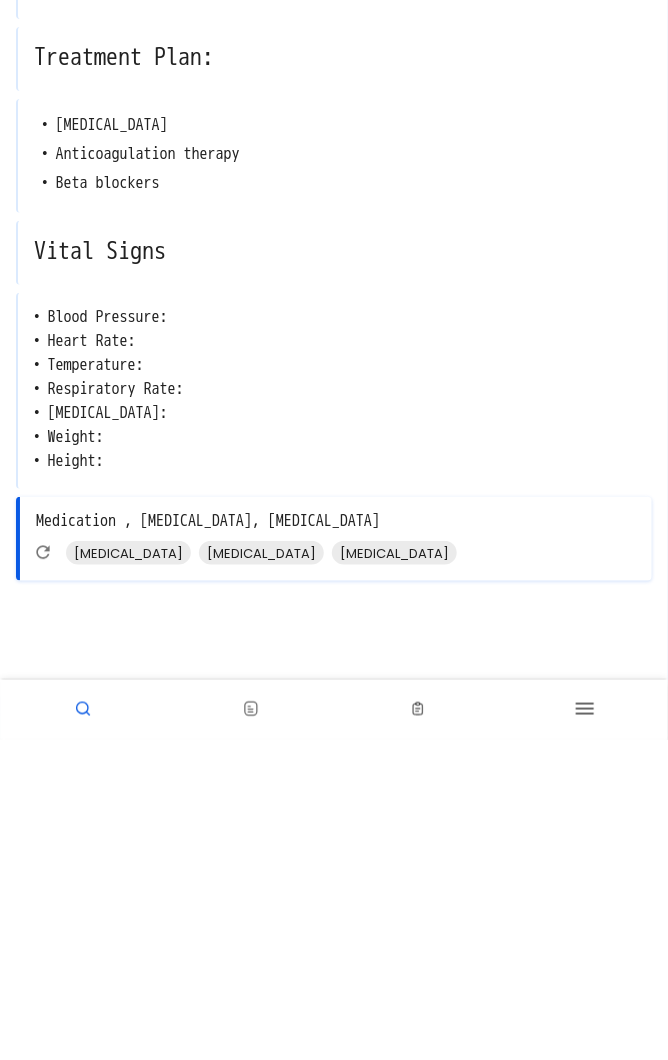 click on "Medication , Nitroglycerin, Aspirin" at bounding box center (336, 841) 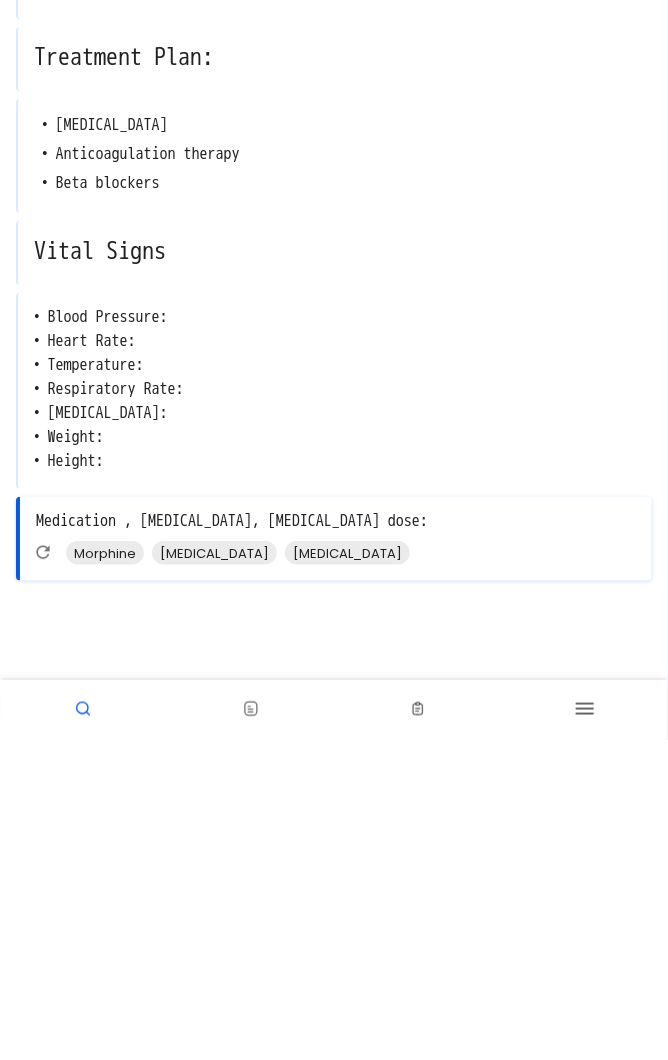 type on "Medication , [MEDICAL_DATA], [MEDICAL_DATA] dose:" 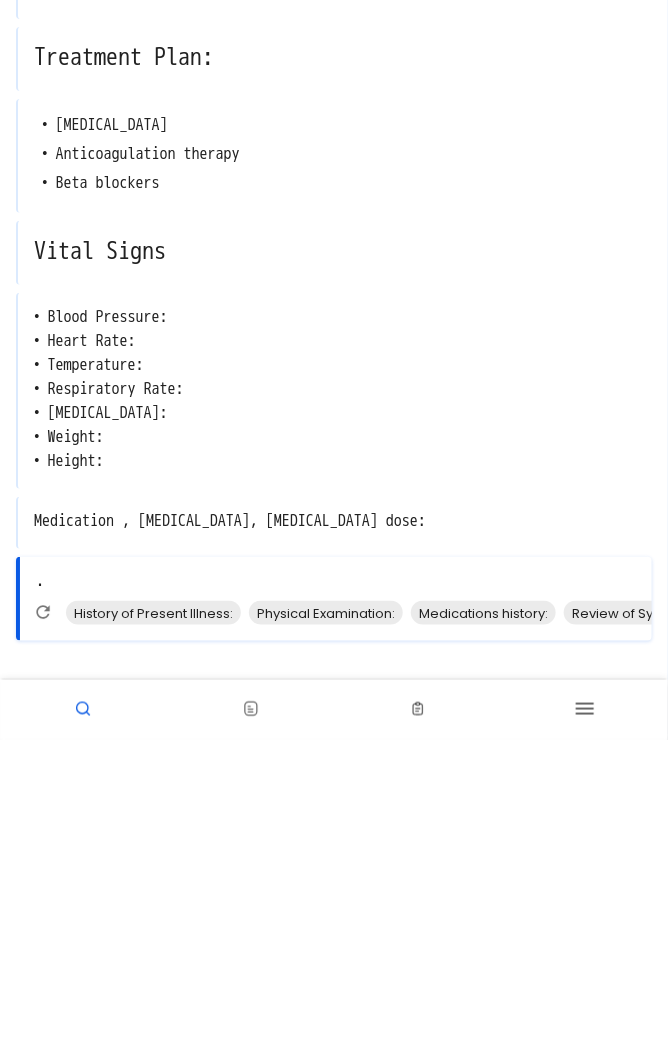 type on "." 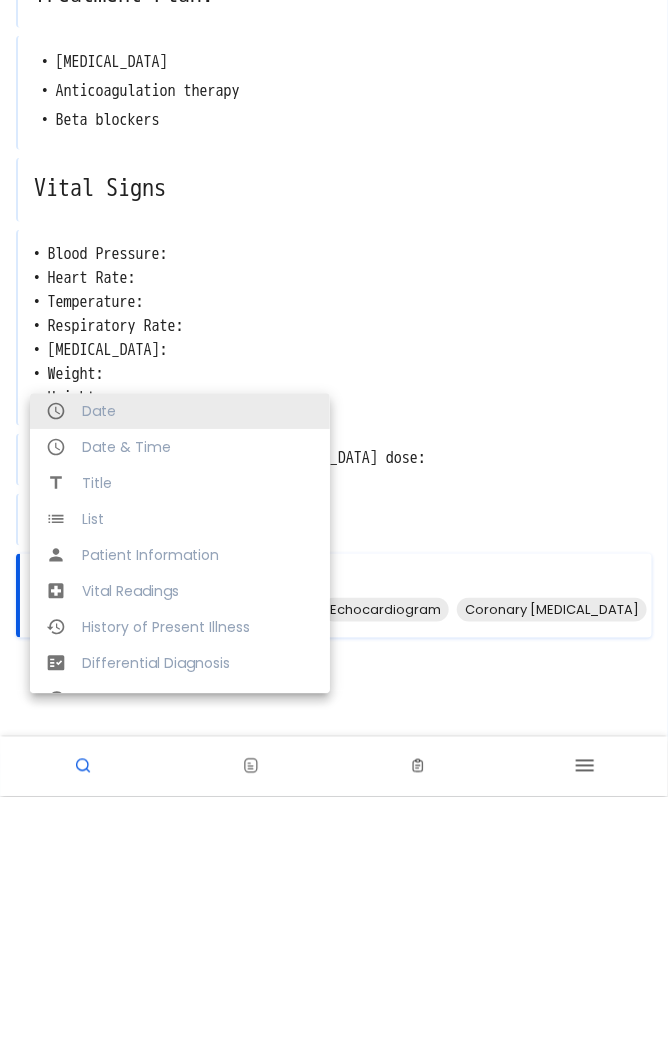 scroll, scrollTop: 513, scrollLeft: 0, axis: vertical 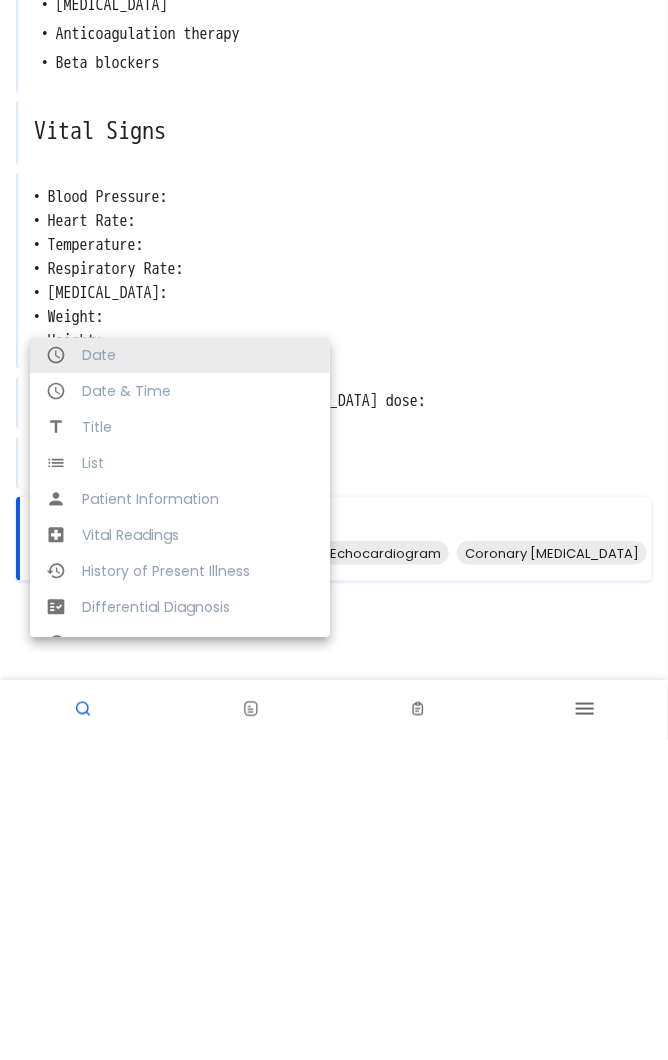 type on "/" 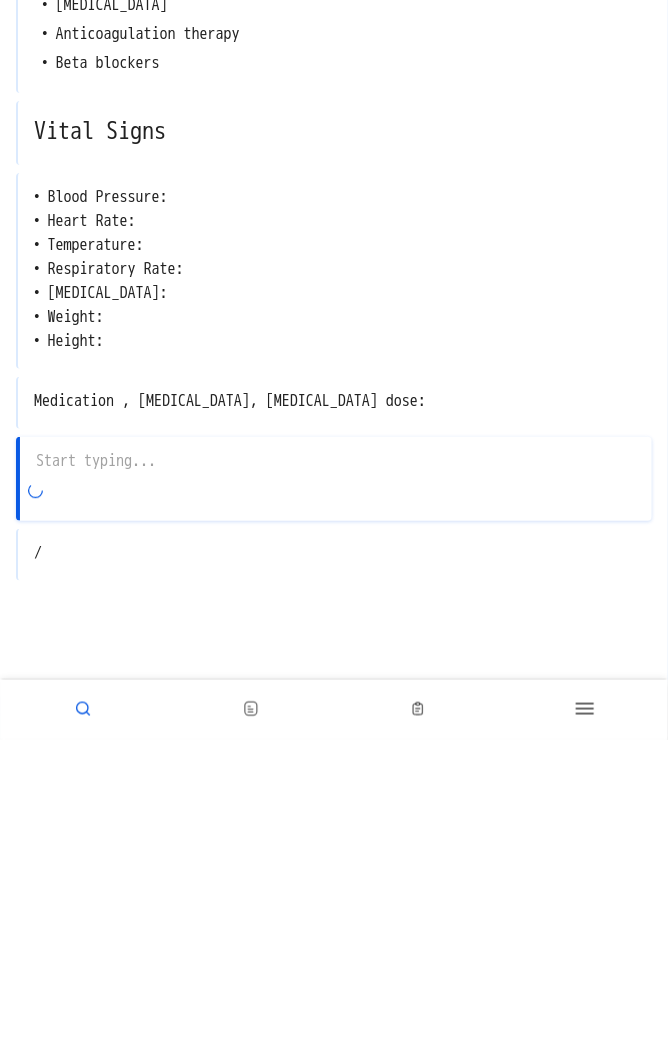 type 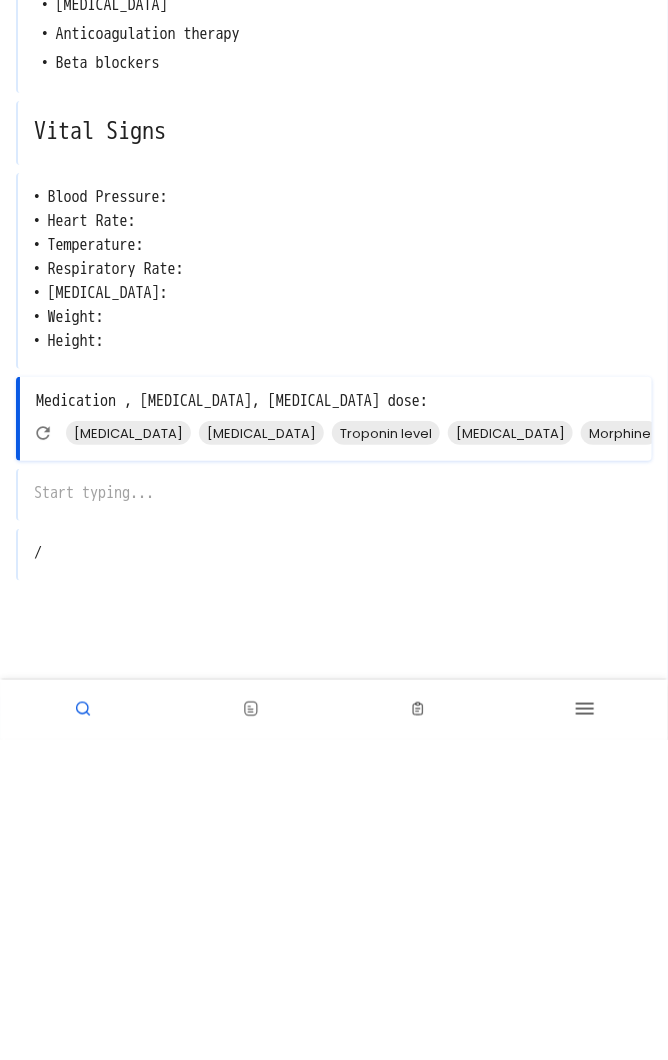click on "Medication , [MEDICAL_DATA], [MEDICAL_DATA] dose:" at bounding box center (336, 721) 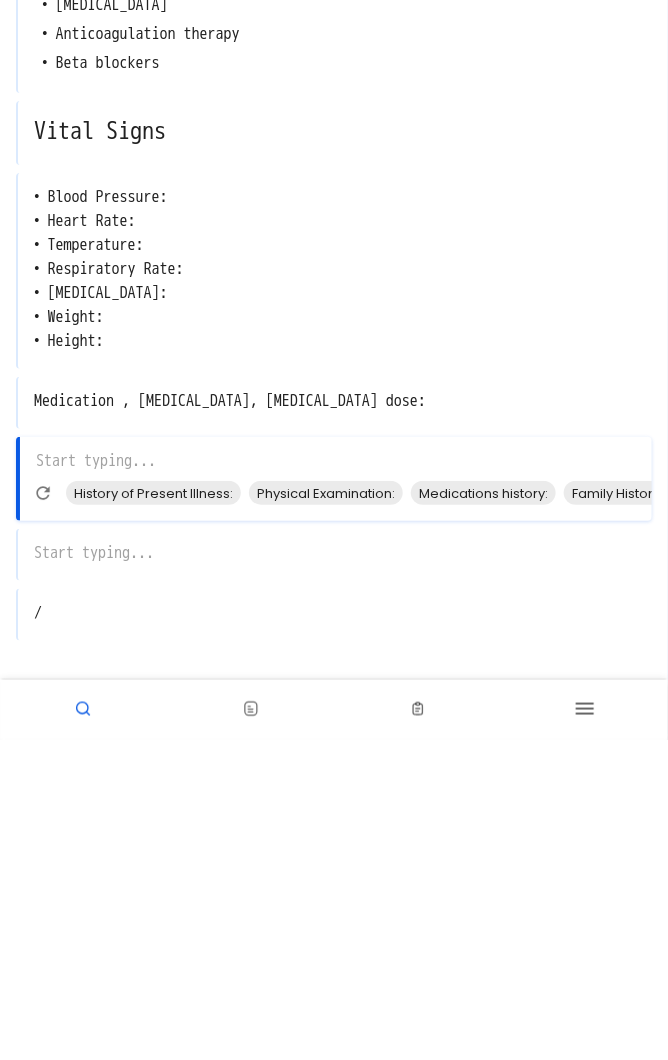 click on "x" at bounding box center (334, 875) 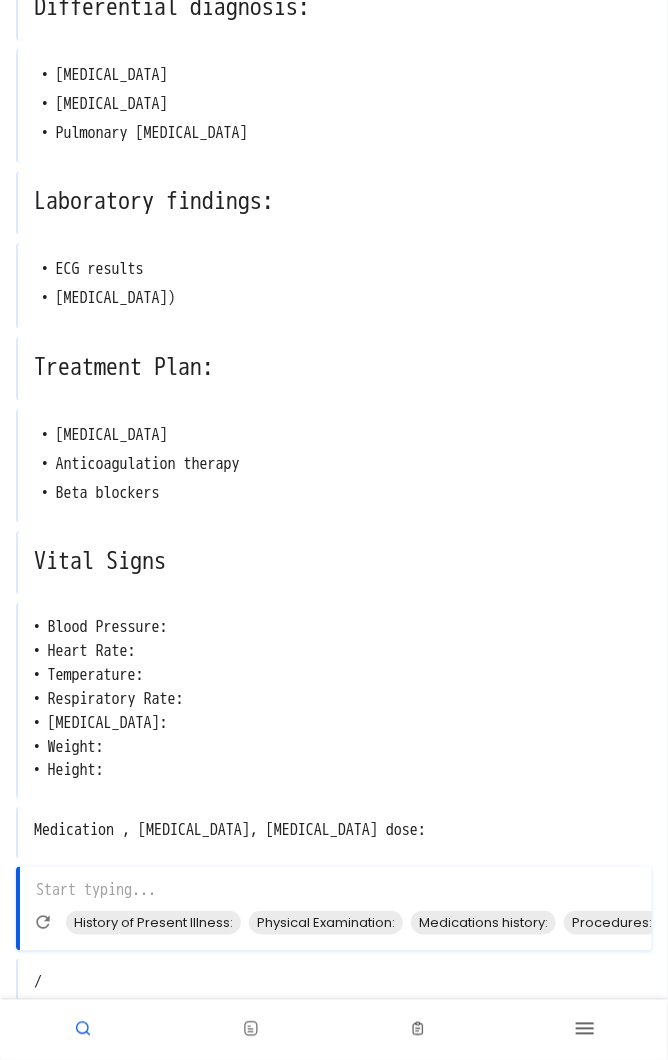 scroll, scrollTop: 0, scrollLeft: 0, axis: both 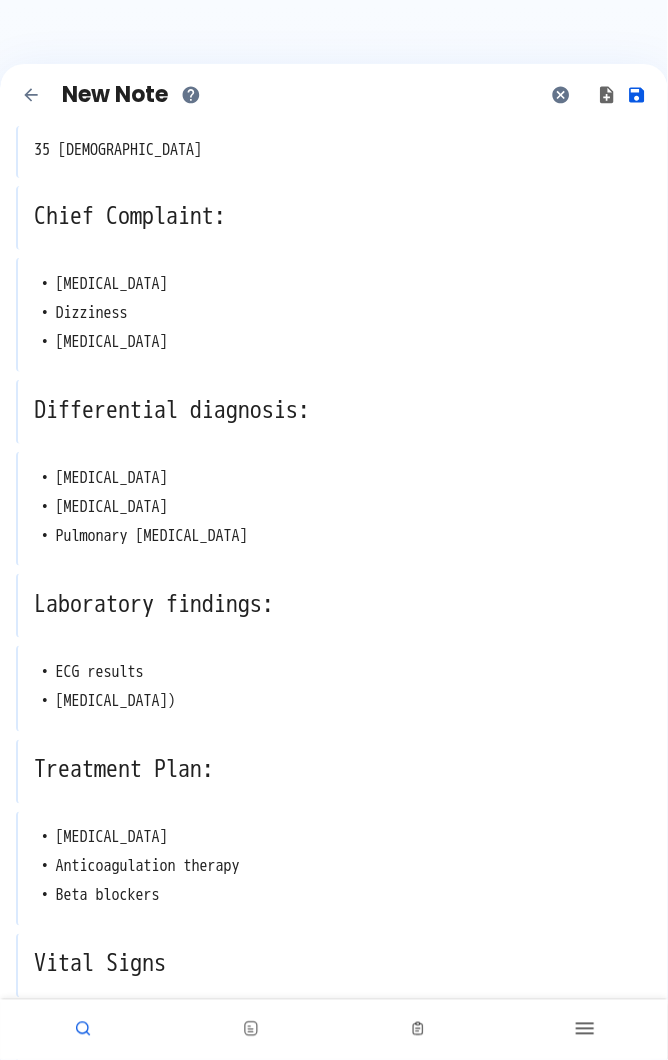click at bounding box center (637, 95) 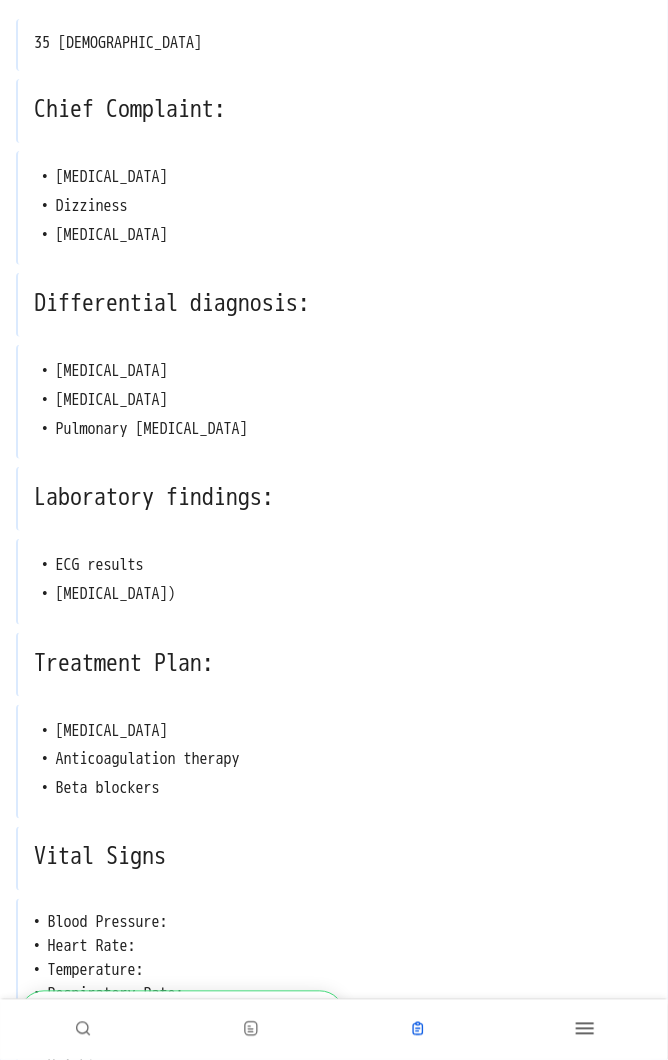scroll, scrollTop: 0, scrollLeft: 0, axis: both 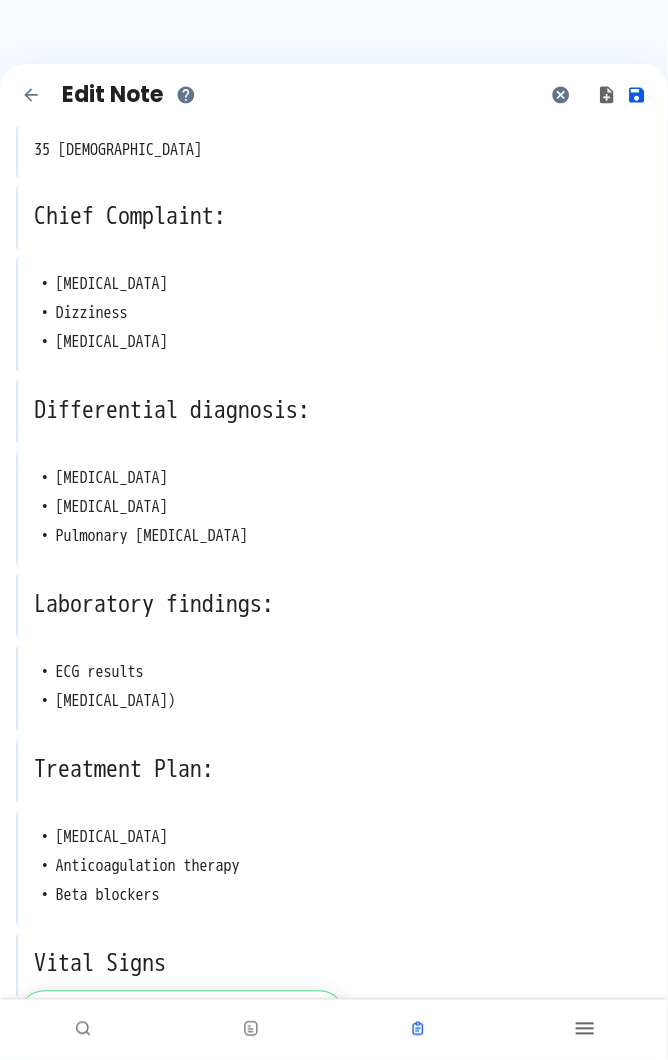 click 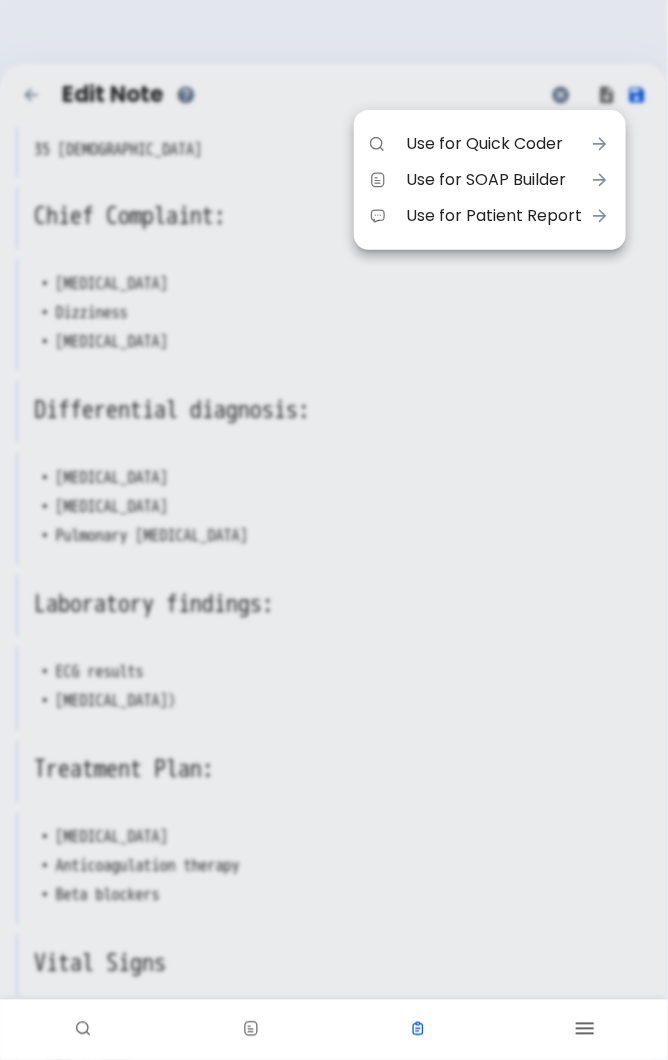 click on "Use for Quick Coder" at bounding box center (494, 144) 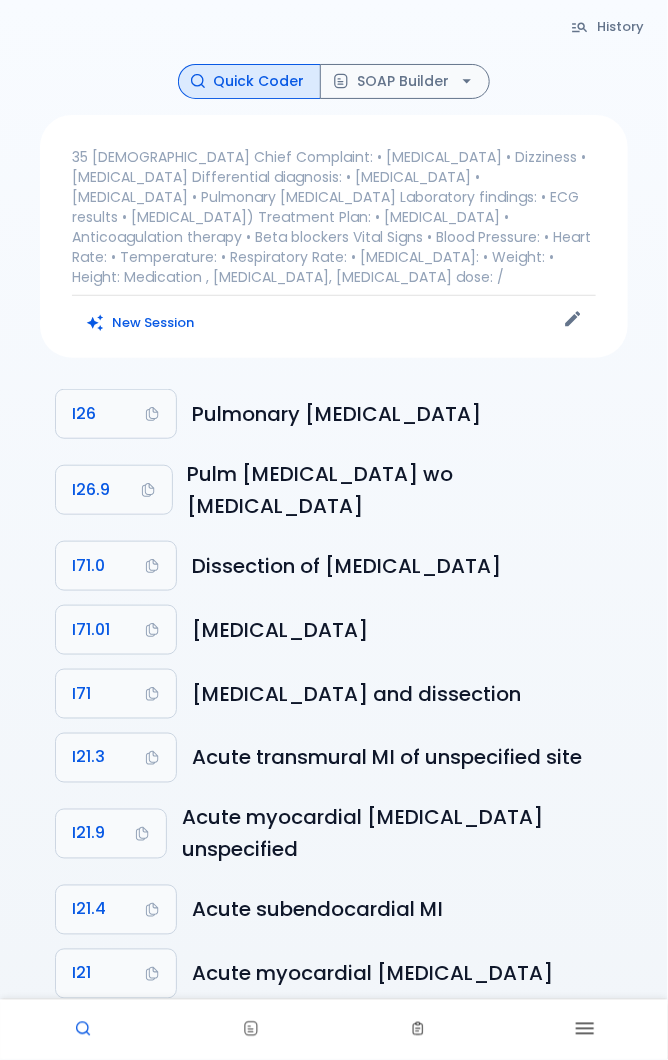 click on "I26" at bounding box center [116, 414] 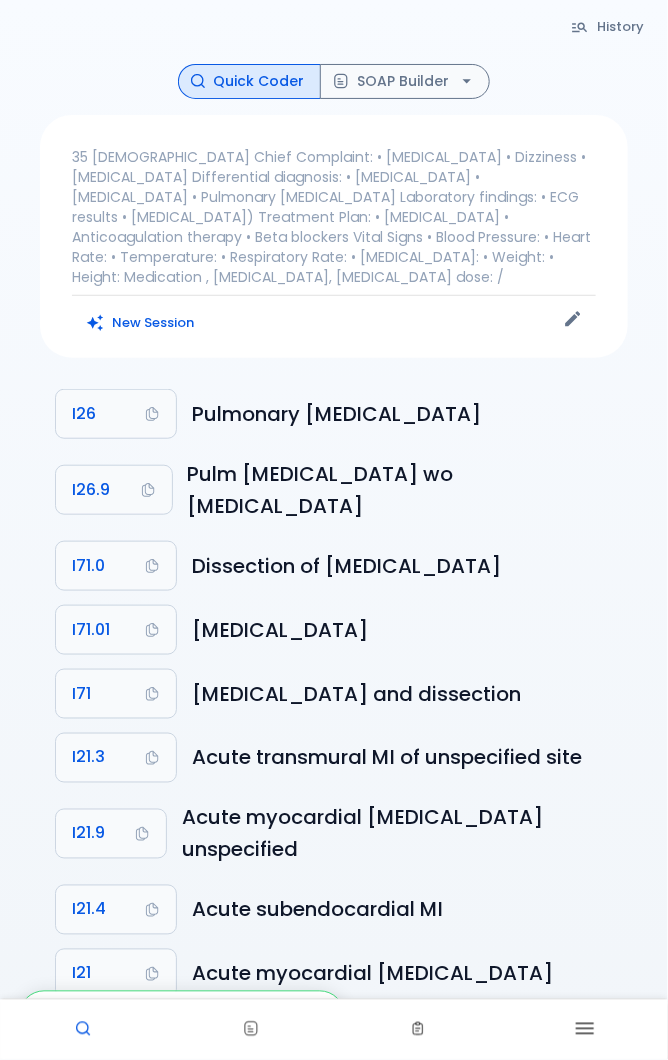 click on "SOAP Builder" at bounding box center [405, 81] 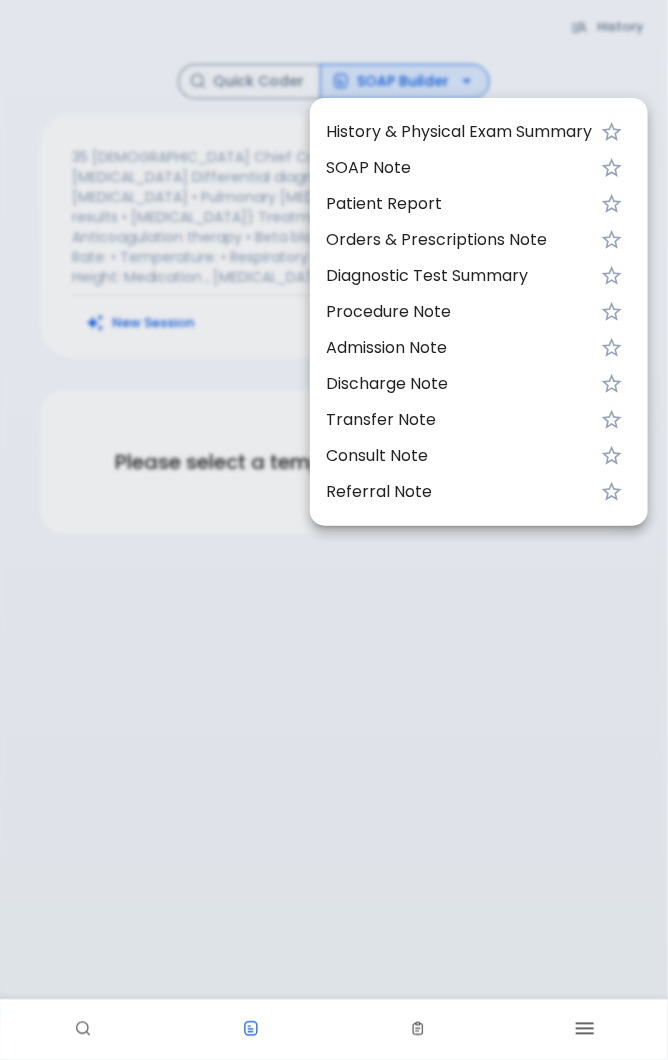 click on "History & Physical Exam Summary" at bounding box center [459, 132] 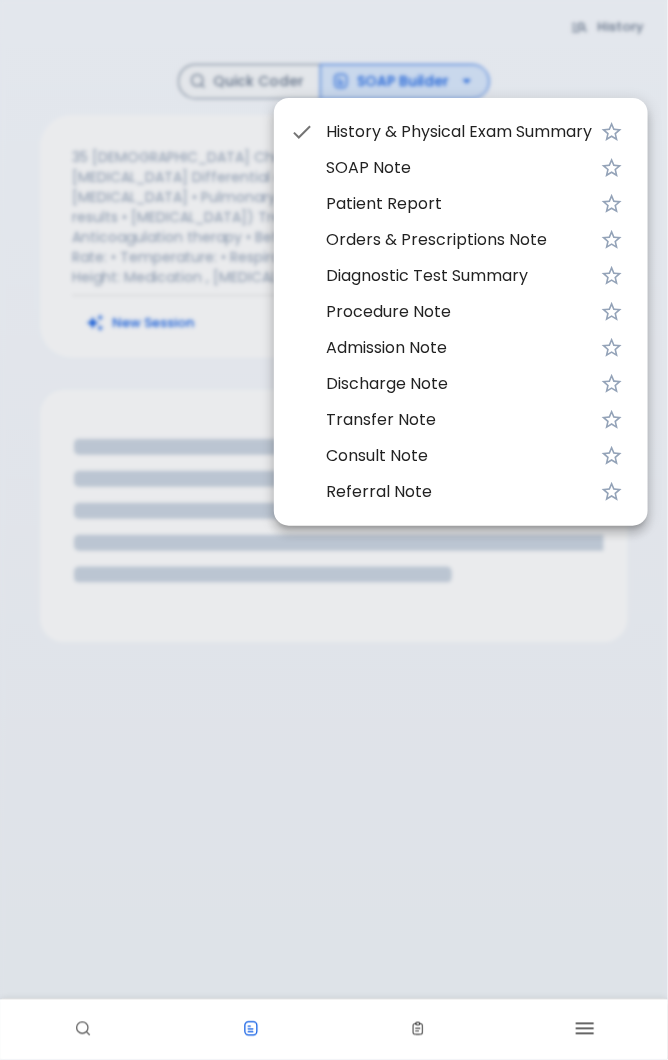click at bounding box center [334, 530] 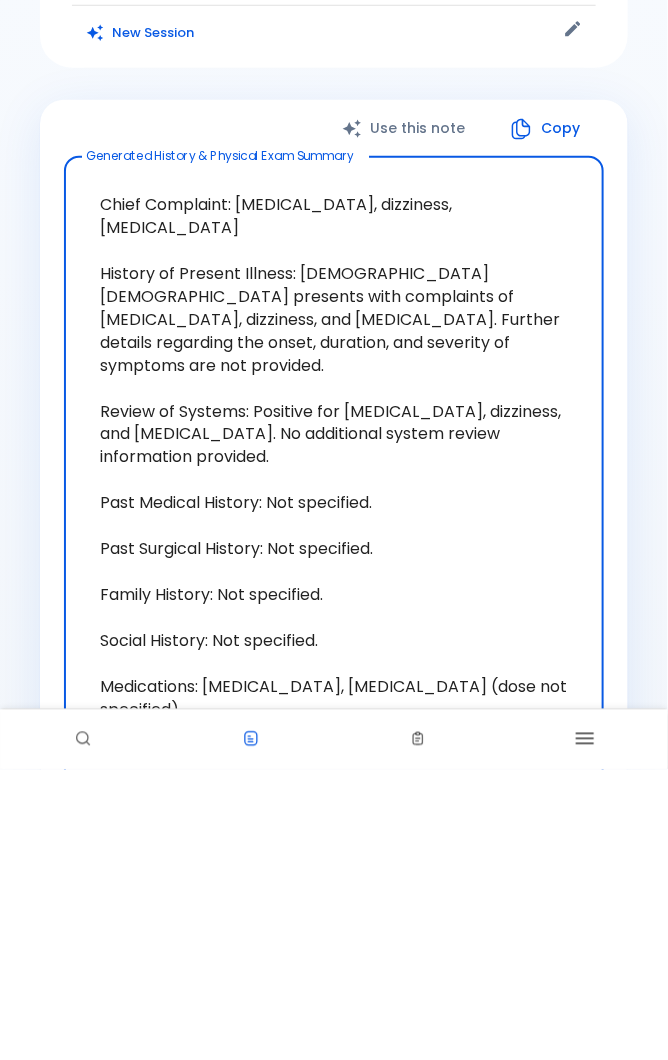 scroll, scrollTop: 91, scrollLeft: 0, axis: vertical 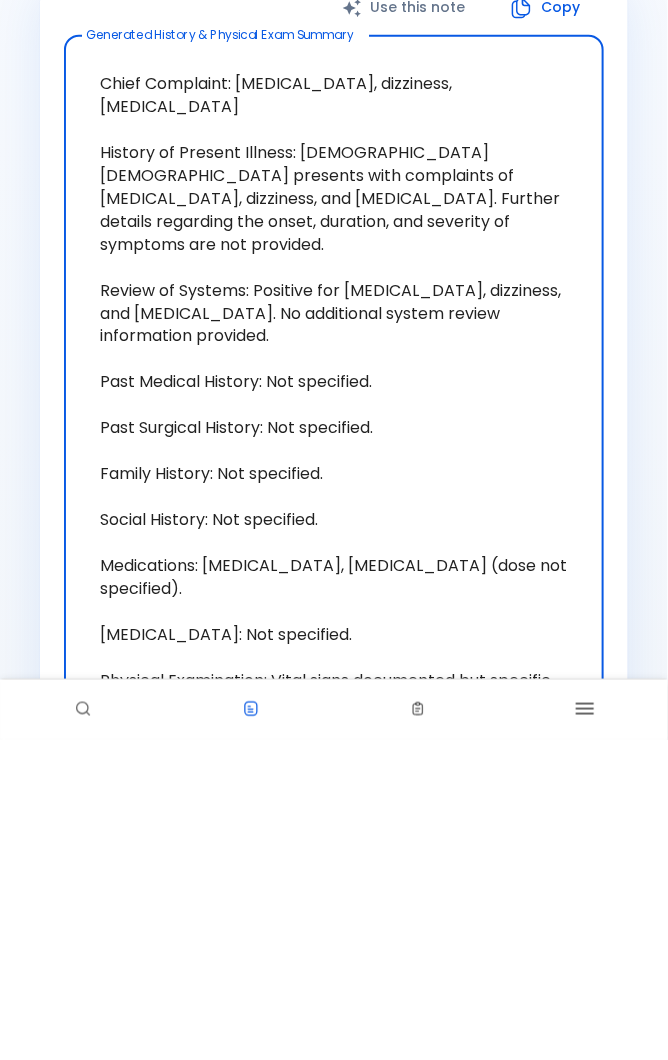 click 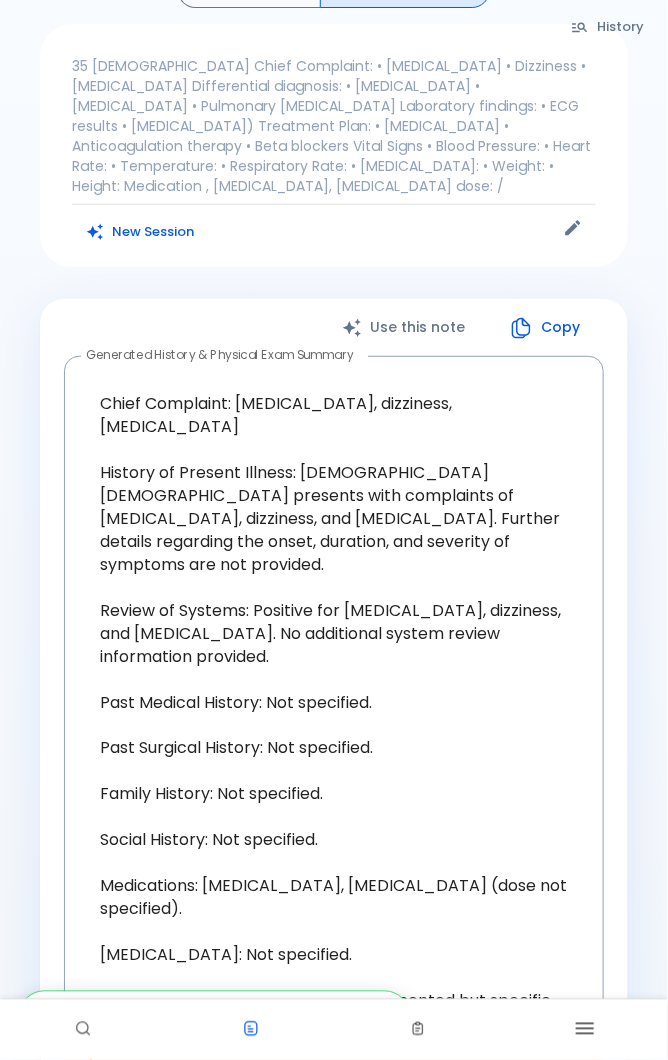 click on "Copy" at bounding box center [546, 327] 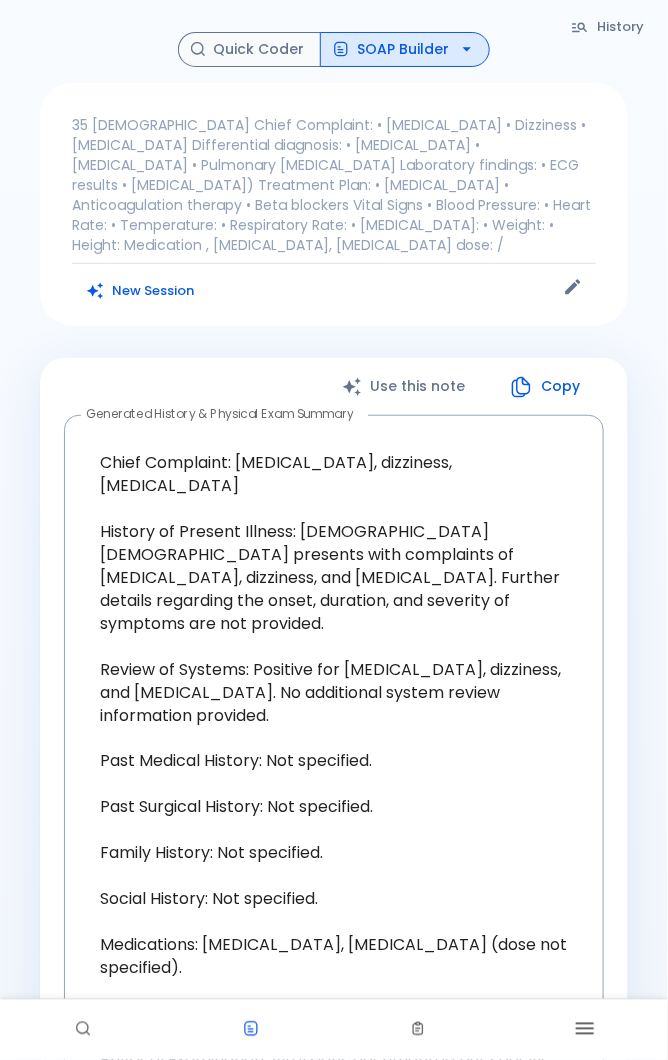 scroll, scrollTop: 0, scrollLeft: 0, axis: both 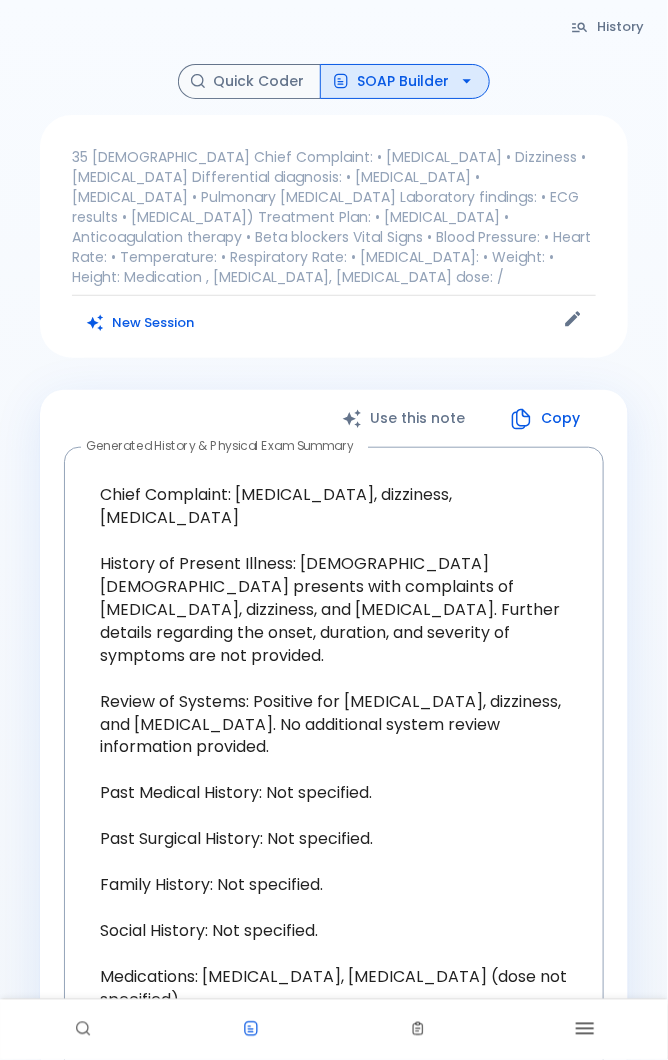 click on "Quick Coder" at bounding box center (249, 81) 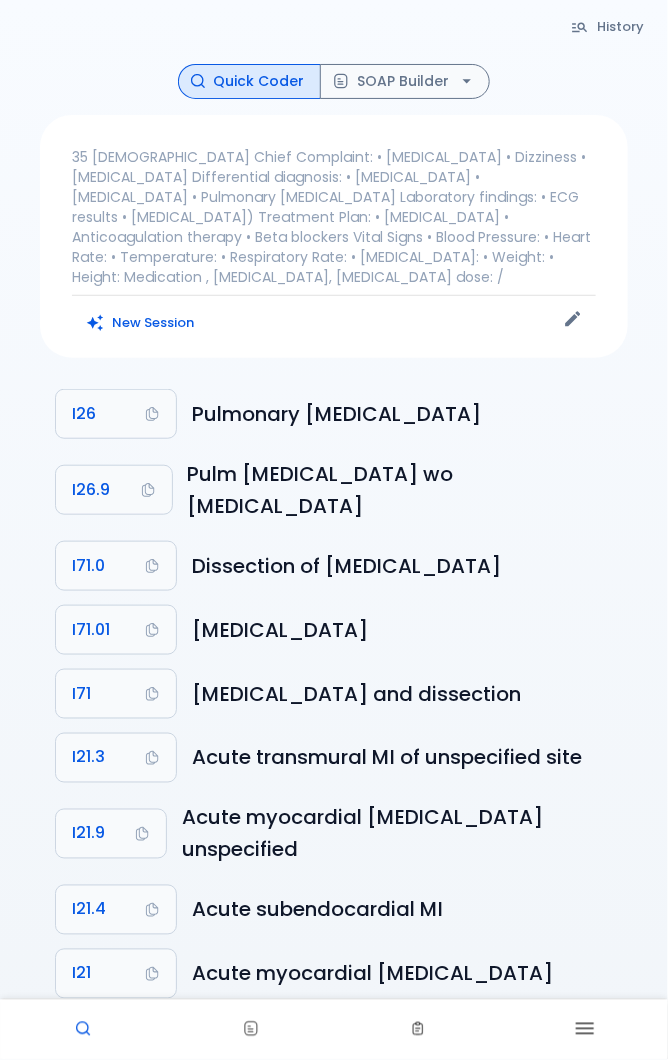 click at bounding box center (584, 1030) 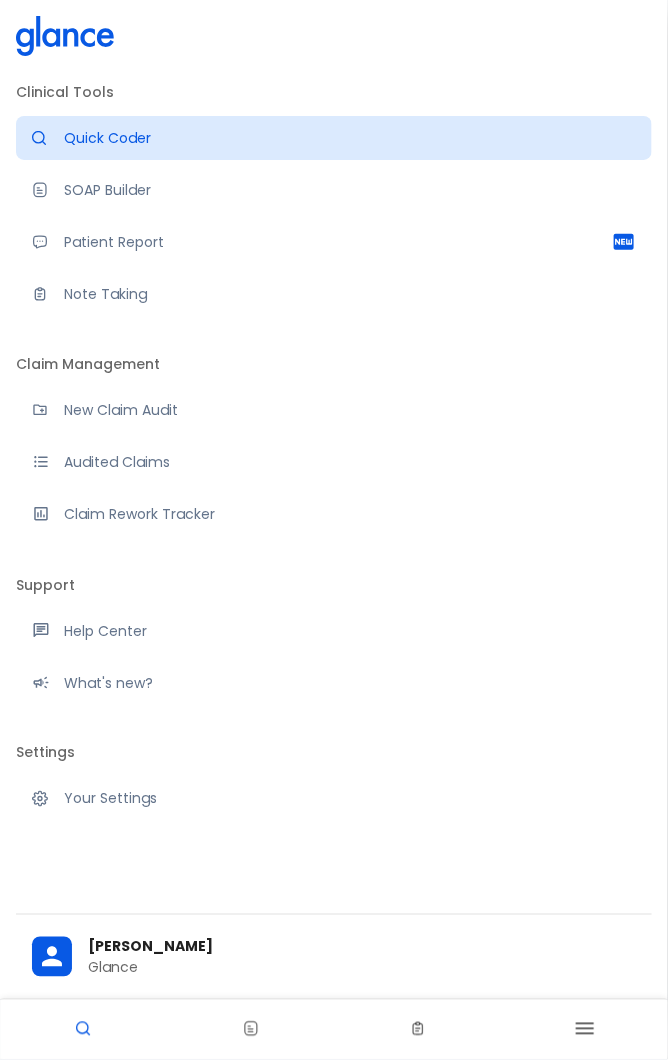 click on "Note Taking" at bounding box center (350, 294) 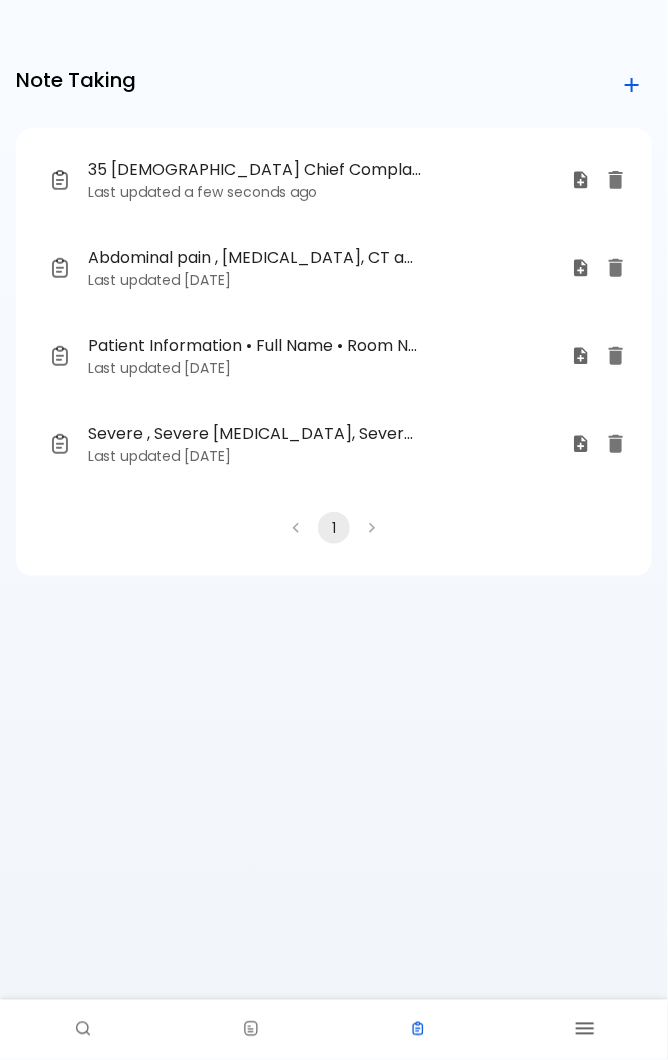 click on "35 [DEMOGRAPHIC_DATA]
Chief Complaint:
• [MEDICAL_DATA]
• Dizziness
• [MEDICAL_DATA]
Differential diagnosis:
• [MEDICAL_DATA]
• [MEDICAL_DATA]
• Pulmonary [MEDICAL_DATA]
Laboratory findings:
• ECG results
• [MEDICAL_DATA])
Treatment Plan:
• [MEDICAL_DATA]
• Anticoagulation therapy
• Beta blockers
Vital Signs
• Blood Pressure:
• Heart Rate:
• Temperature:
• Respiratory Rate:
• [MEDICAL_DATA]:
• Weight:
• Height:
Medication , [MEDICAL_DATA], [MEDICAL_DATA] dose:
/" at bounding box center [255, 170] 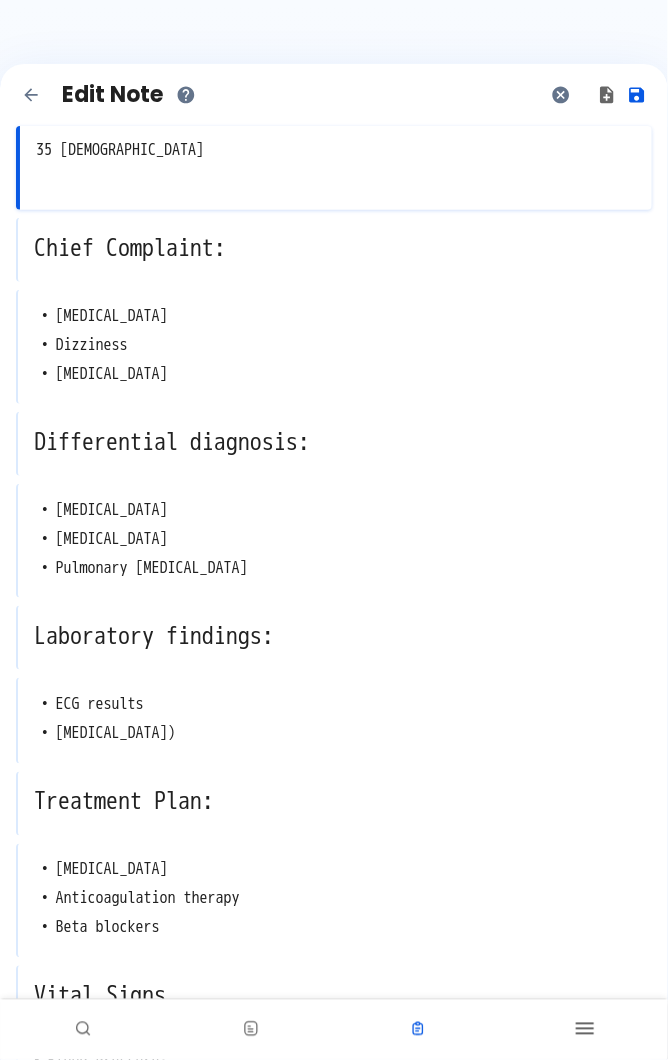 click 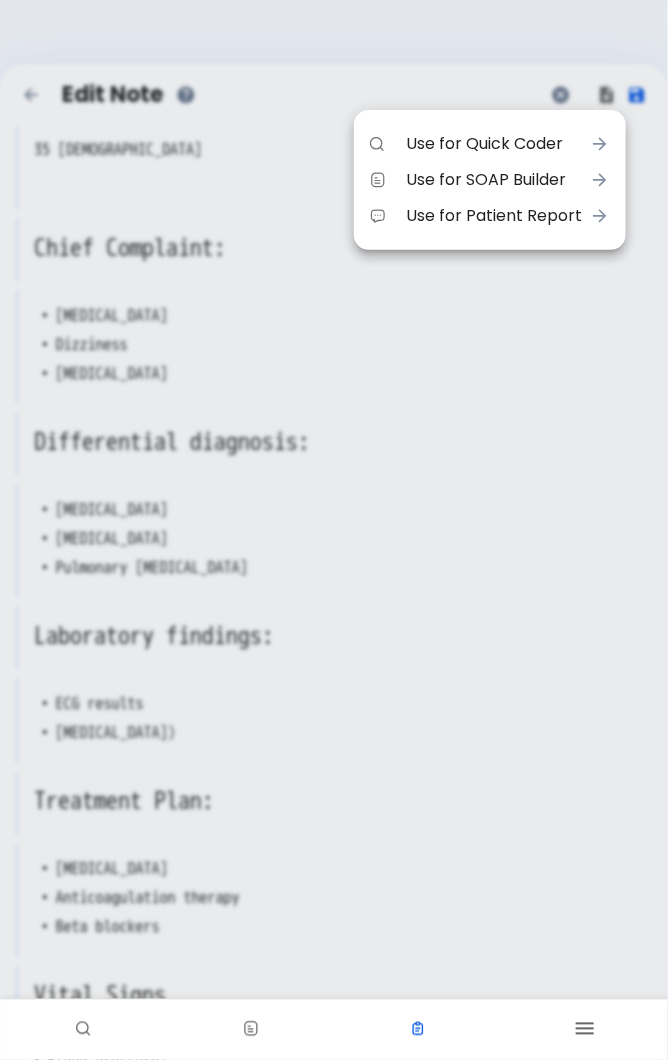 click at bounding box center (334, 530) 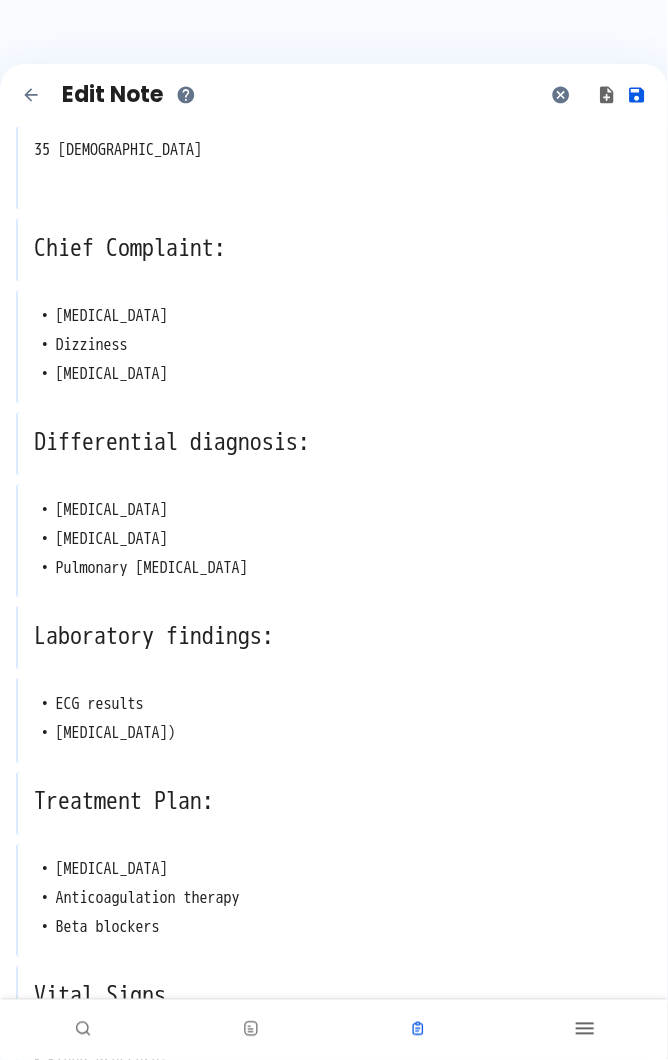 click at bounding box center (607, 95) 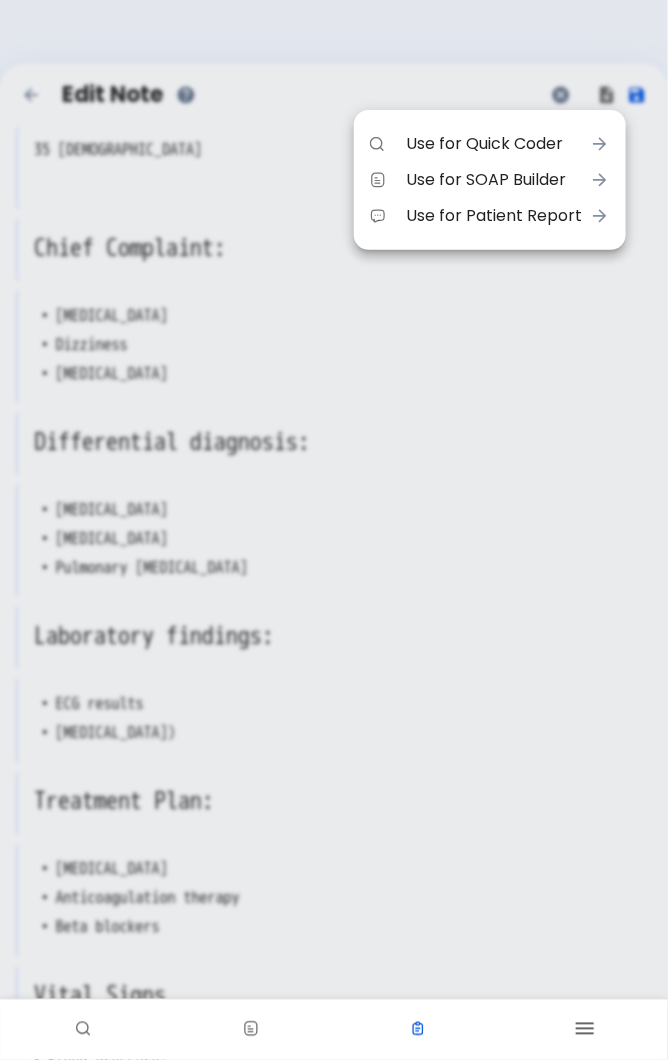 click on "Use for Quick Coder" at bounding box center (494, 144) 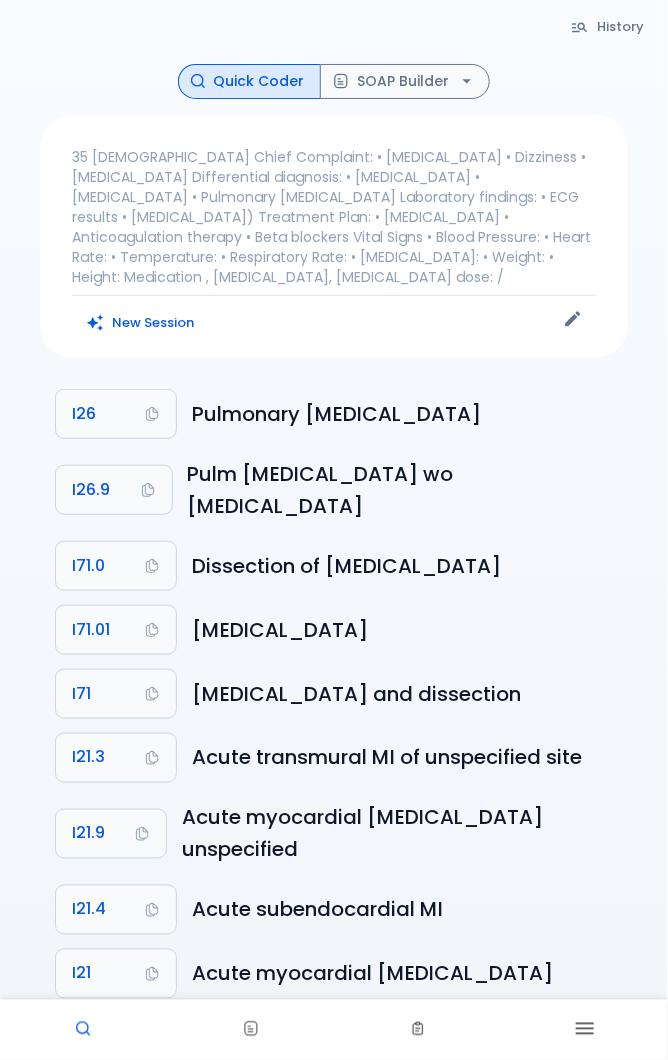 click on "I26" at bounding box center (116, 414) 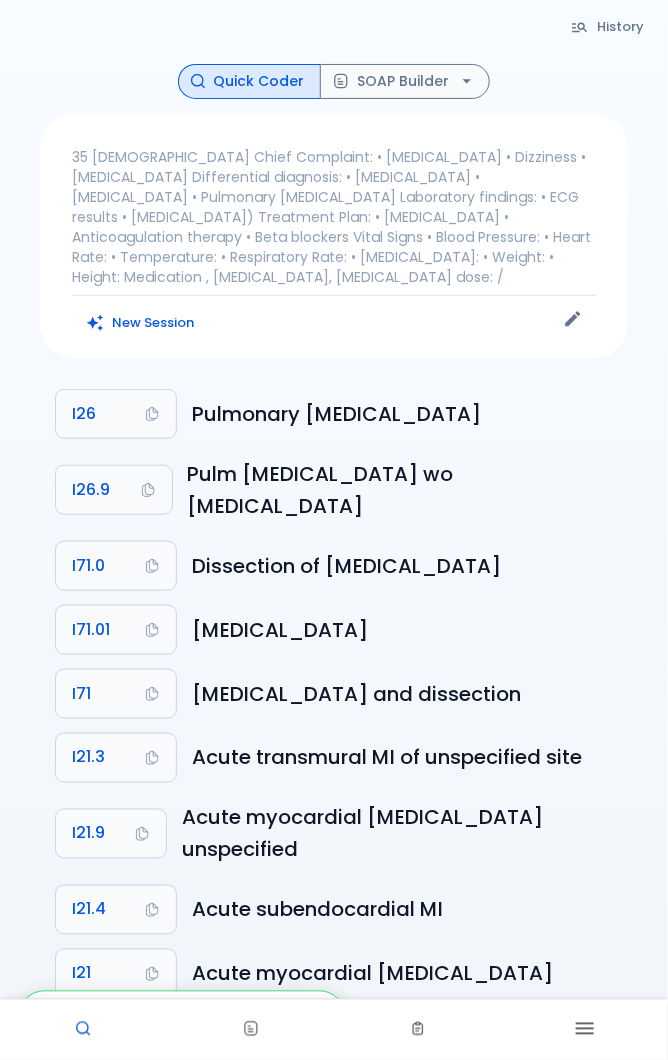 click on "I26" at bounding box center [116, 414] 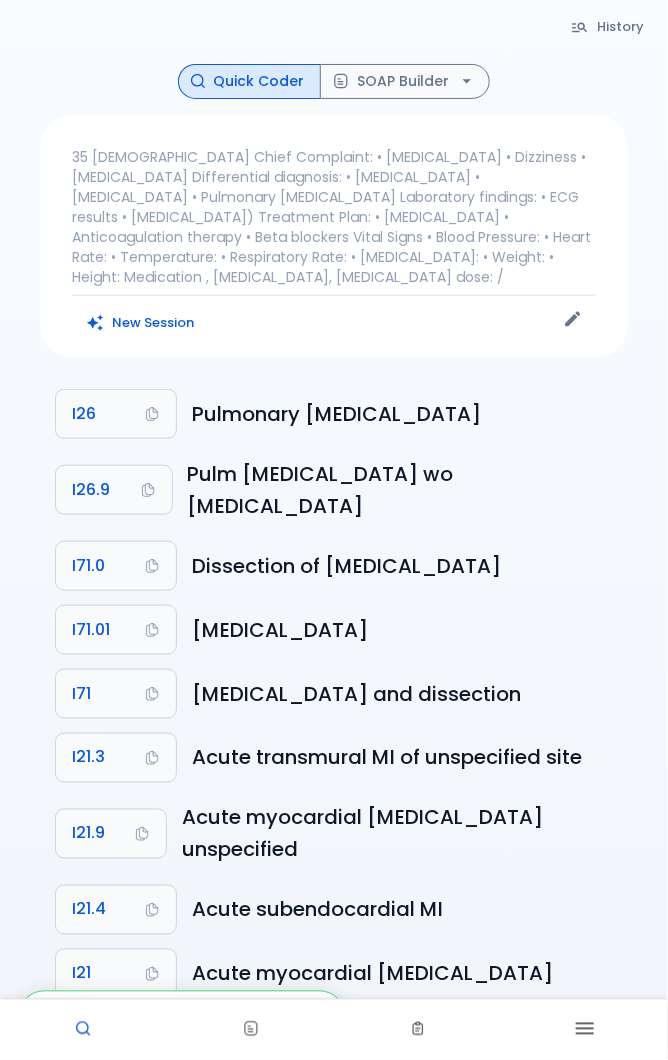 click on "SOAP Builder" at bounding box center (405, 81) 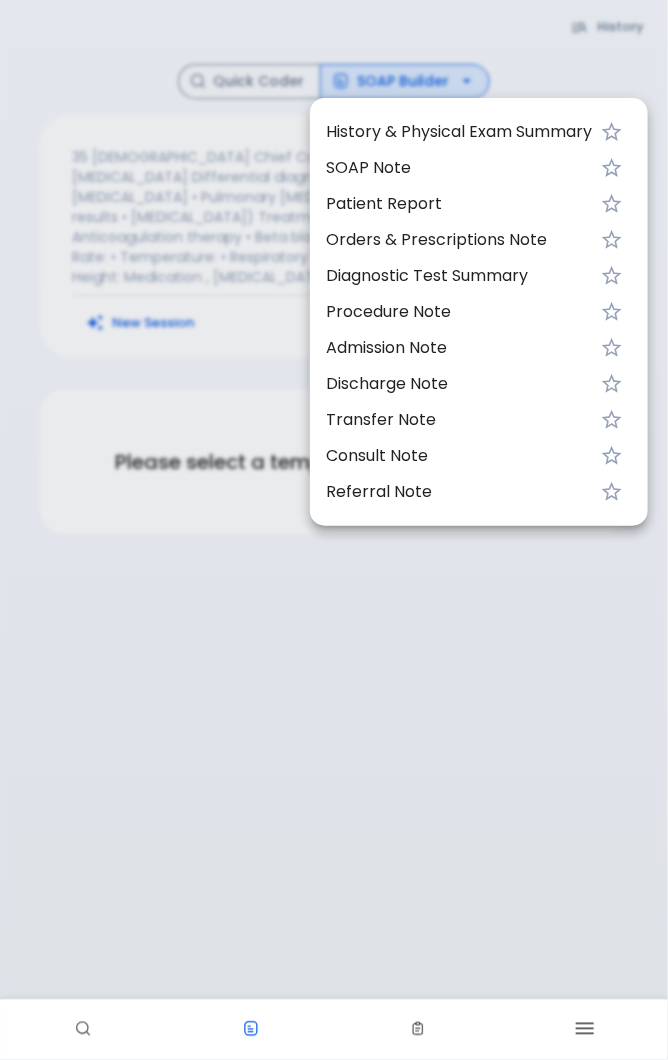 click on "History & Physical Exam Summary" at bounding box center [459, 132] 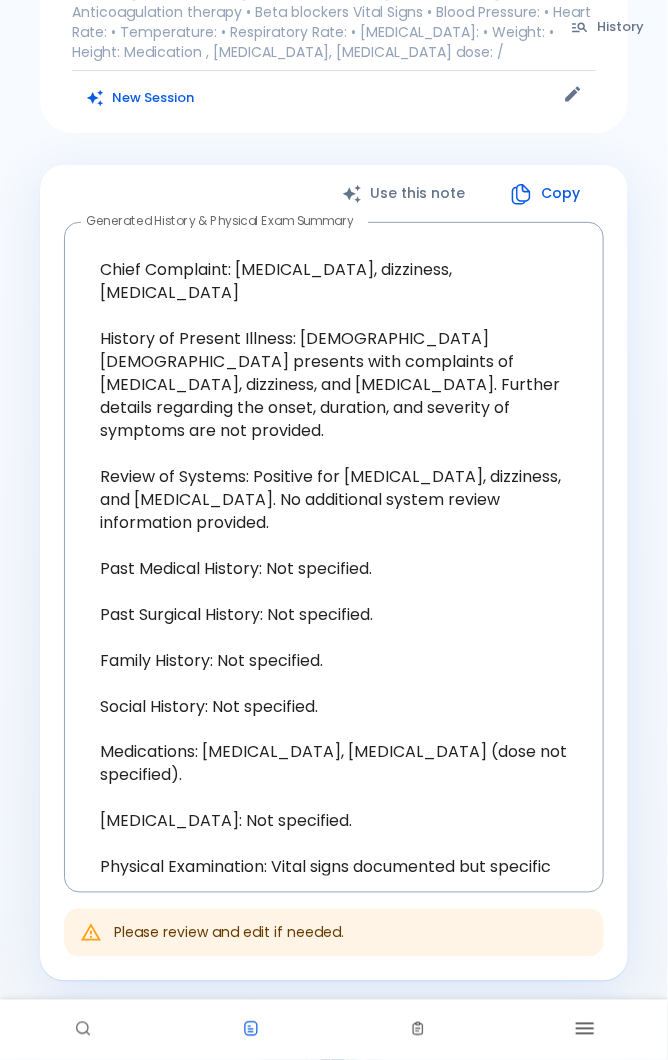 scroll, scrollTop: 213, scrollLeft: 0, axis: vertical 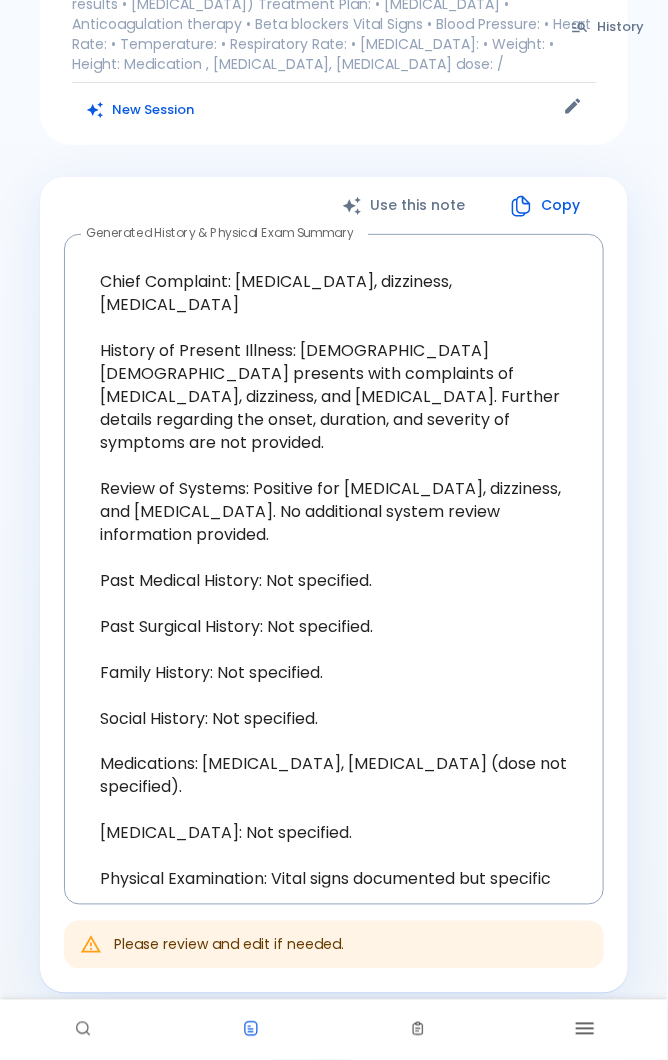 click on "Copy" at bounding box center [546, 205] 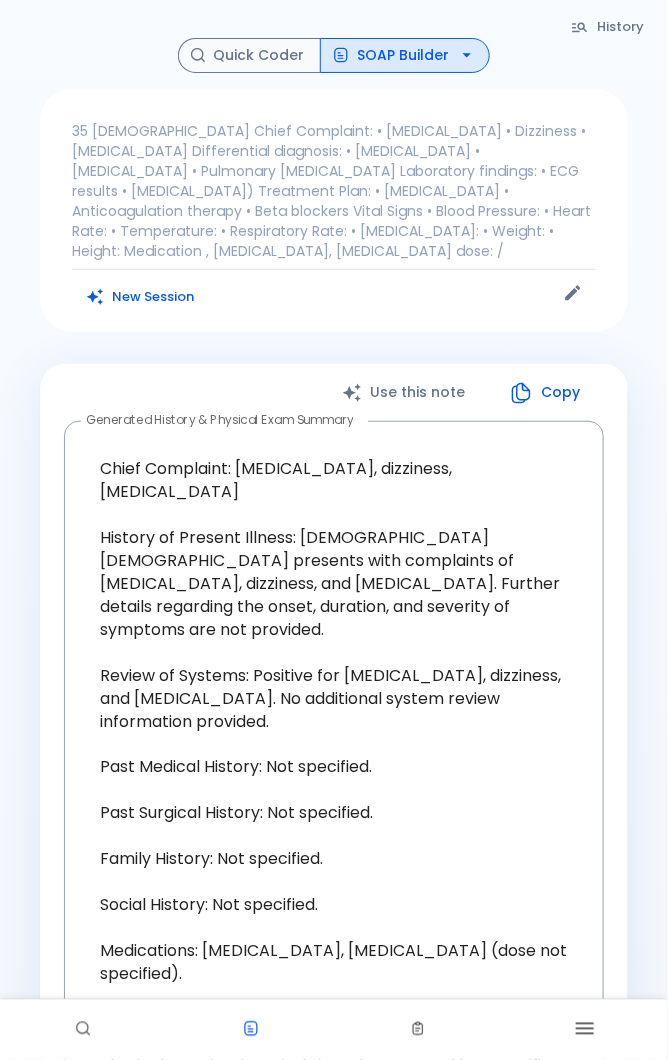 scroll, scrollTop: 0, scrollLeft: 0, axis: both 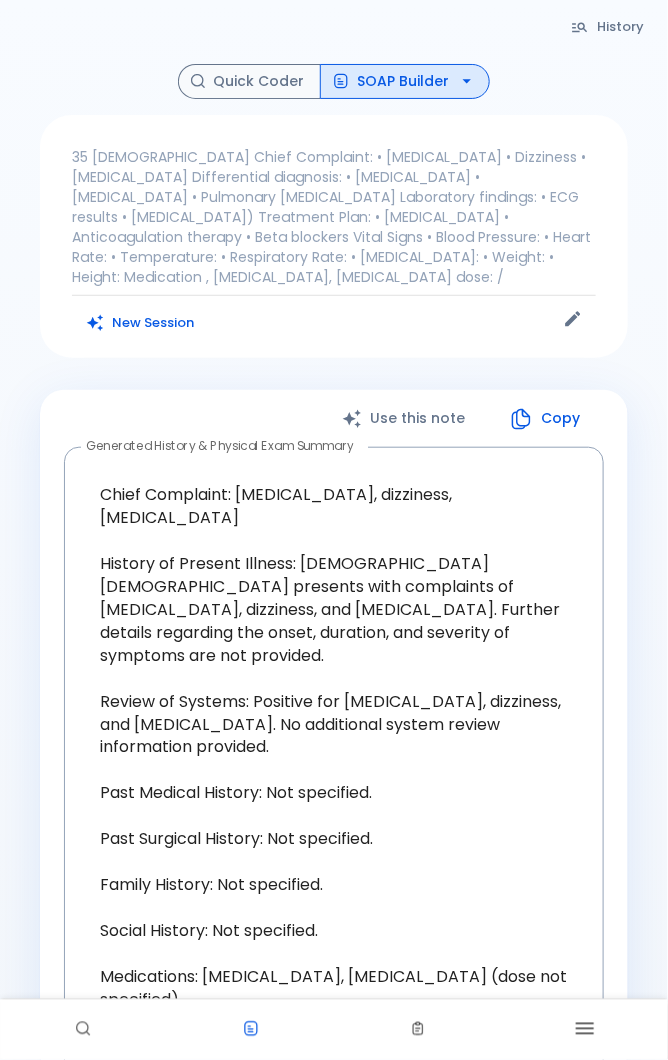 click on "SOAP Builder" at bounding box center (405, 81) 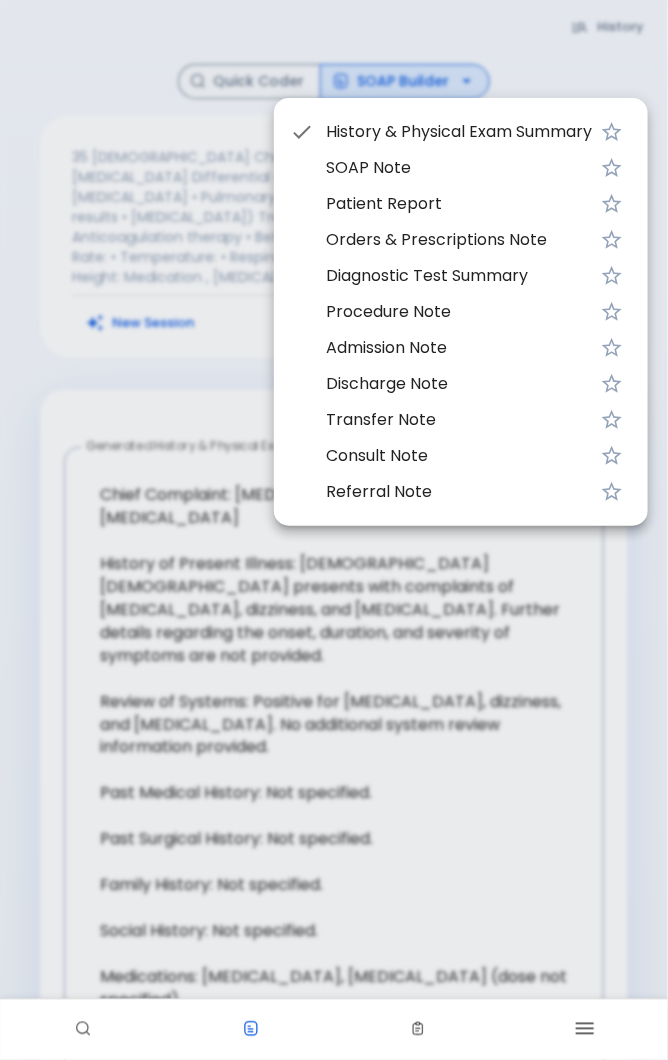 click on "History & Physical Exam Summary" at bounding box center [459, 132] 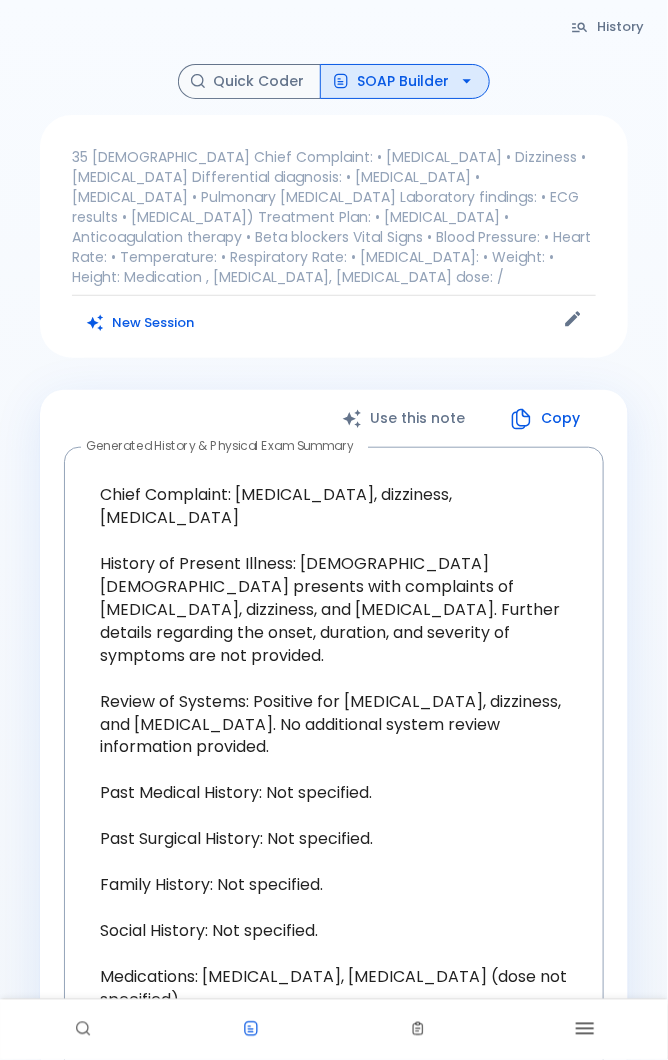click at bounding box center (584, 1030) 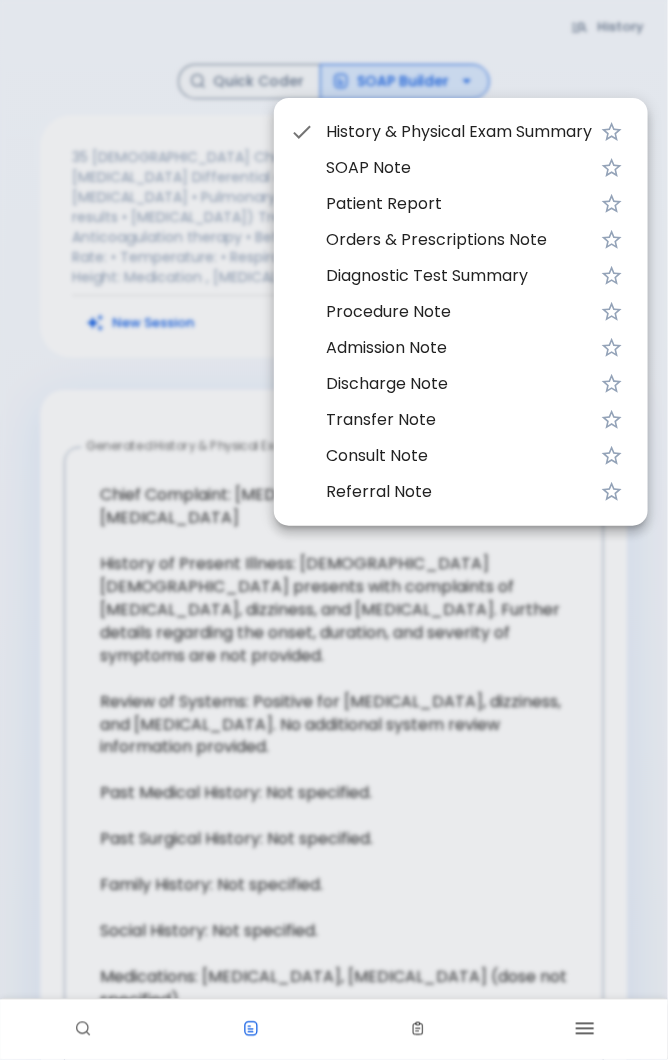 click on "SOAP Note" at bounding box center [459, 168] 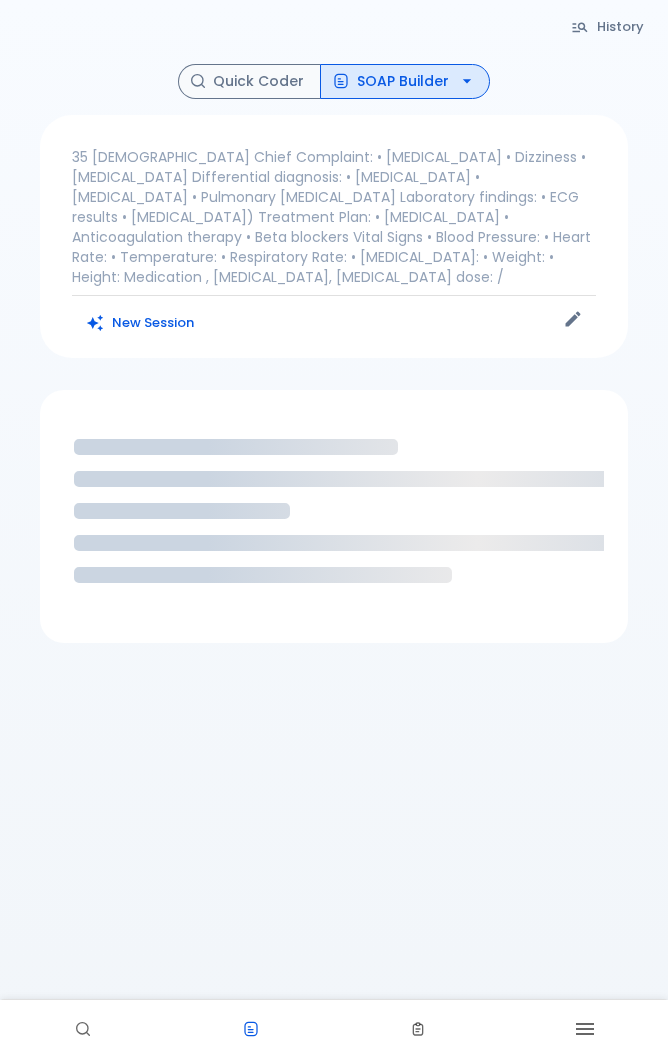 scroll, scrollTop: 0, scrollLeft: 0, axis: both 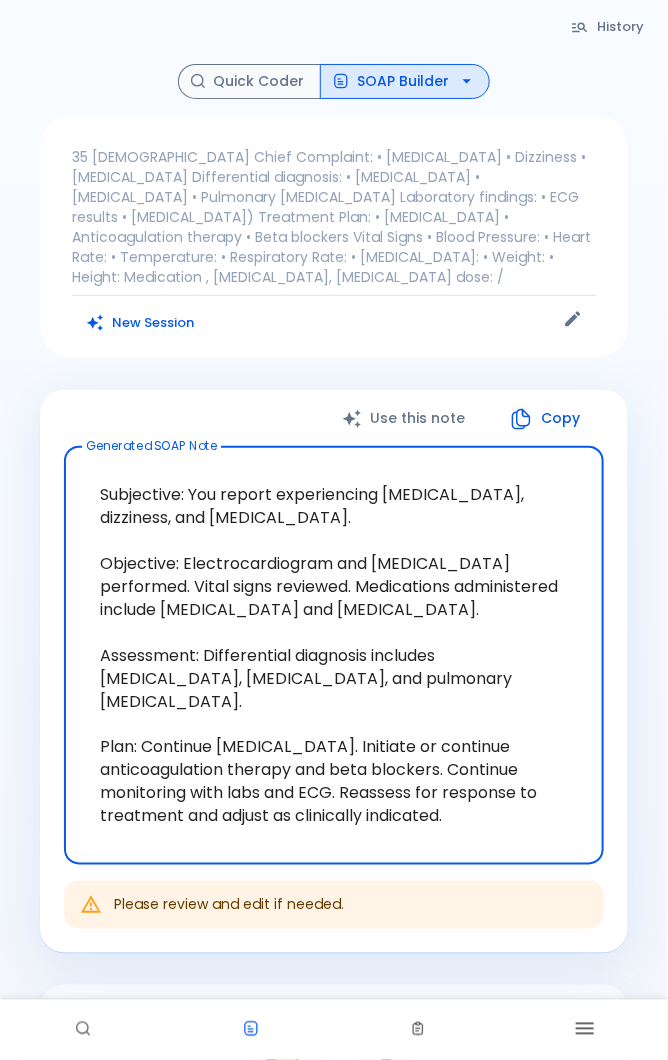 click on "SOAP Builder" at bounding box center (405, 81) 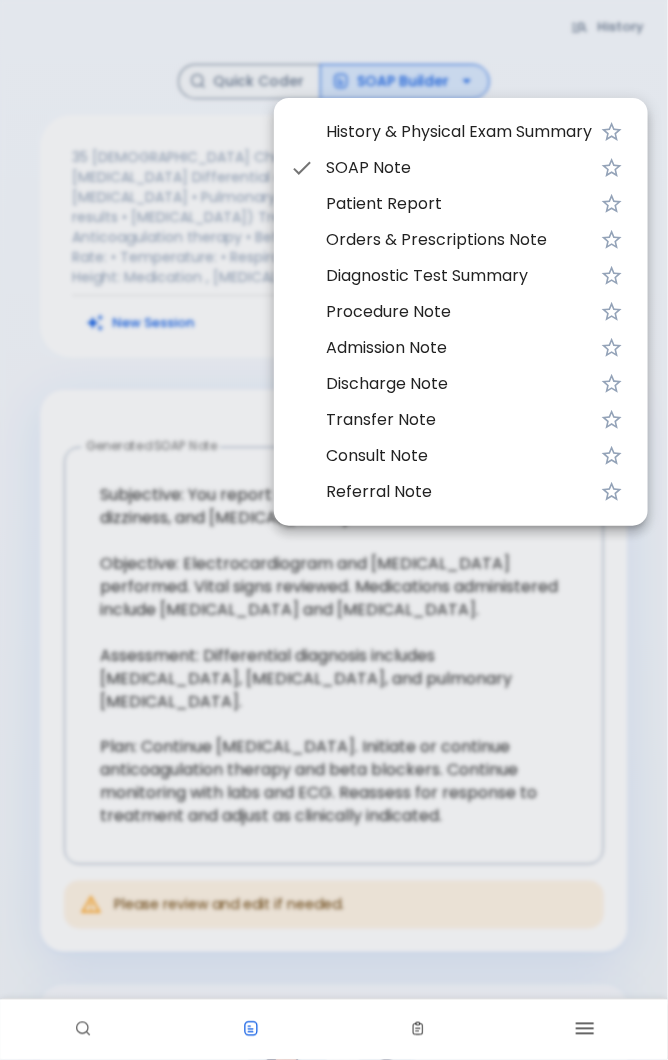 click on "Discharge Note" at bounding box center [459, 384] 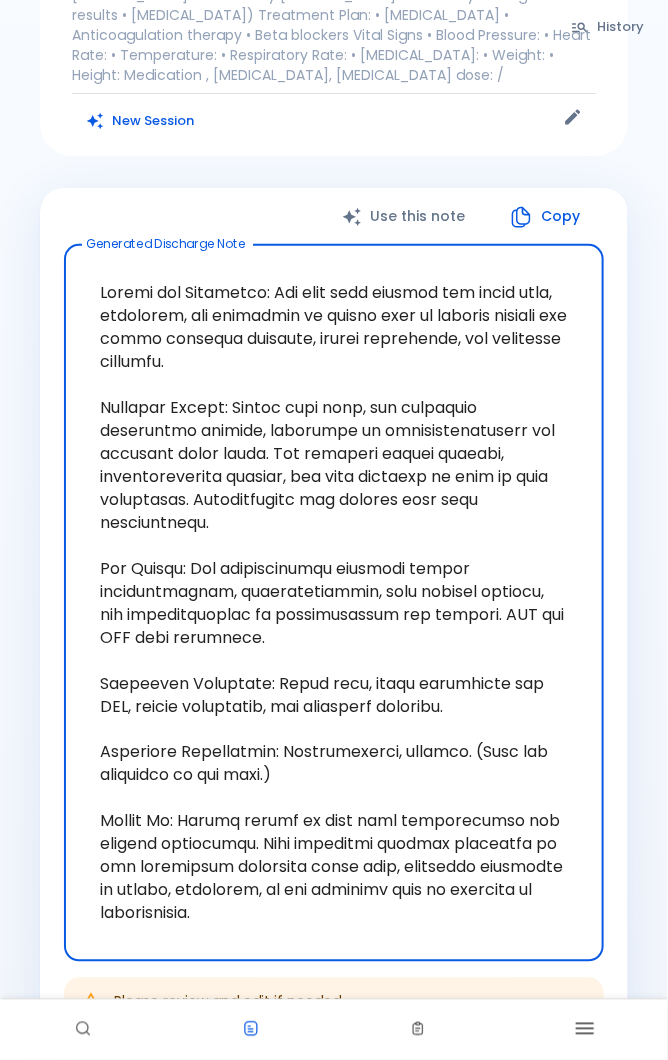 scroll, scrollTop: 130, scrollLeft: 0, axis: vertical 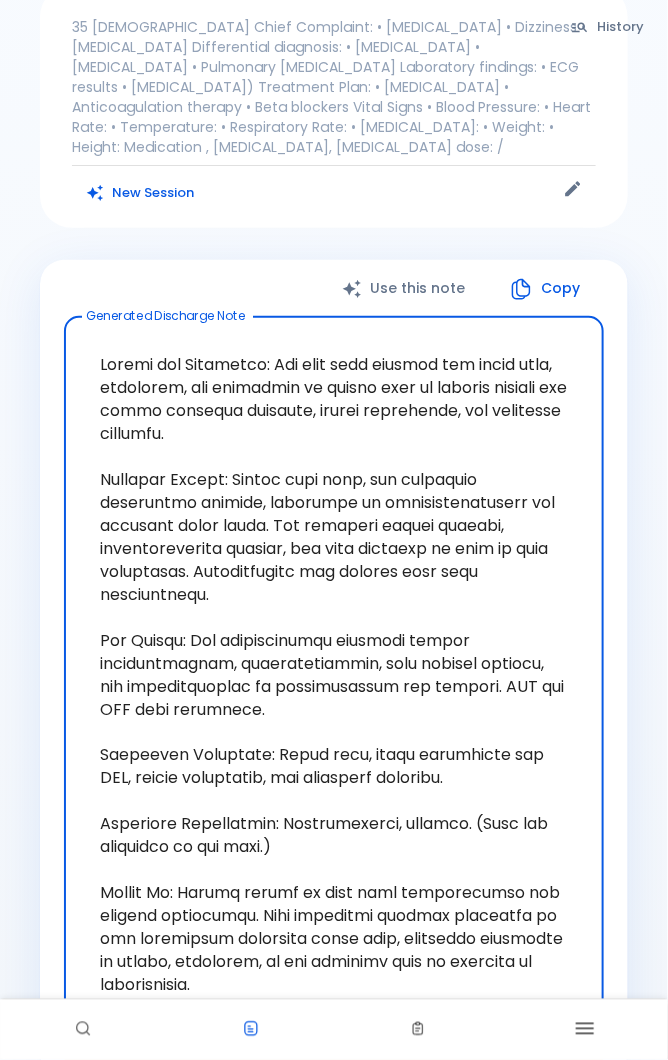 click on "Copy" at bounding box center [546, 288] 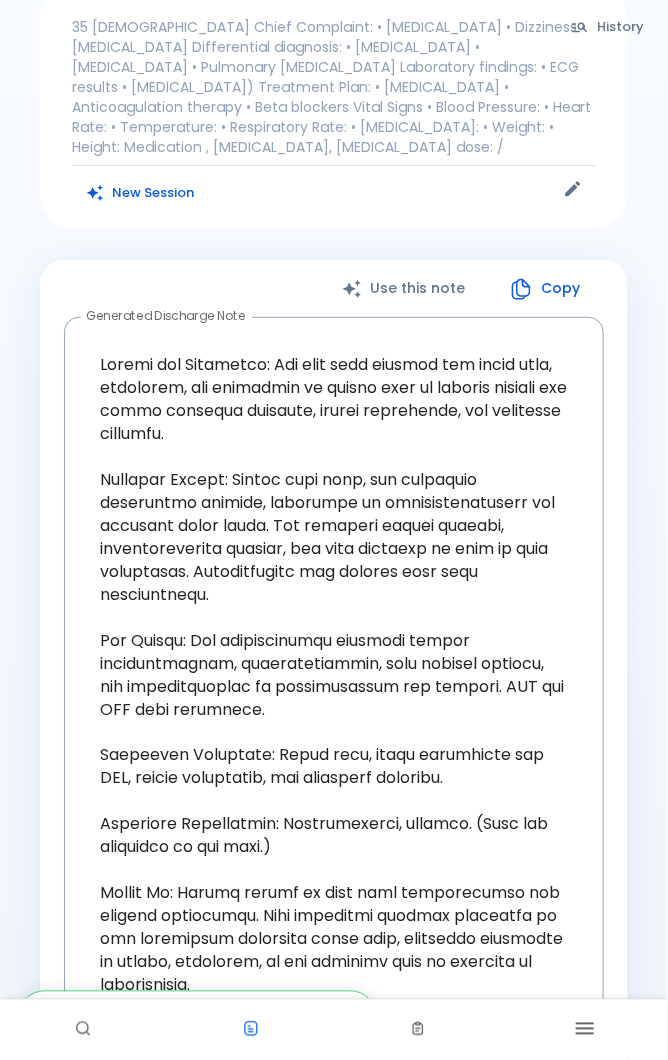 scroll, scrollTop: 0, scrollLeft: 0, axis: both 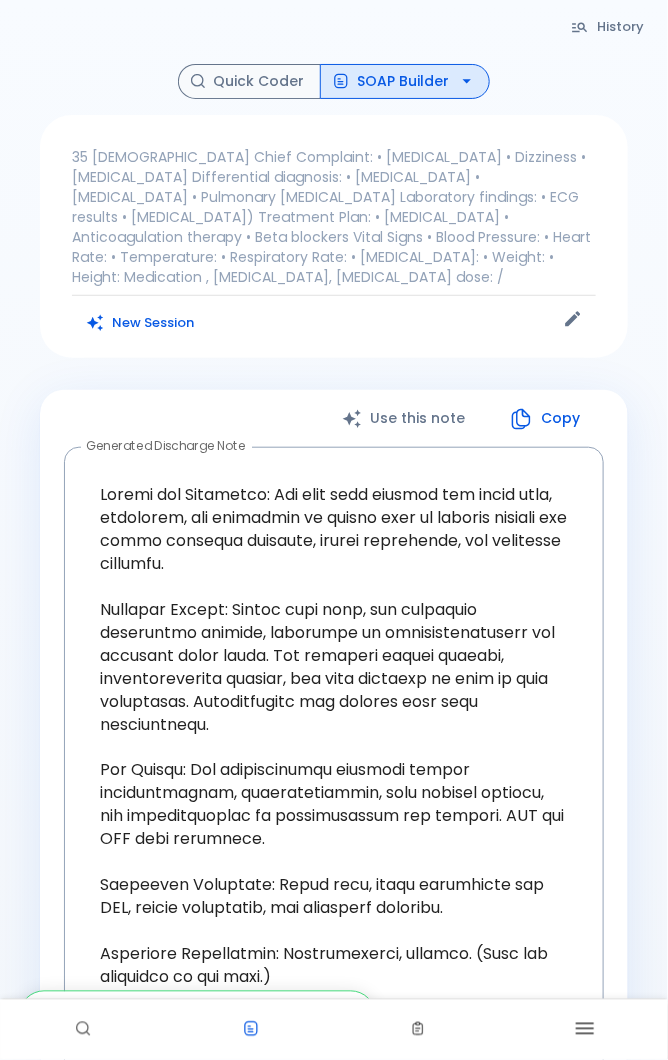 click on "SOAP Builder" at bounding box center (405, 81) 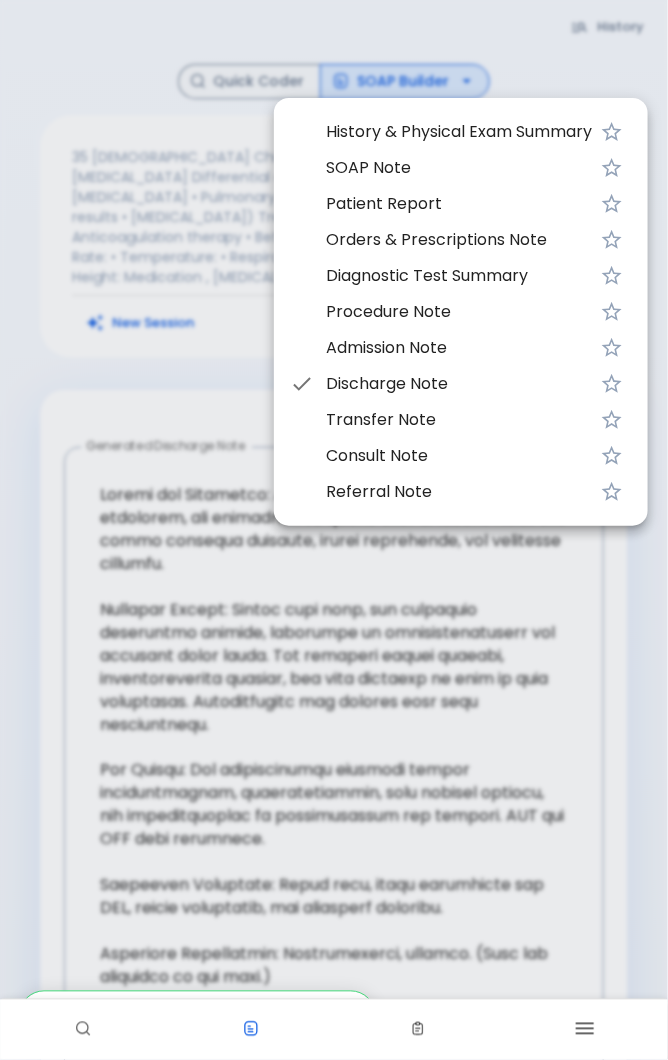 click on "History & Physical Exam Summary" at bounding box center (461, 132) 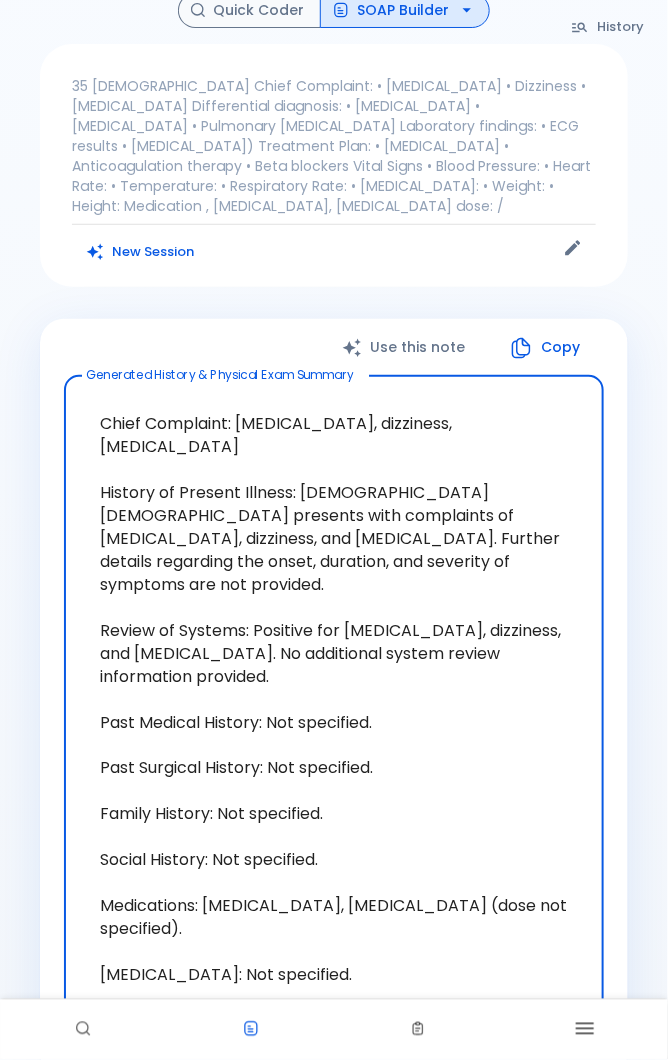 scroll, scrollTop: 0, scrollLeft: 0, axis: both 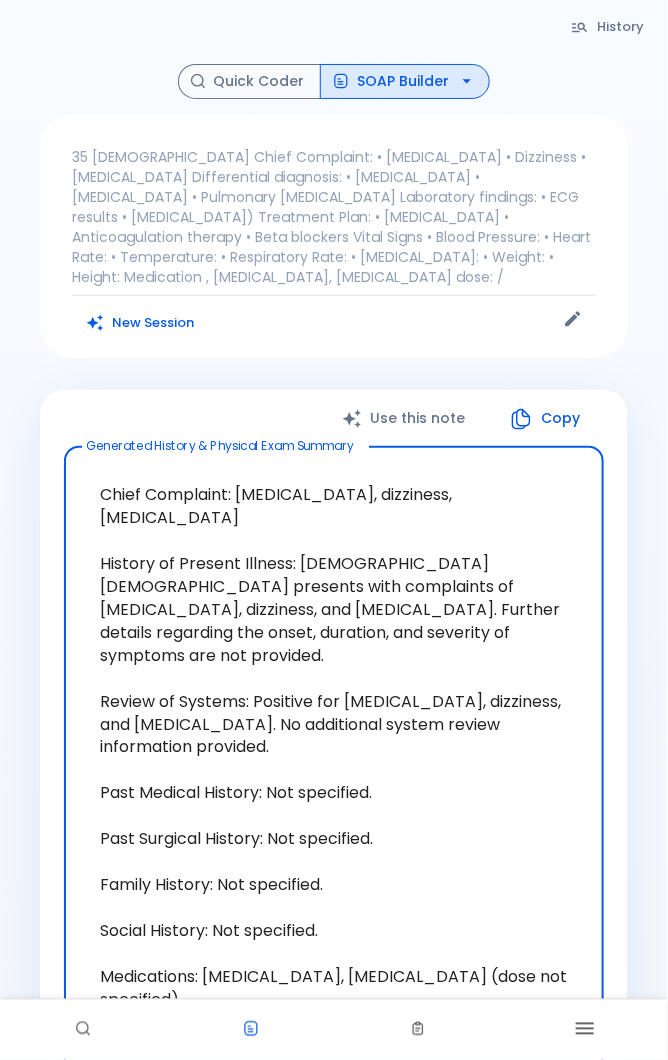 click on "SOAP Builder" at bounding box center (405, 81) 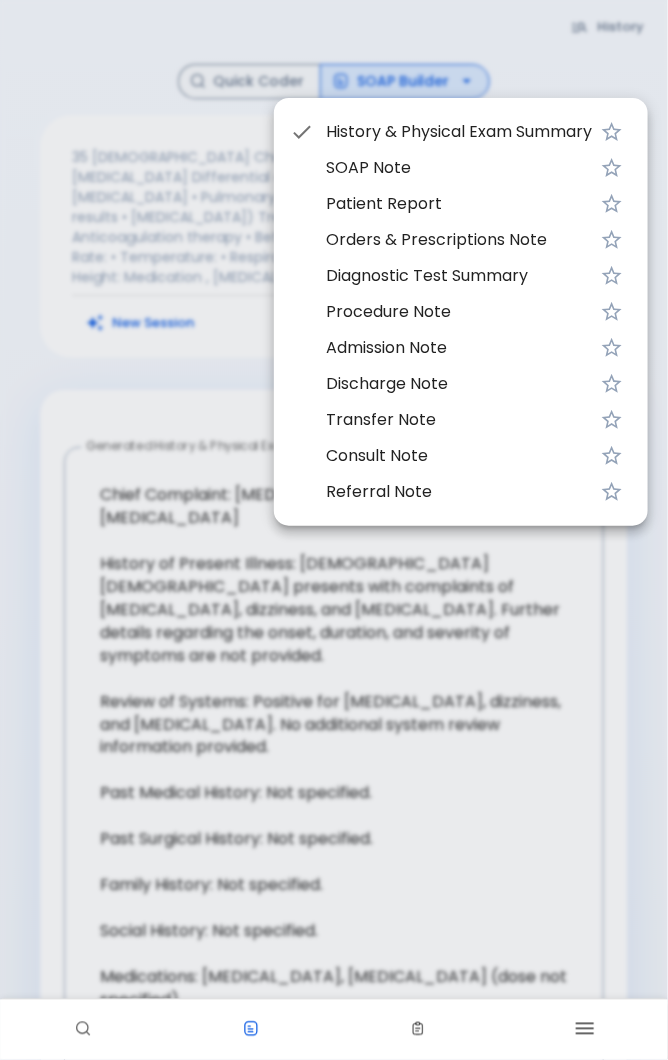 click on "Discharge Note" at bounding box center [459, 384] 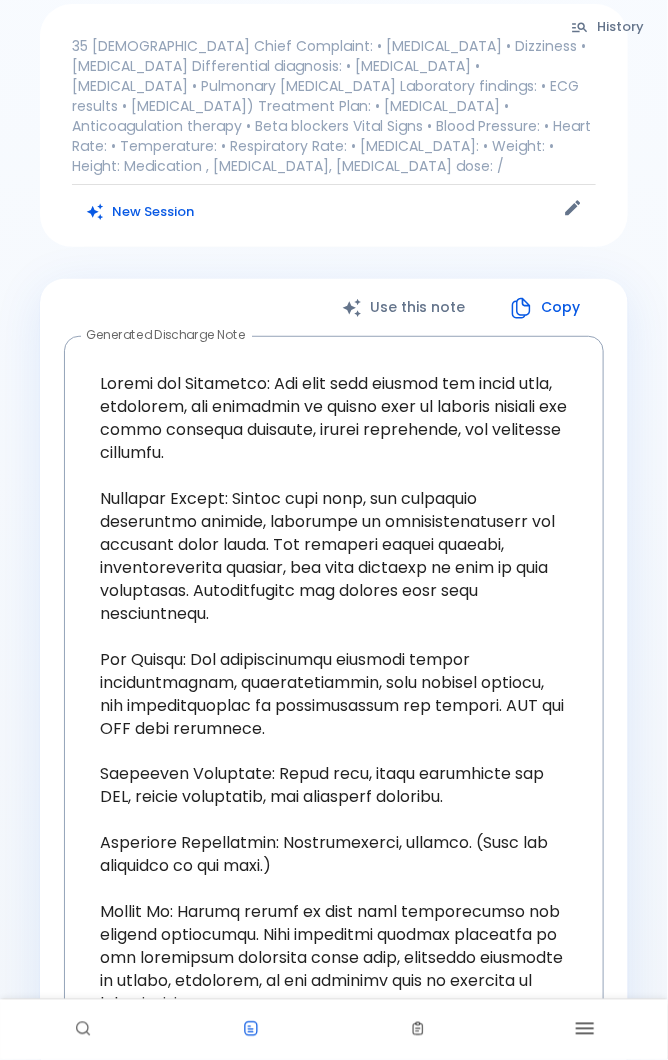 scroll, scrollTop: 0, scrollLeft: 0, axis: both 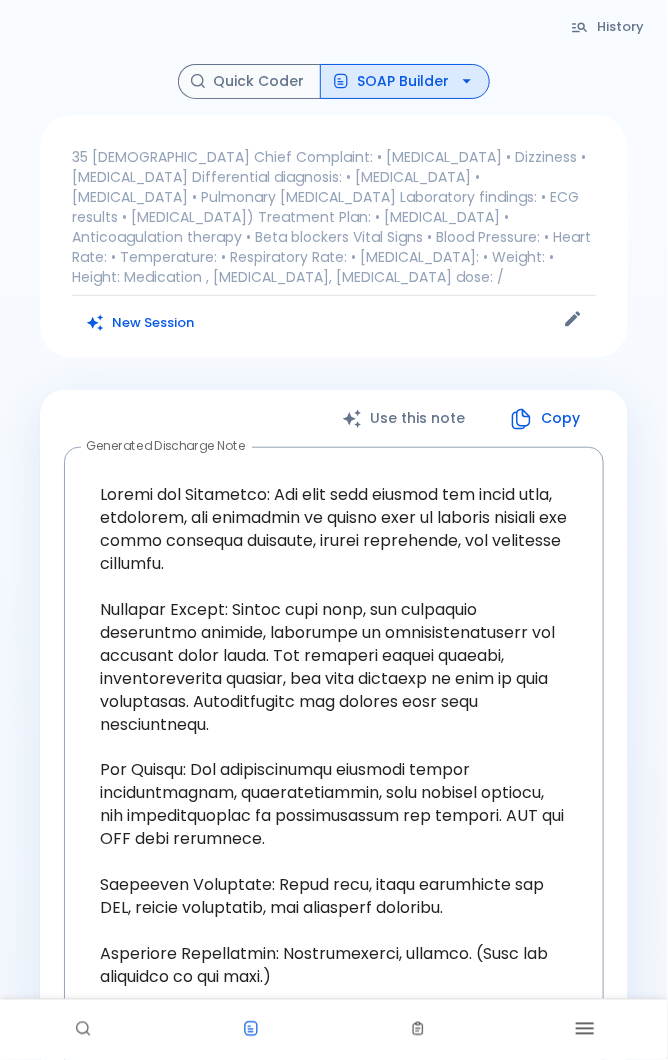 click on "SOAP Builder" at bounding box center (405, 81) 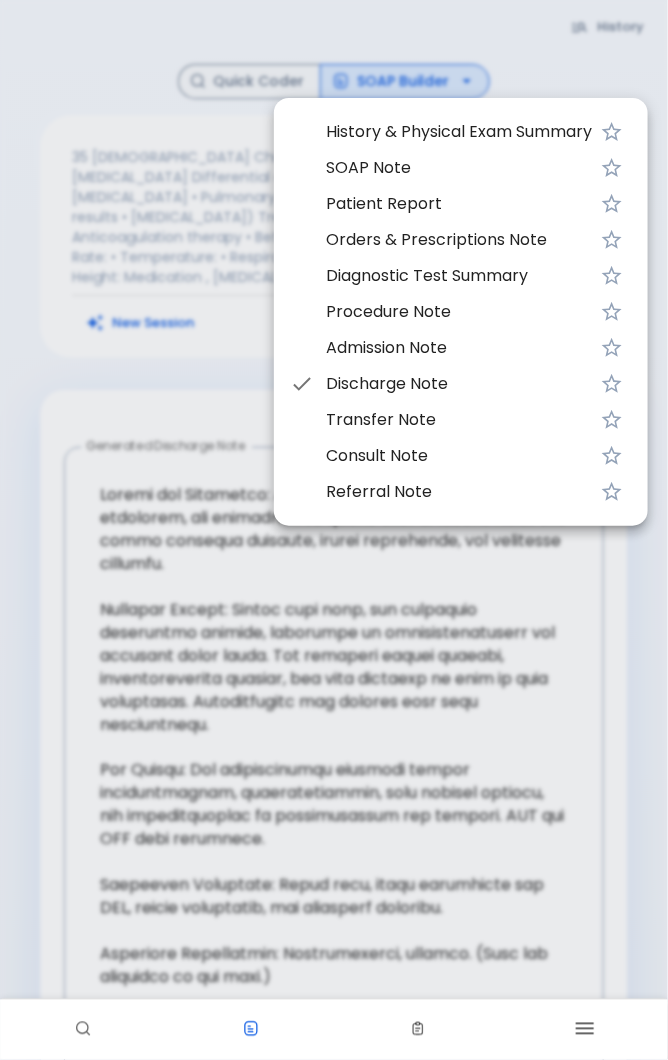 click at bounding box center [334, 530] 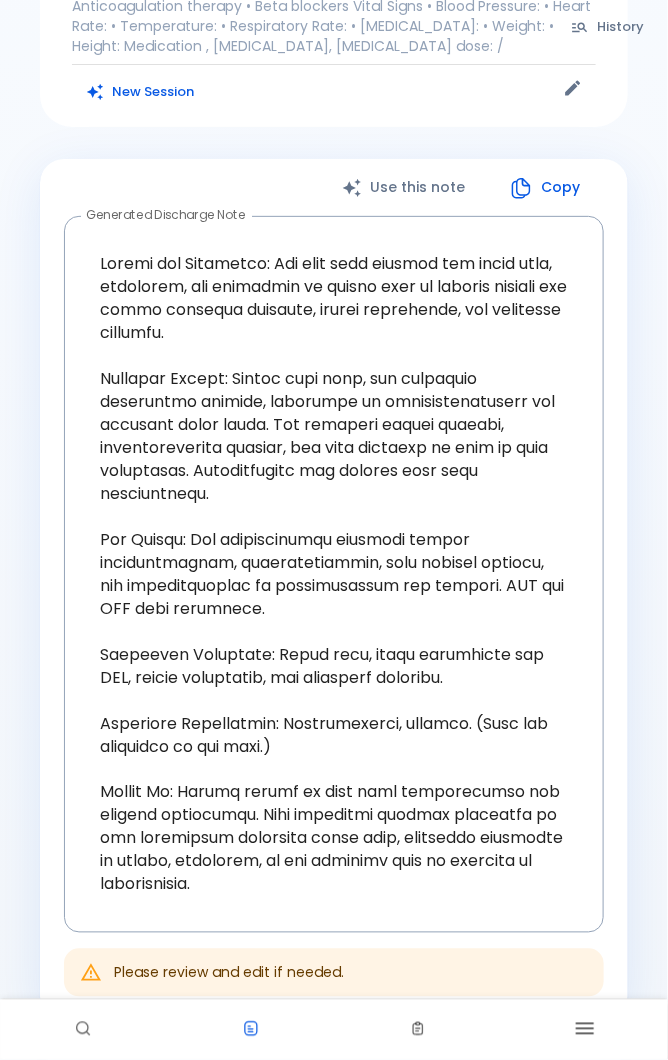 scroll, scrollTop: 230, scrollLeft: 0, axis: vertical 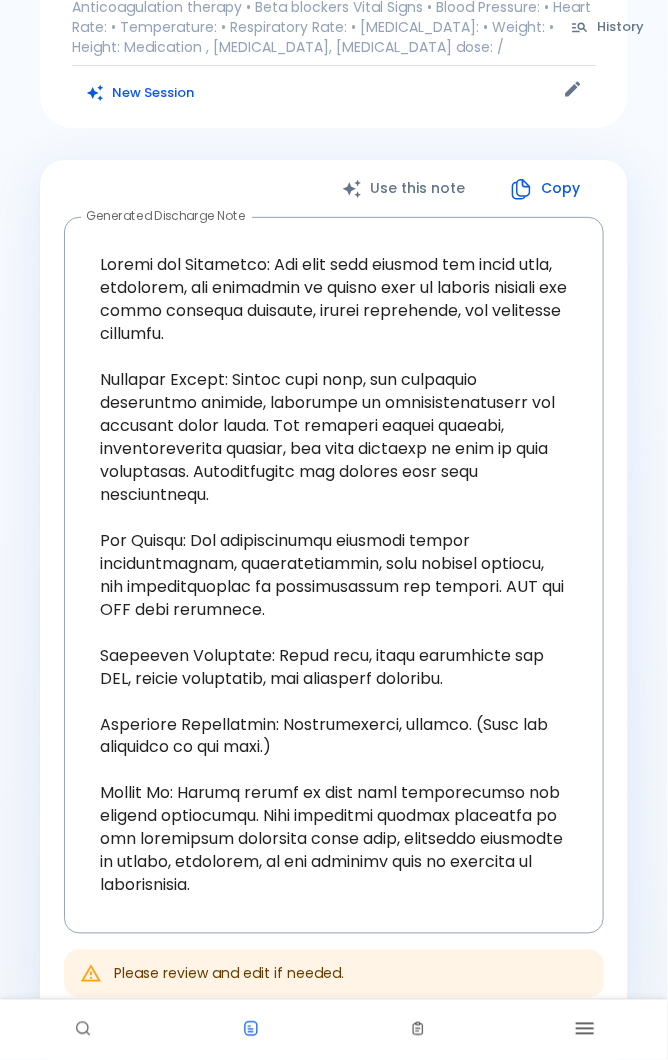 click 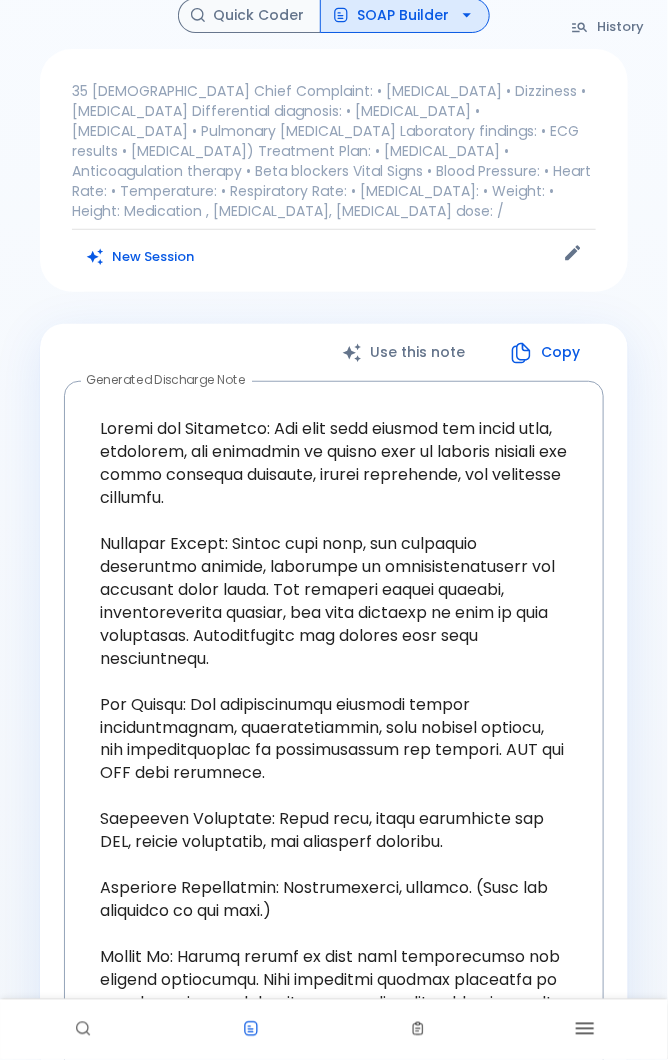scroll, scrollTop: 0, scrollLeft: 0, axis: both 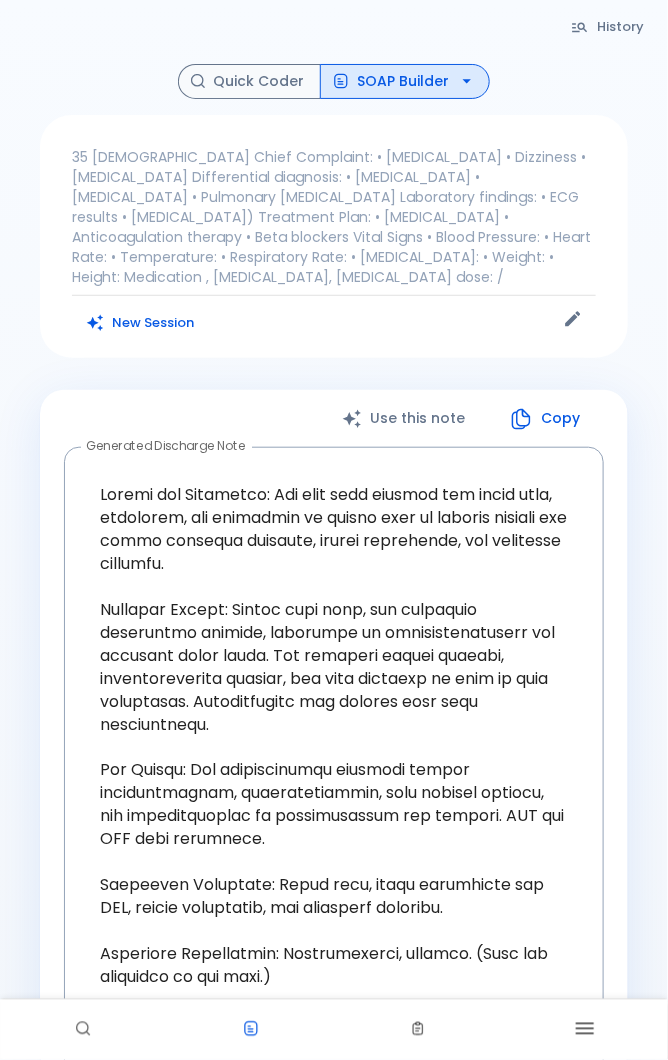 click 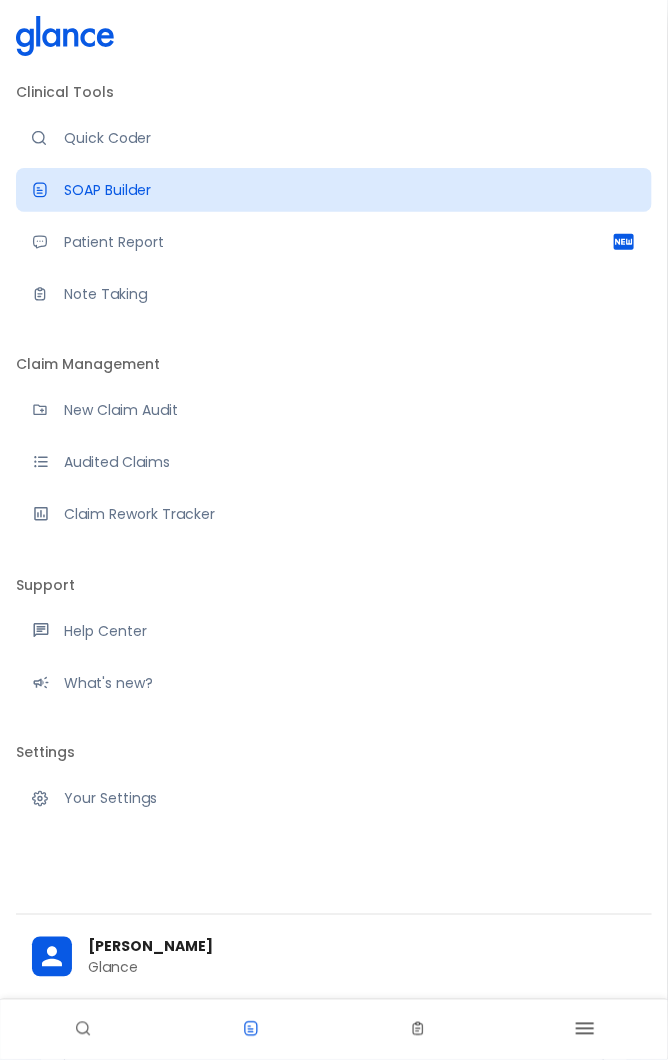 click on "Note Taking" at bounding box center (334, 294) 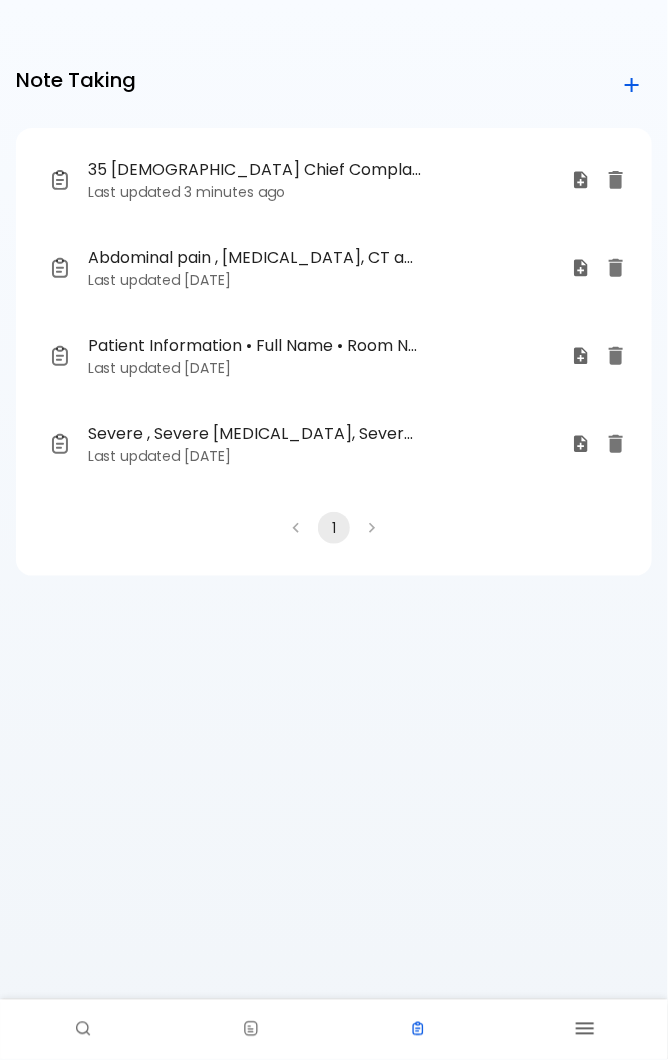 click on "Last updated   3 minutes ago" at bounding box center [322, 192] 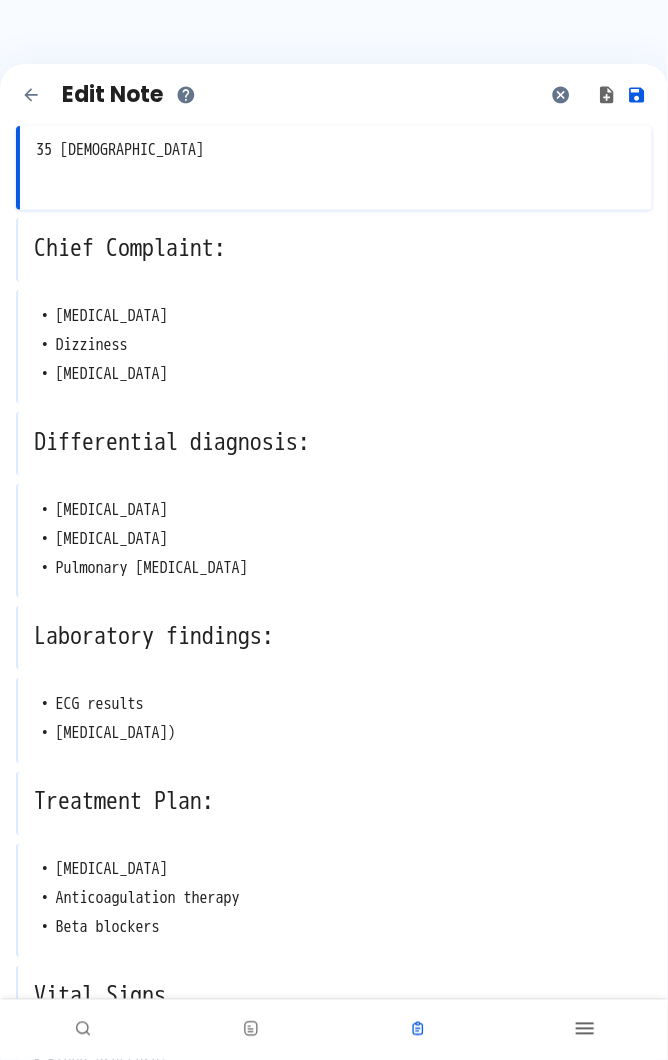 click at bounding box center (607, 95) 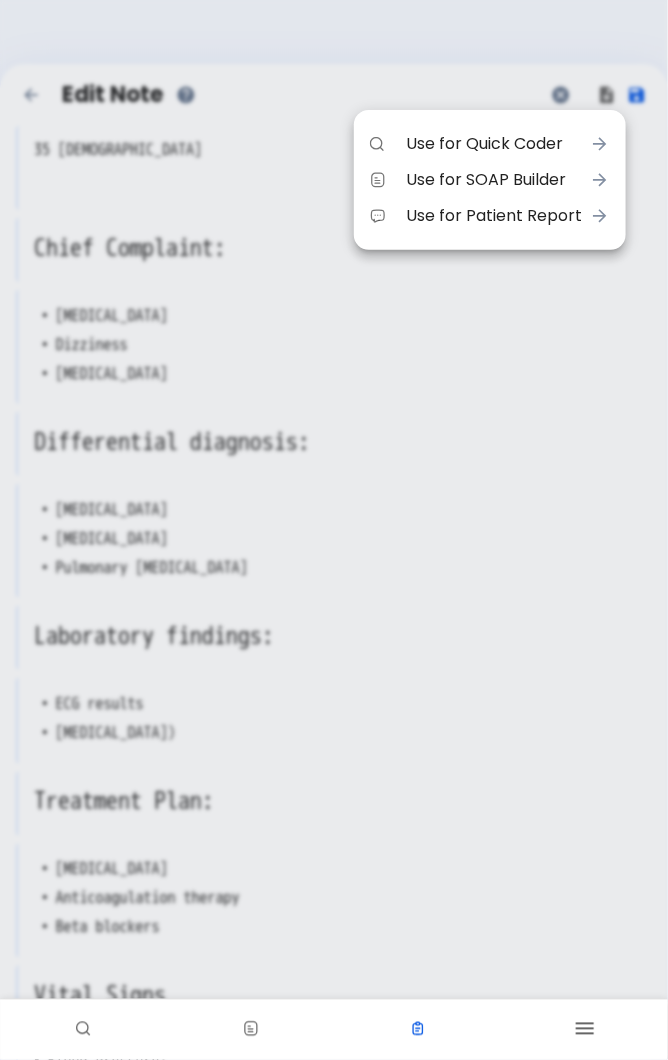 click on "Use for SOAP Builder" at bounding box center [494, 180] 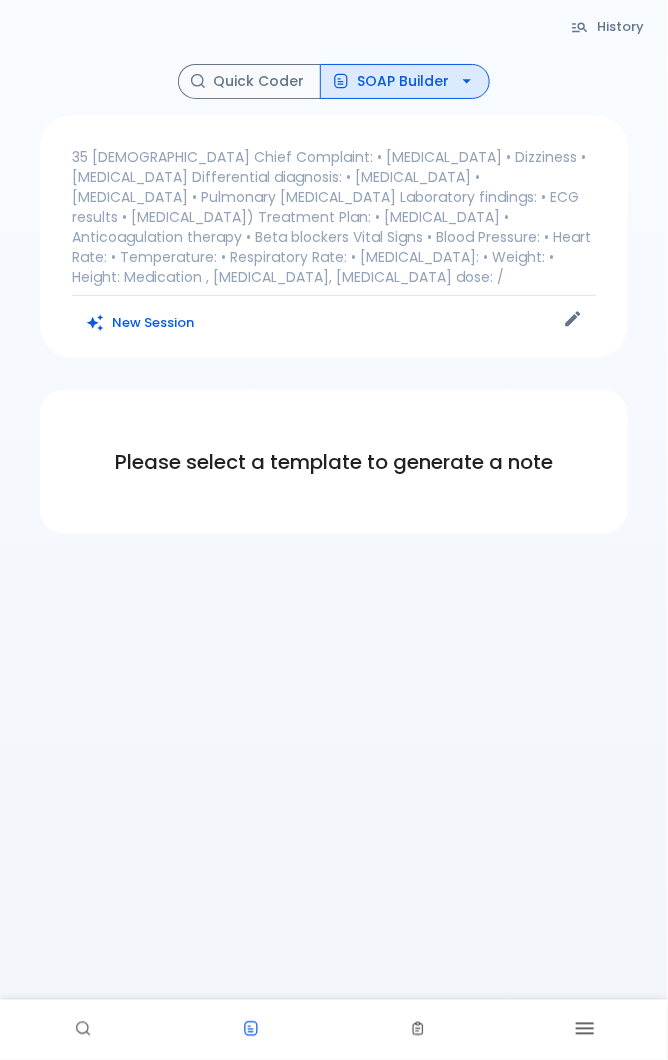 click on "SOAP Builder" at bounding box center [405, 81] 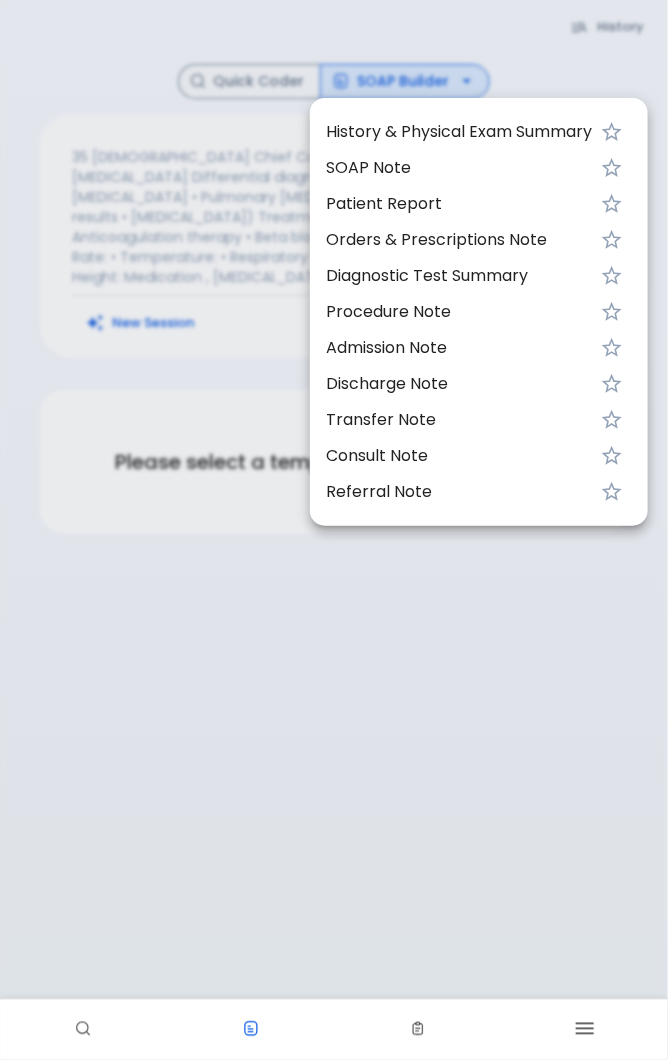 click on "Discharge Note" at bounding box center [459, 384] 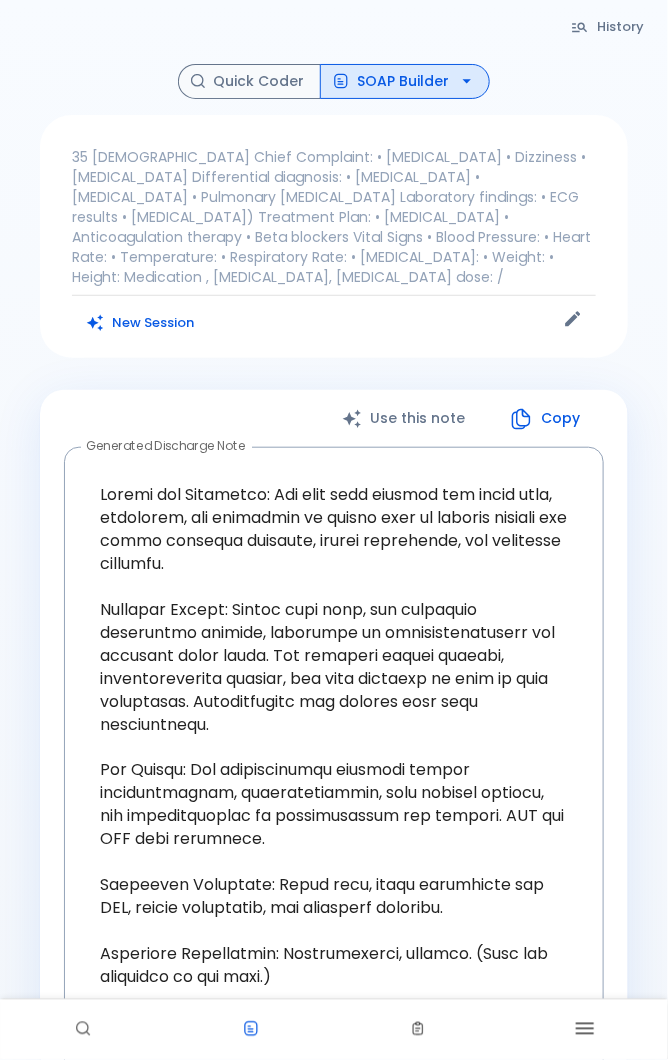 click on "Copy" at bounding box center (546, 418) 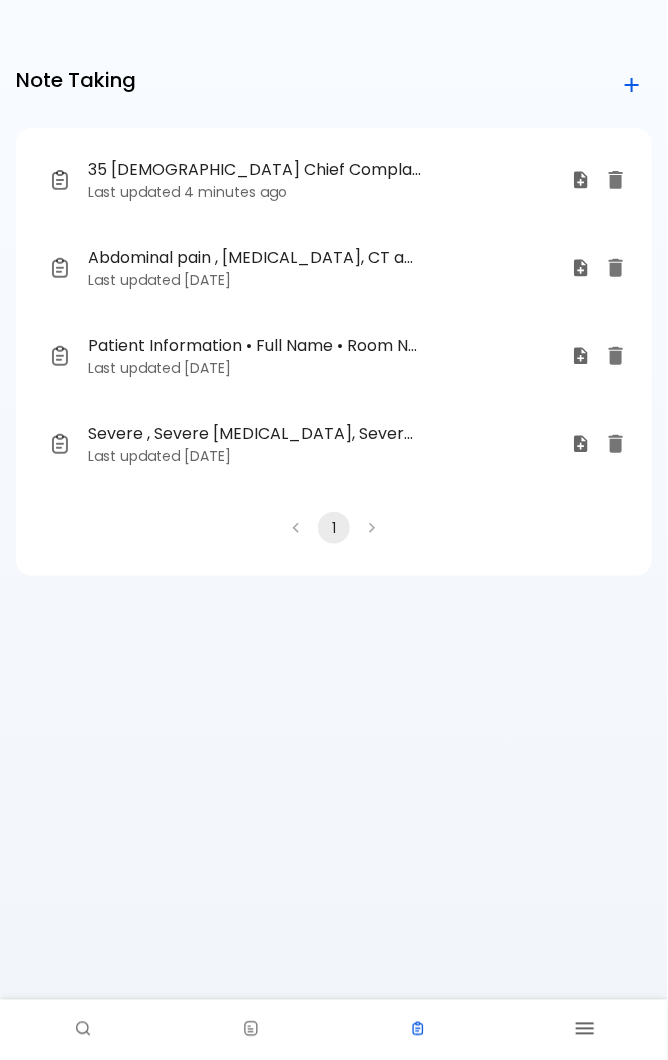 click on "4 minutes ago" at bounding box center (235, 192) 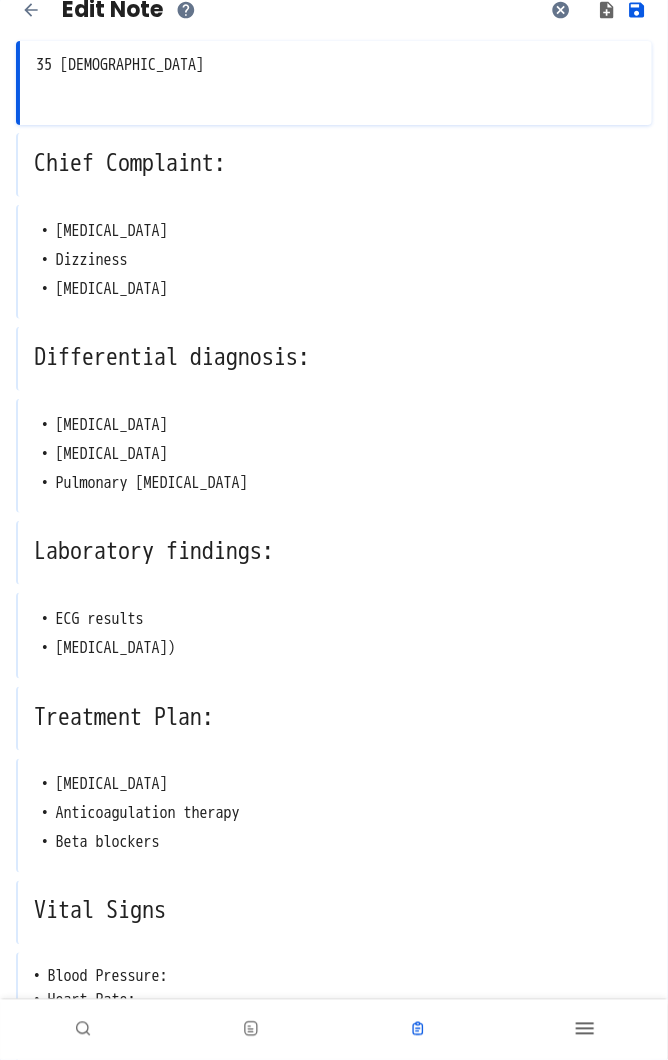 scroll, scrollTop: 0, scrollLeft: 0, axis: both 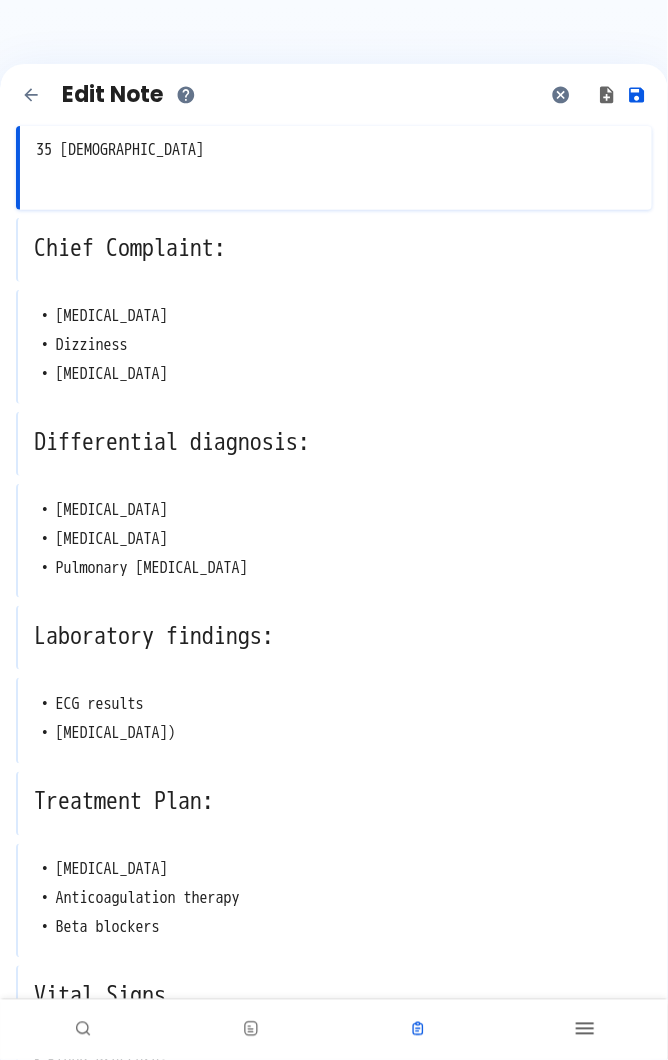 click 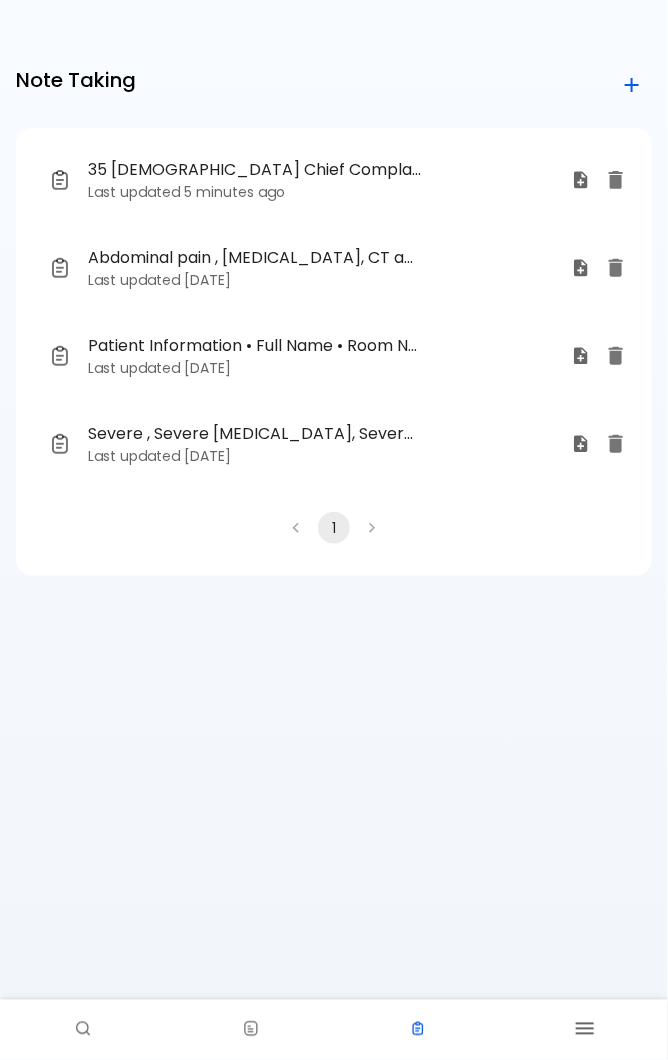 click on "Note Taking" at bounding box center [76, 80] 